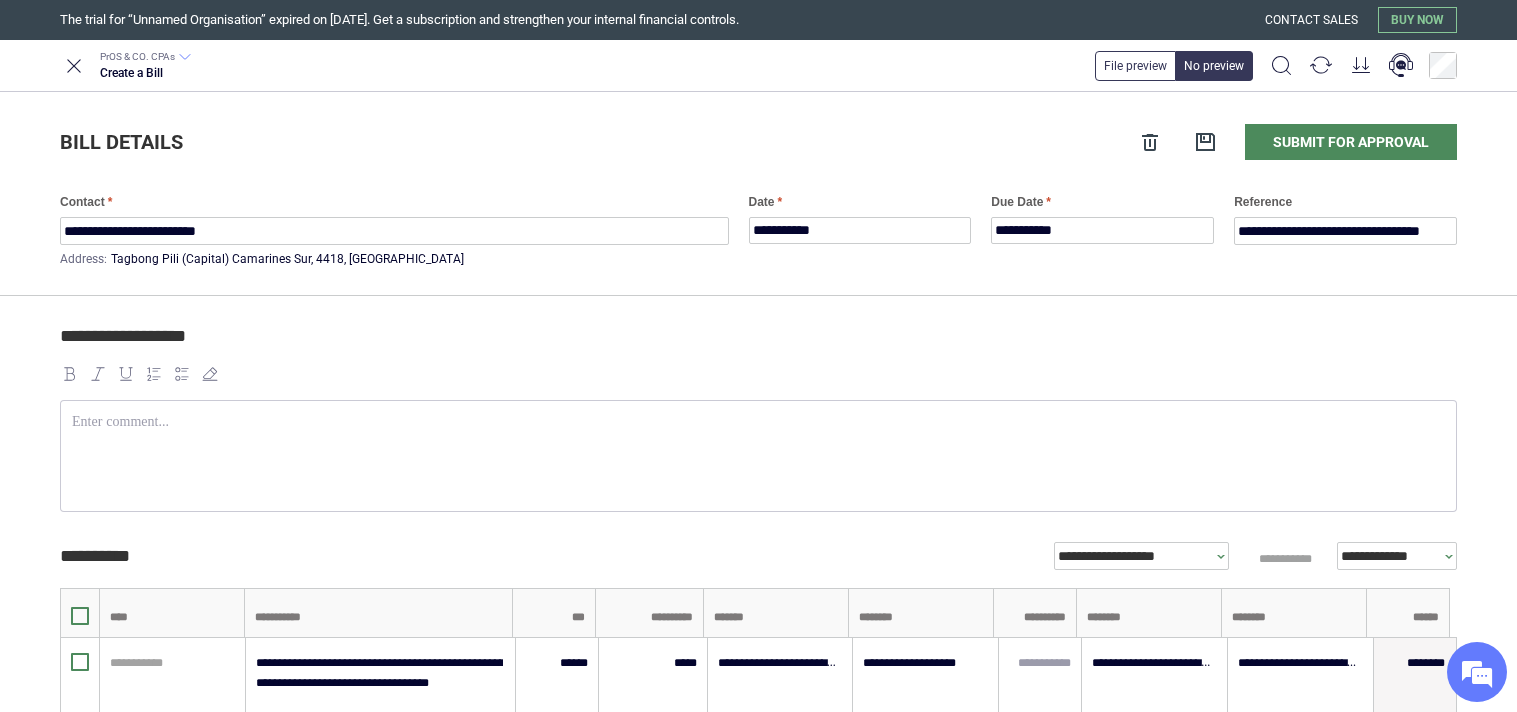 scroll, scrollTop: 0, scrollLeft: 0, axis: both 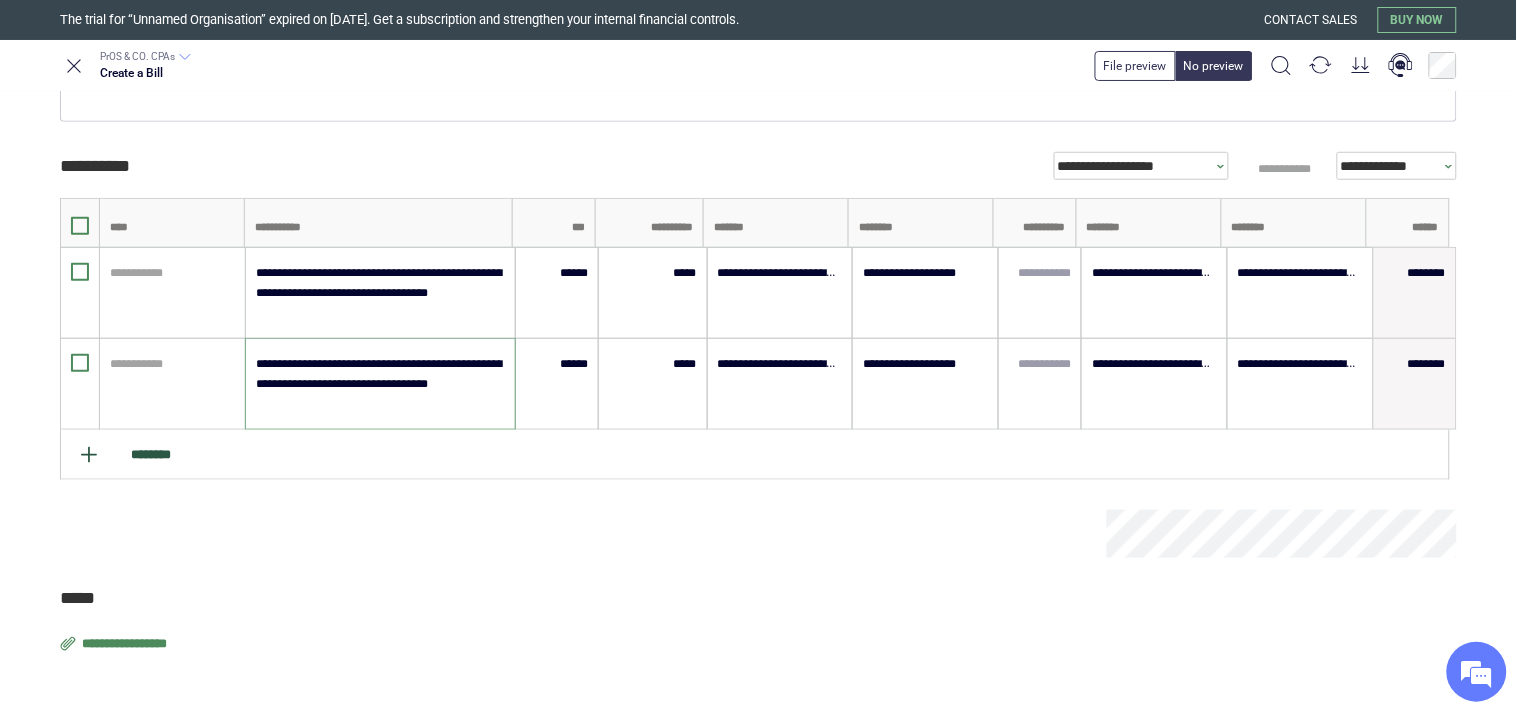 click on "********" at bounding box center [755, 455] 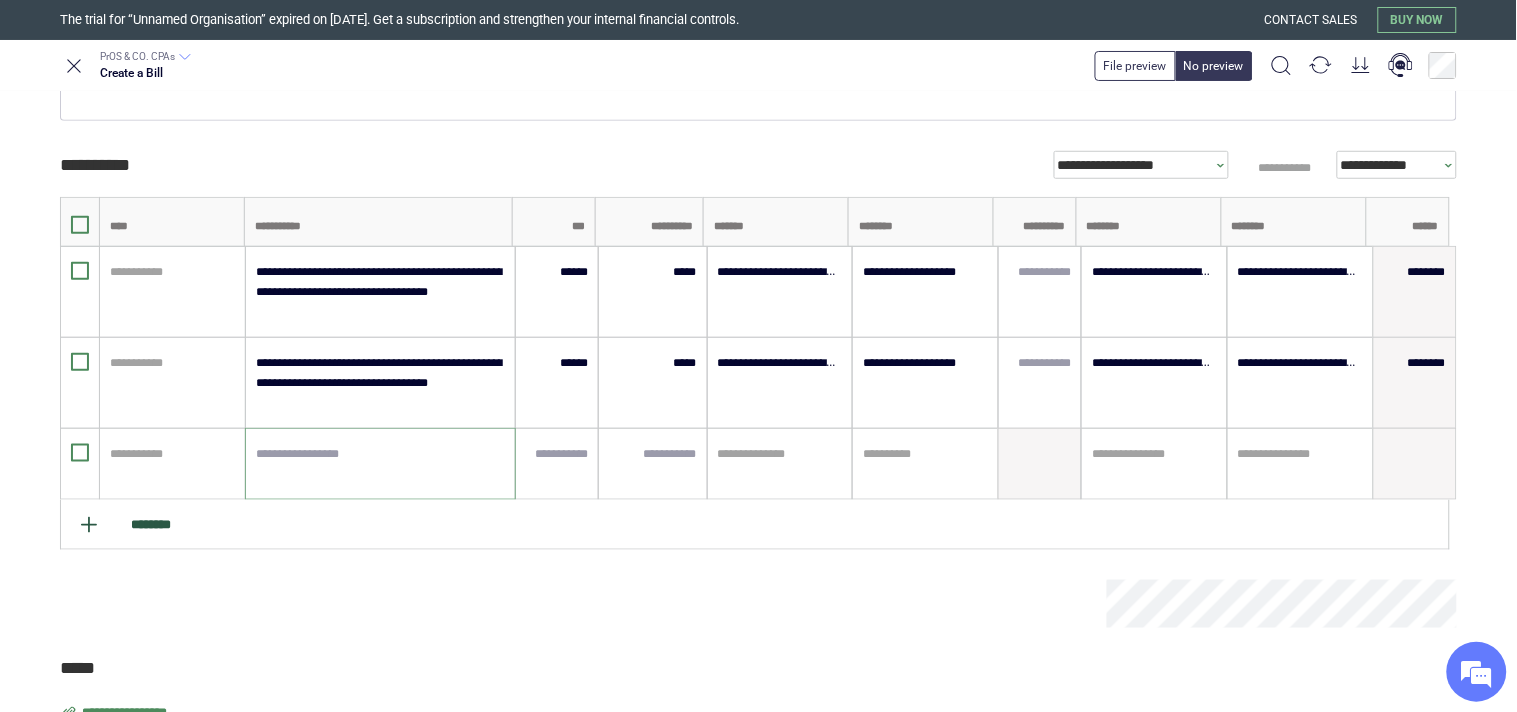 click at bounding box center [380, 464] 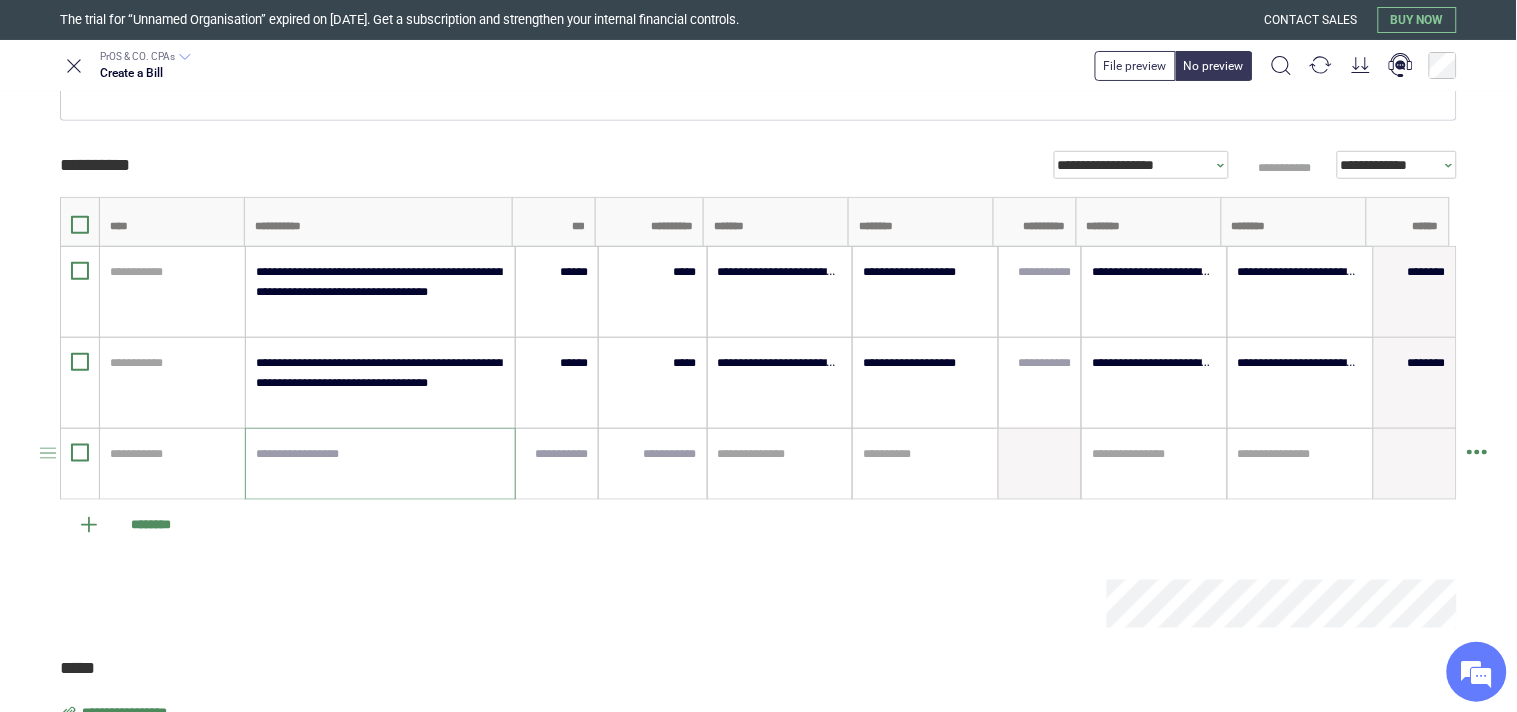 click at bounding box center (380, 464) 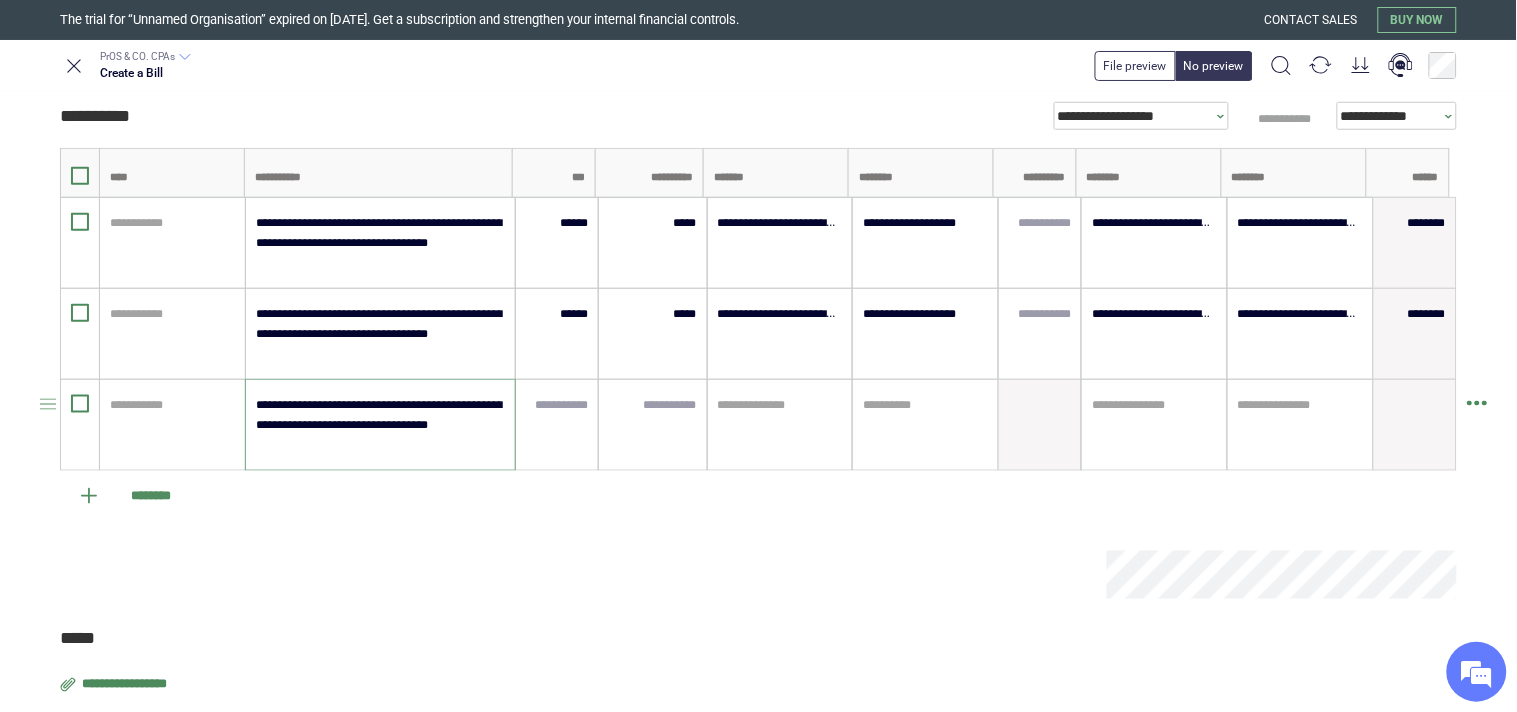 scroll, scrollTop: 482, scrollLeft: 0, axis: vertical 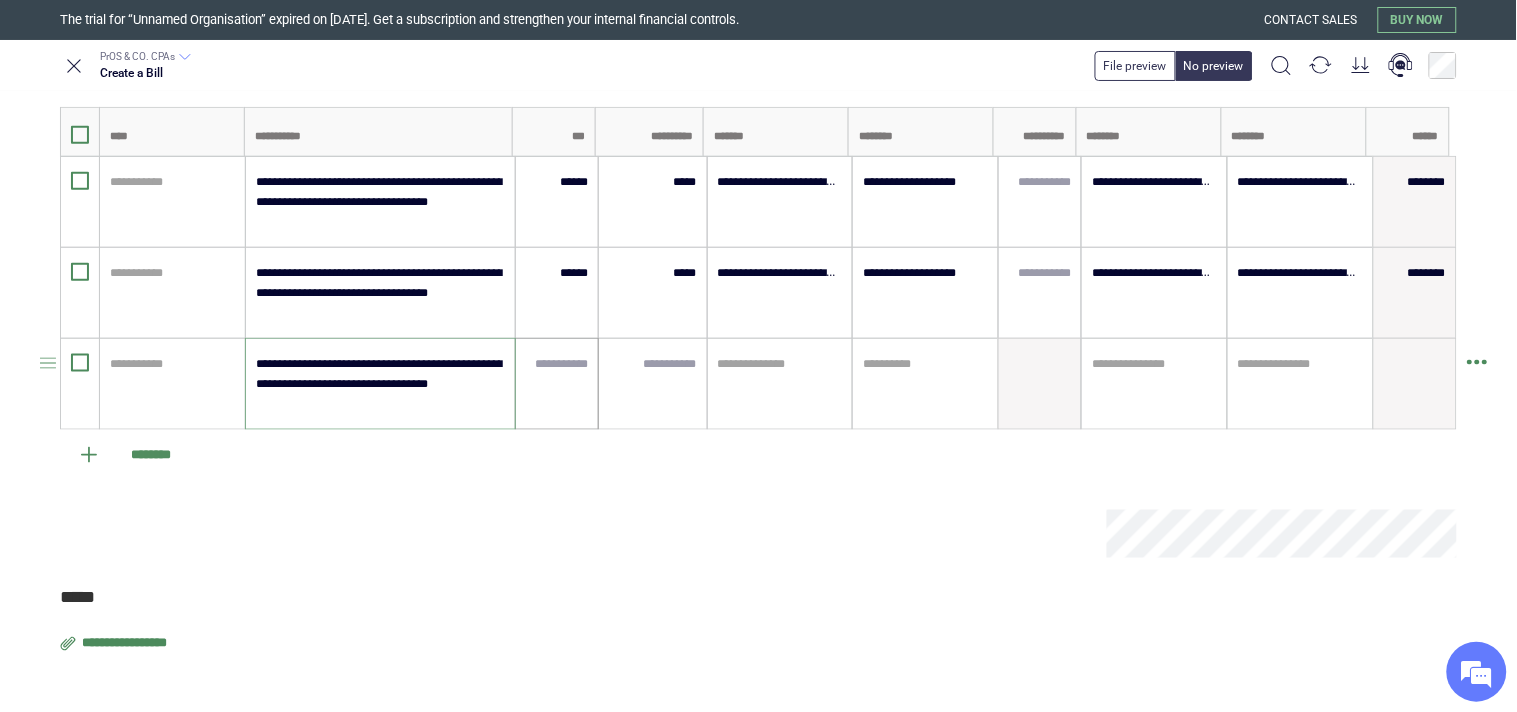 type on "**********" 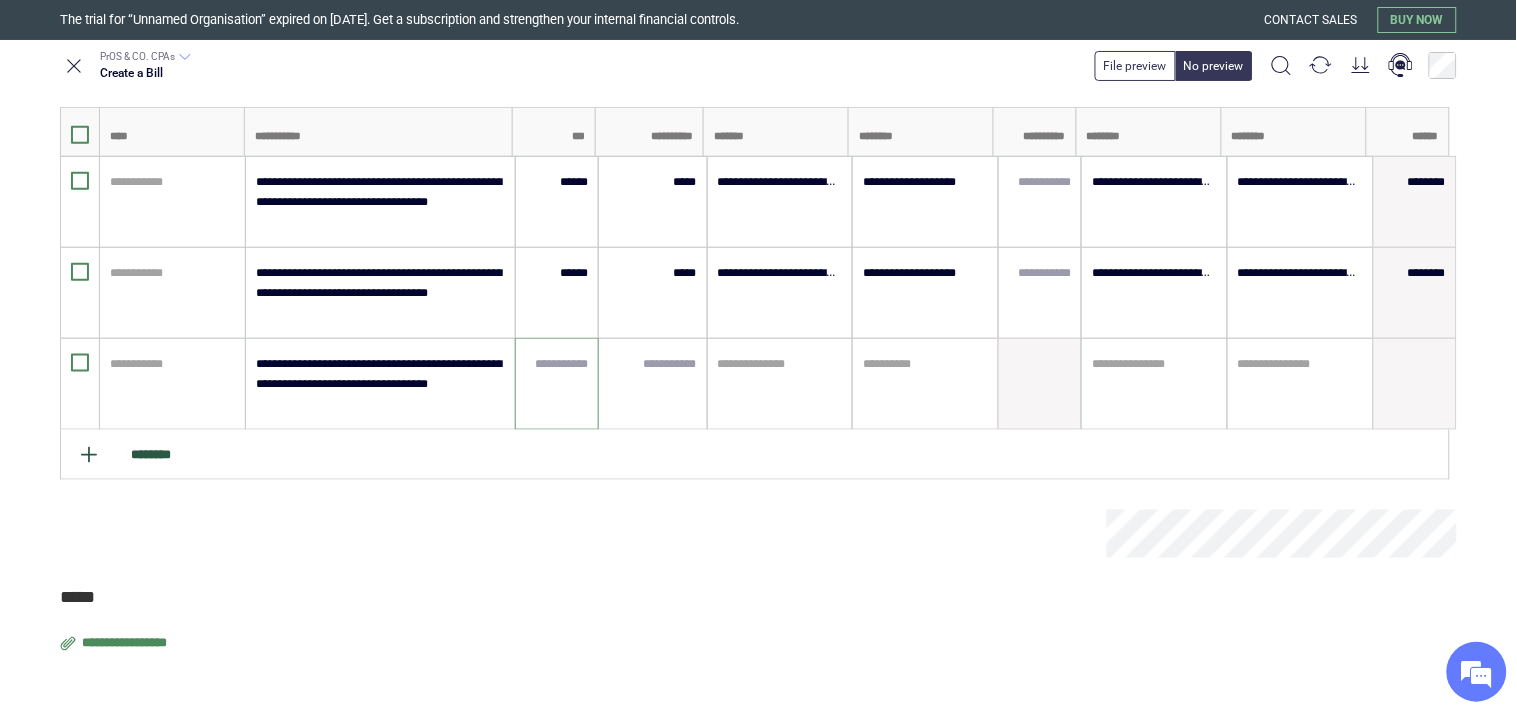 paste on "******" 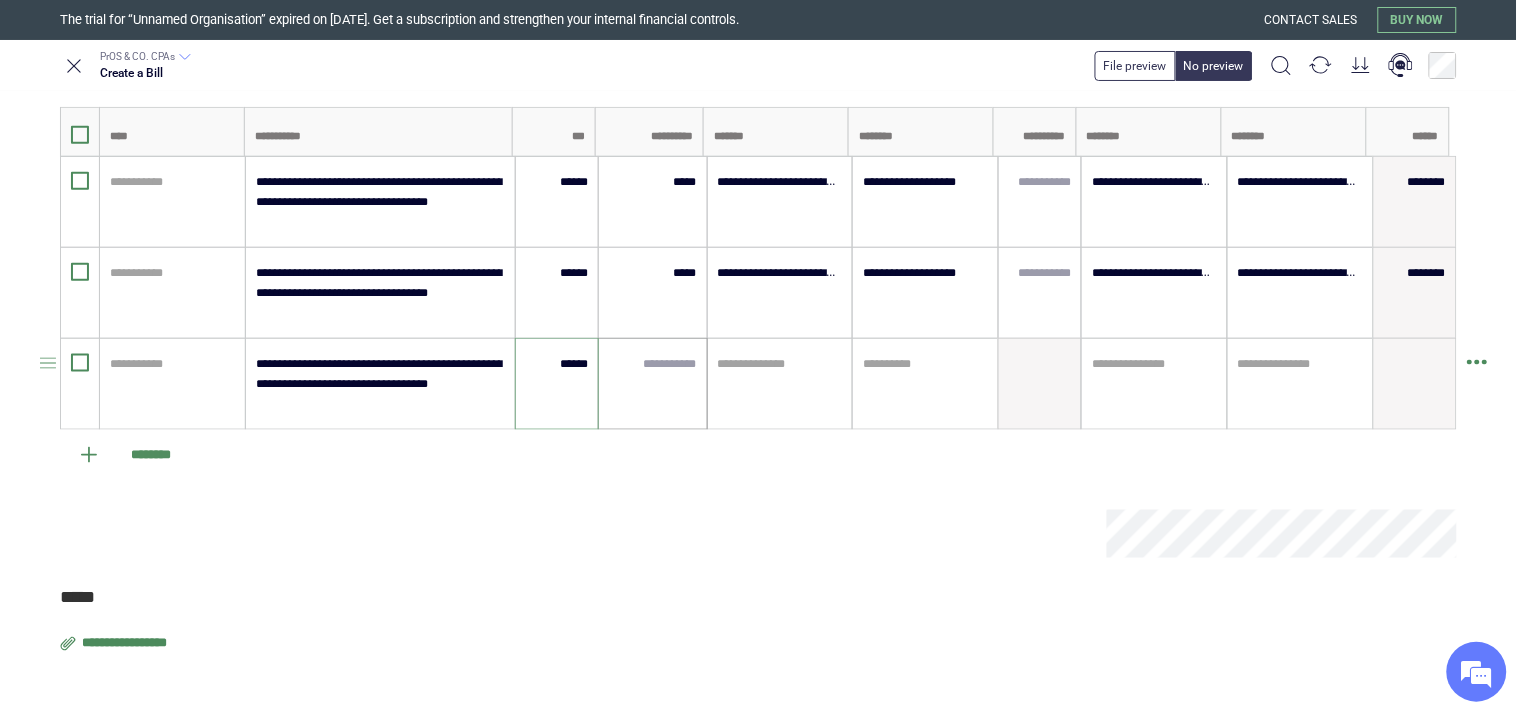 type on "******" 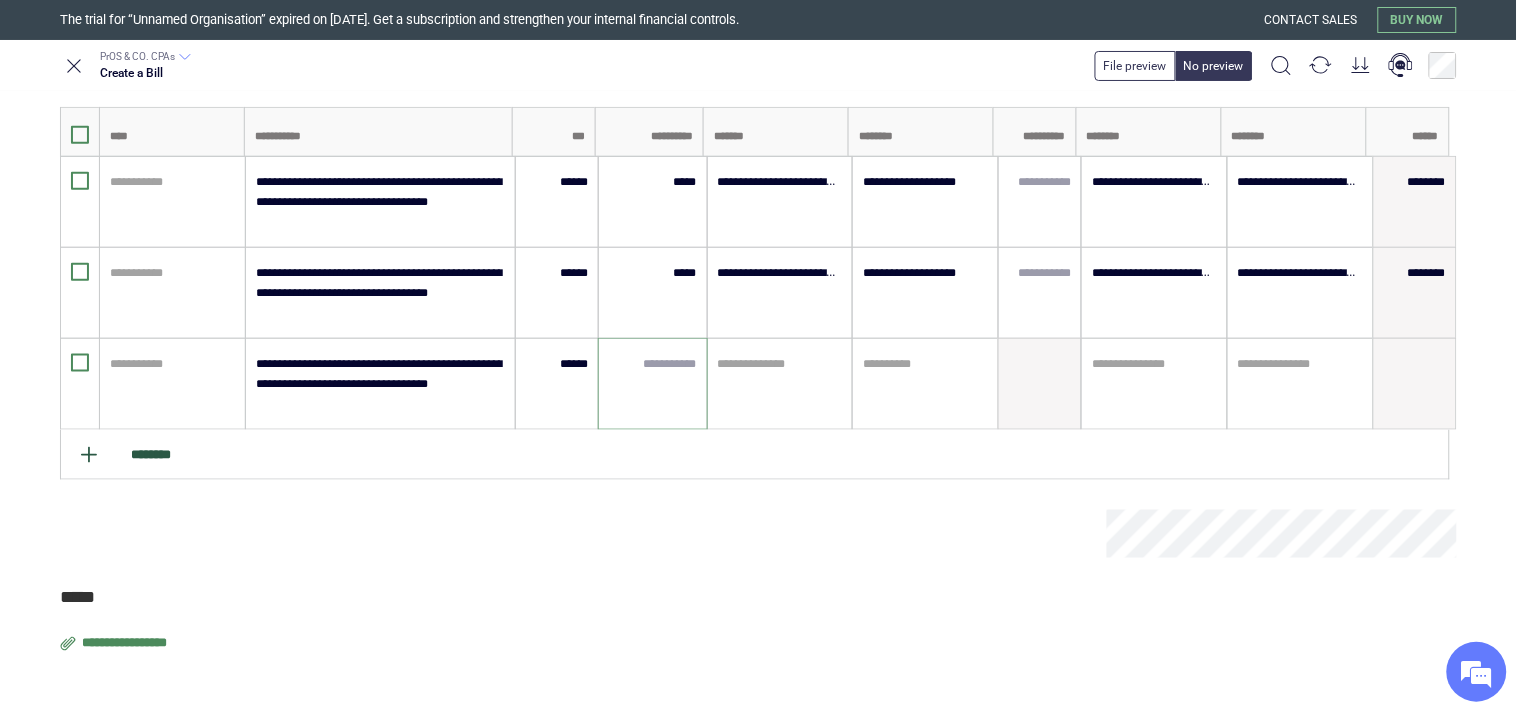 paste on "*****" 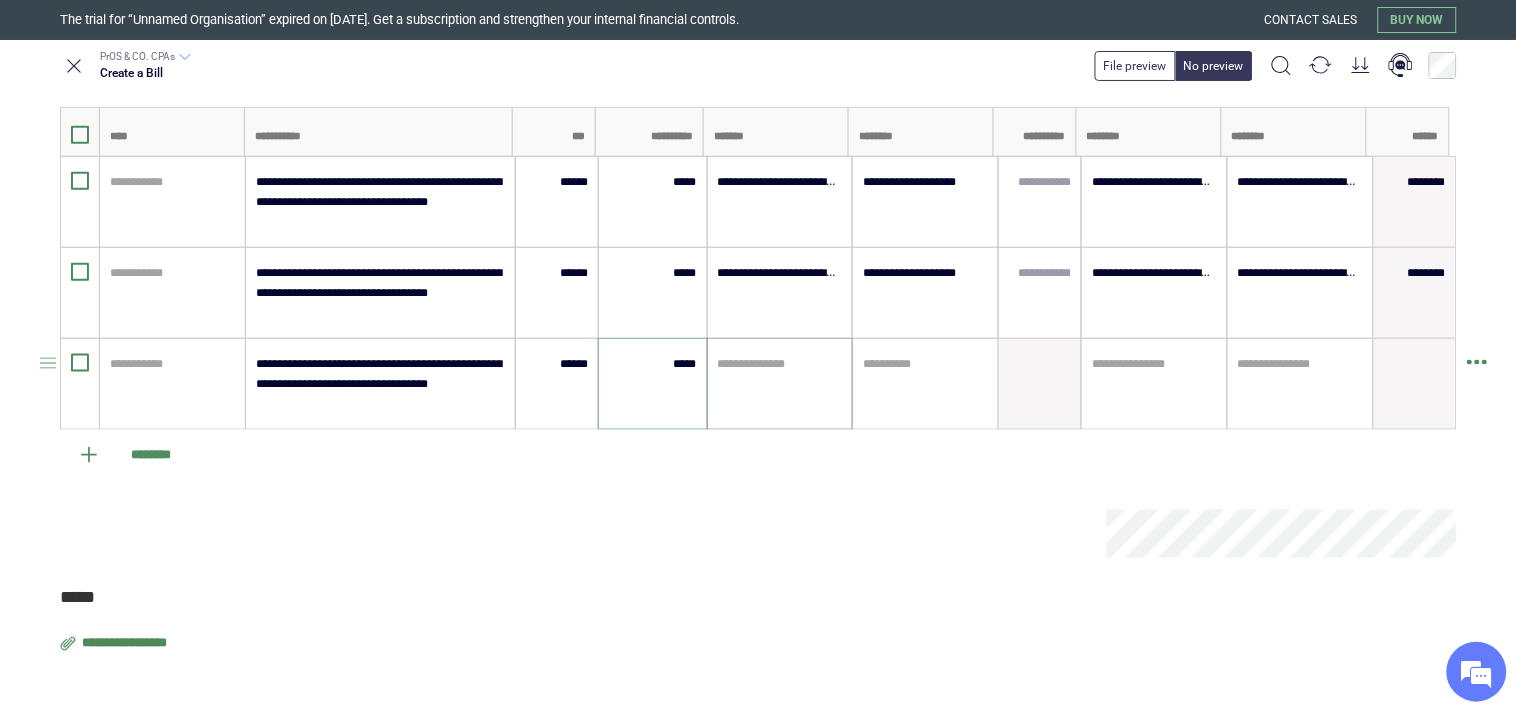 type on "*****" 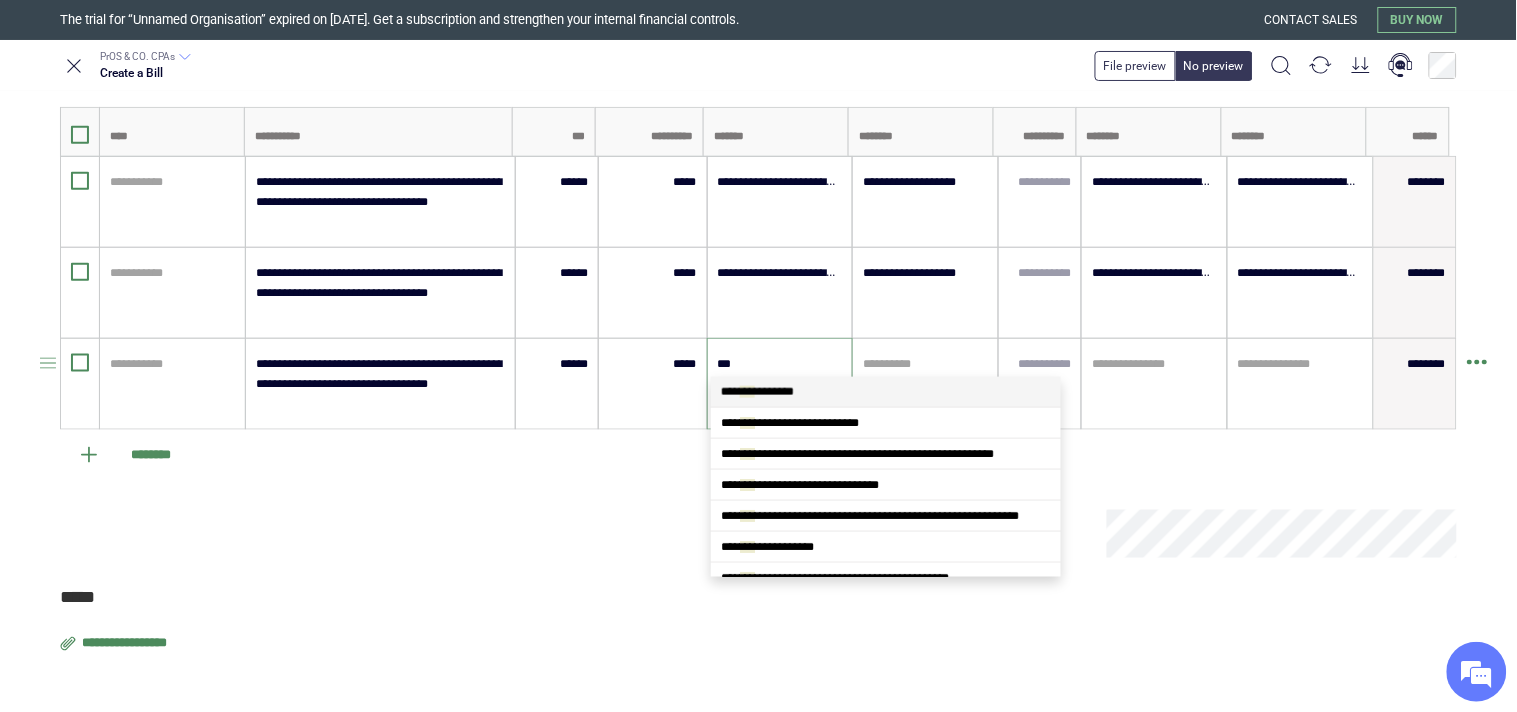type on "****" 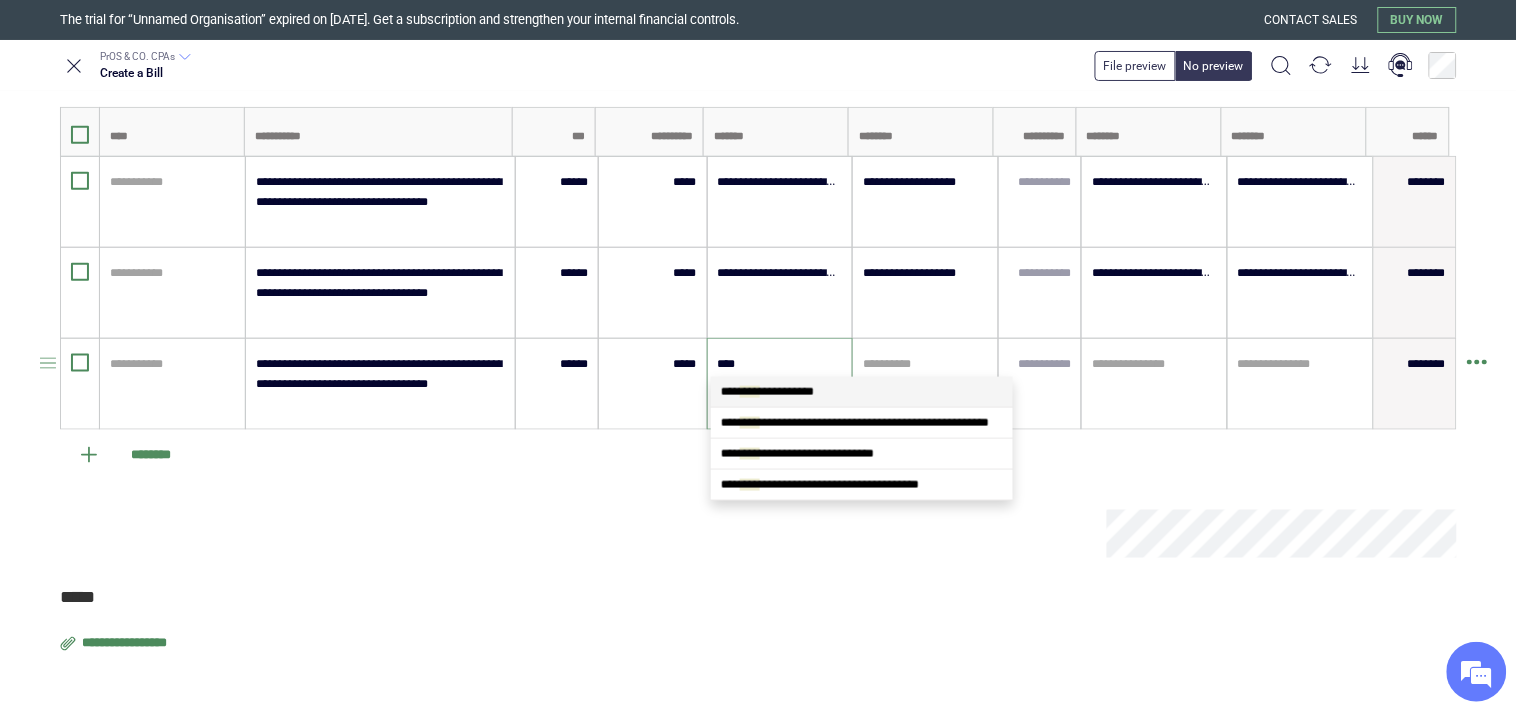 scroll, scrollTop: 0, scrollLeft: 0, axis: both 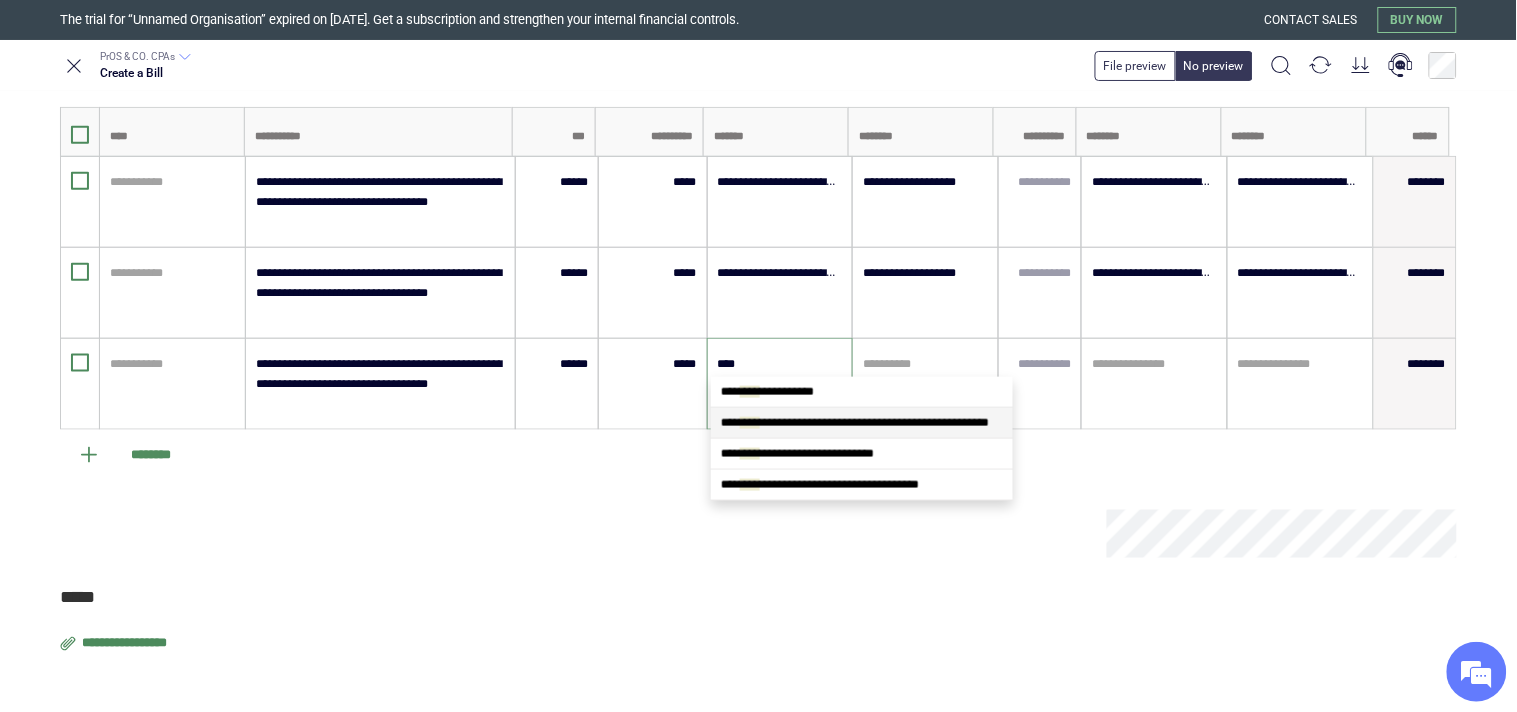 click on "**********" at bounding box center (855, 423) 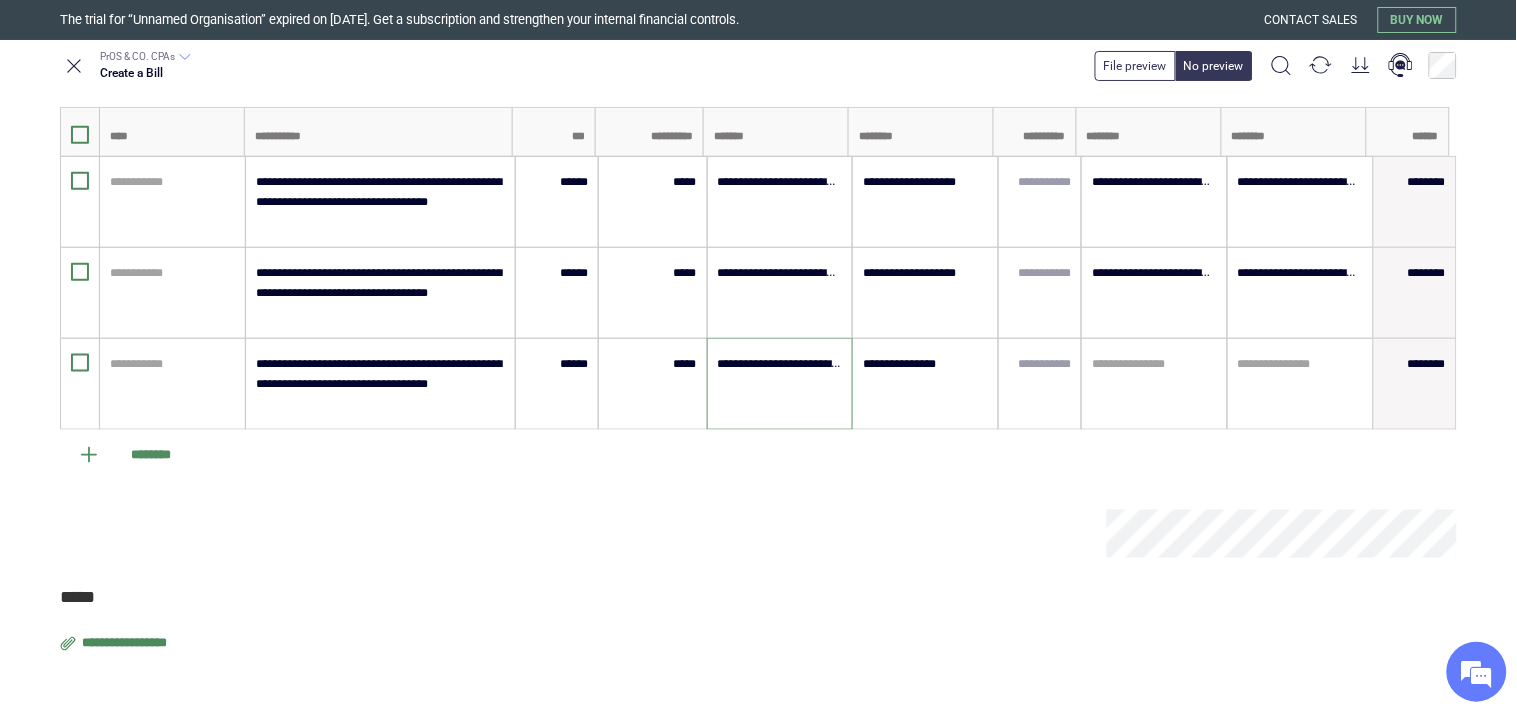 type 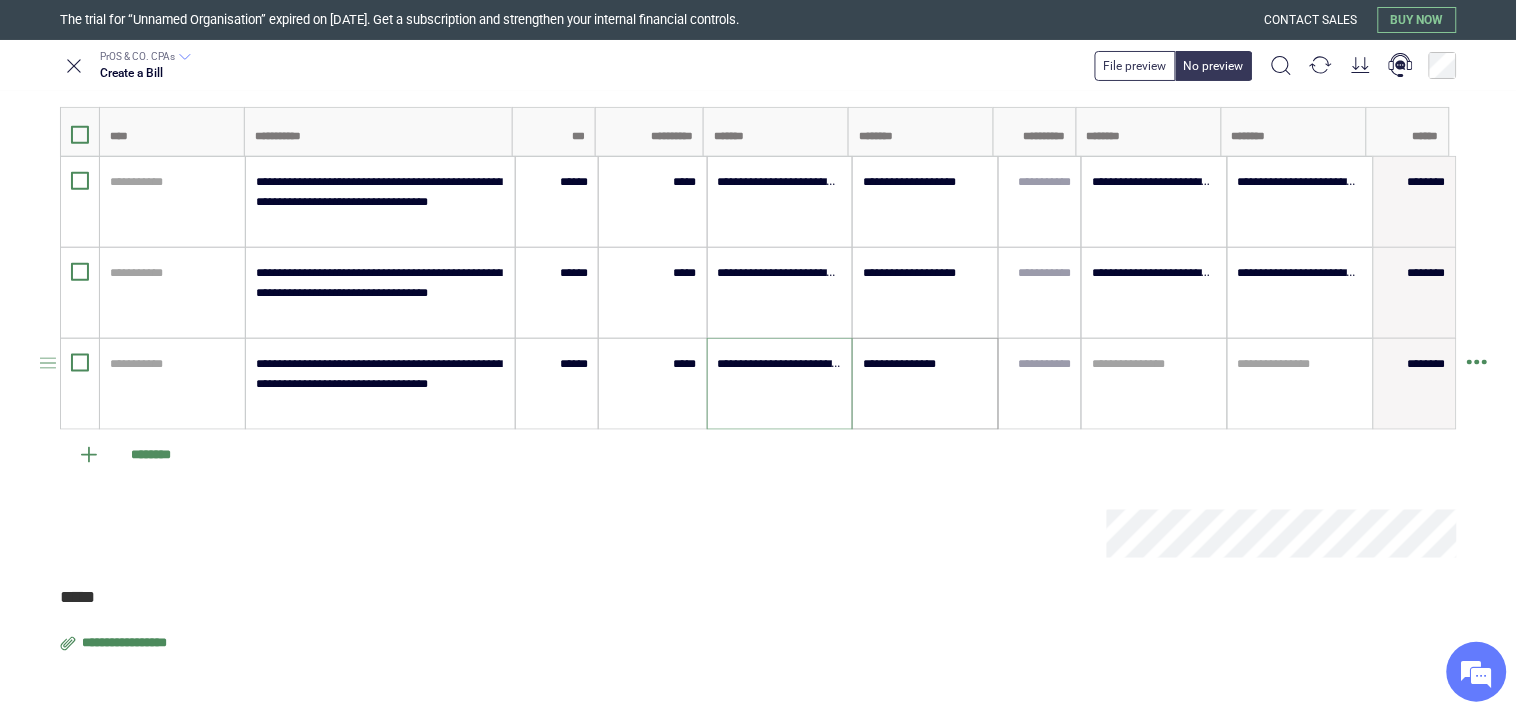 type on "**********" 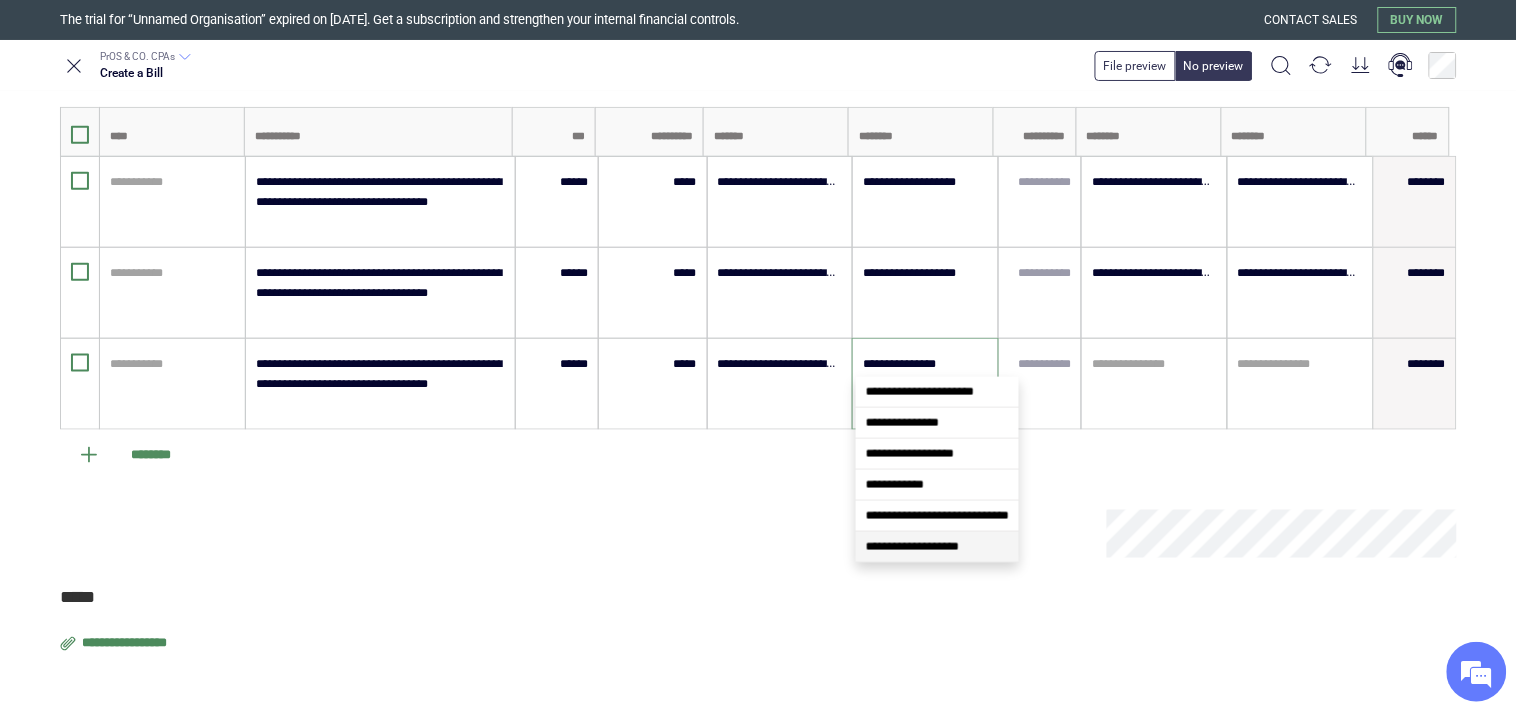 click on "**********" at bounding box center [912, 547] 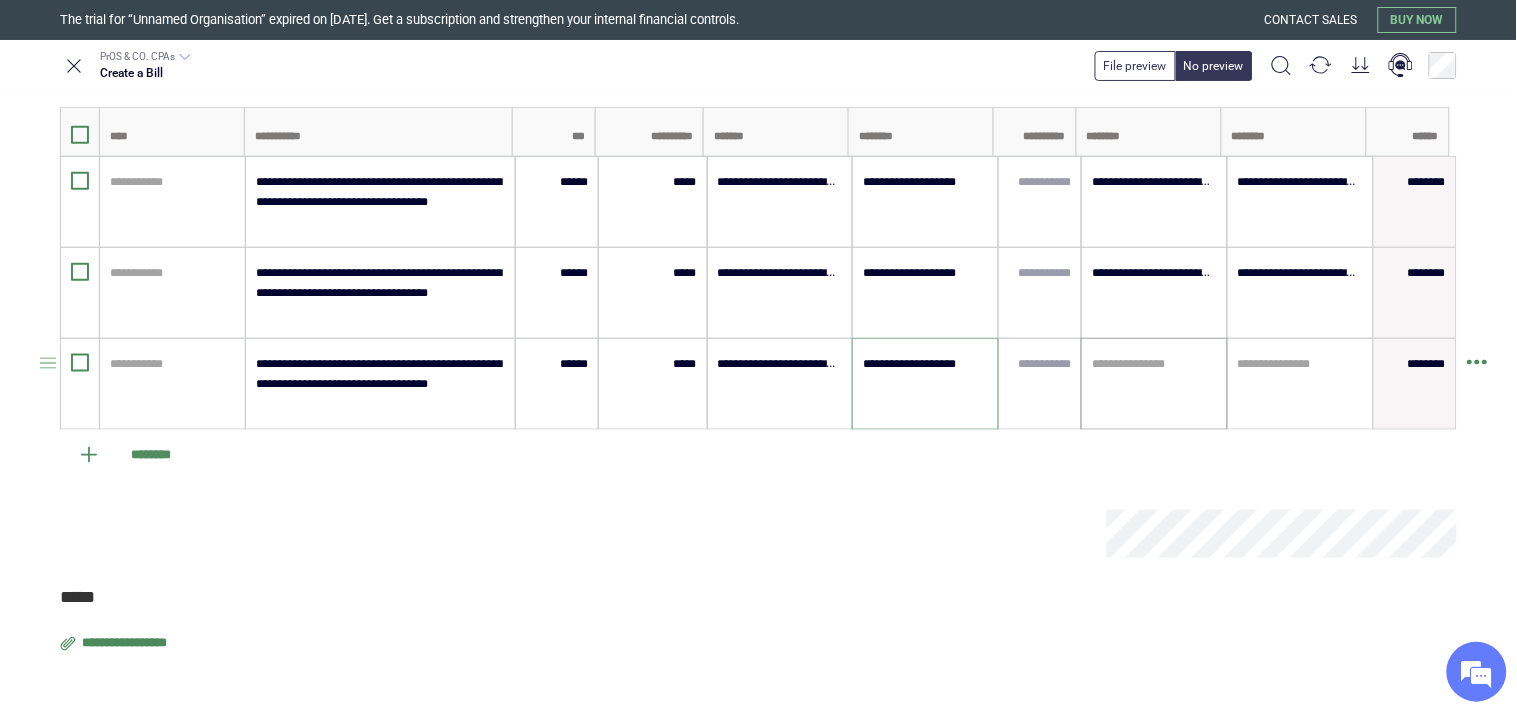 type on "**********" 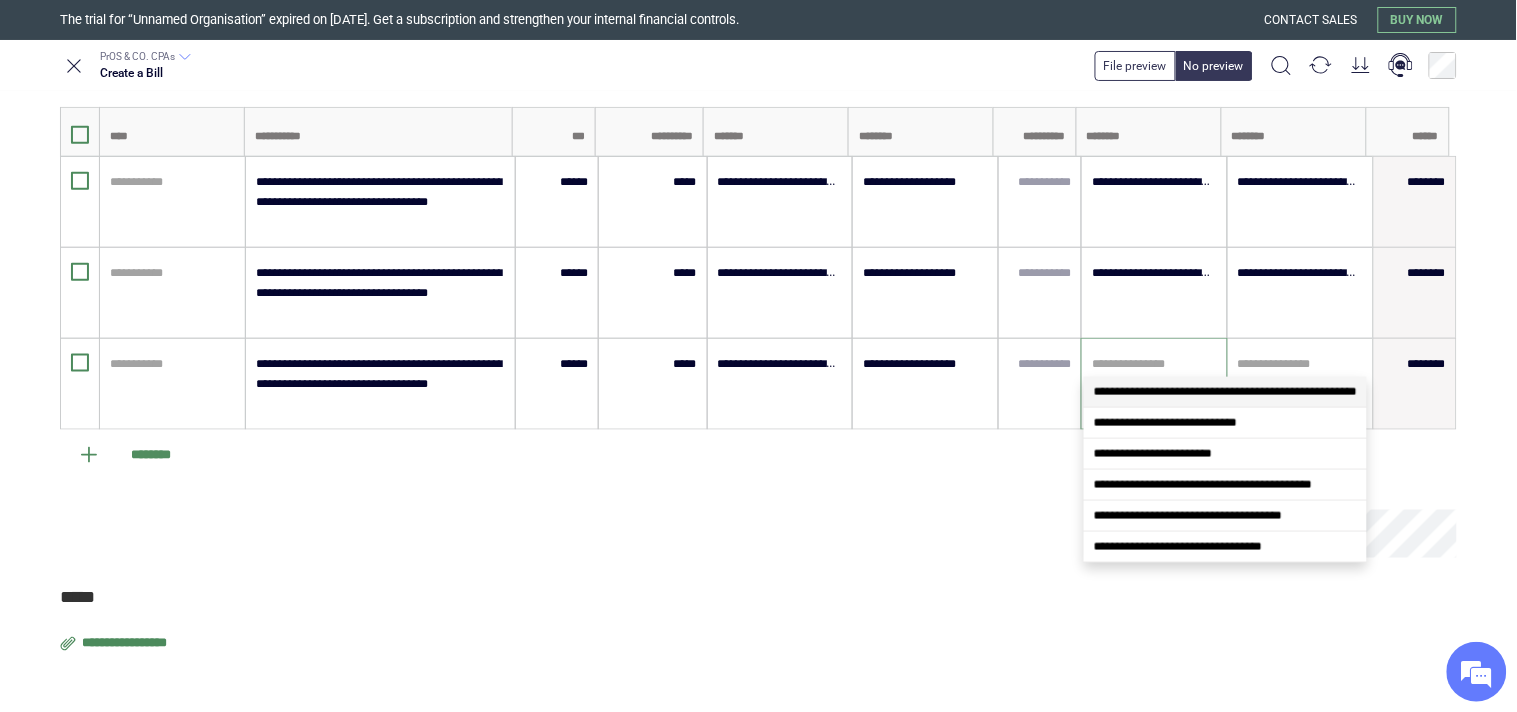 click on "**********" at bounding box center (1225, 392) 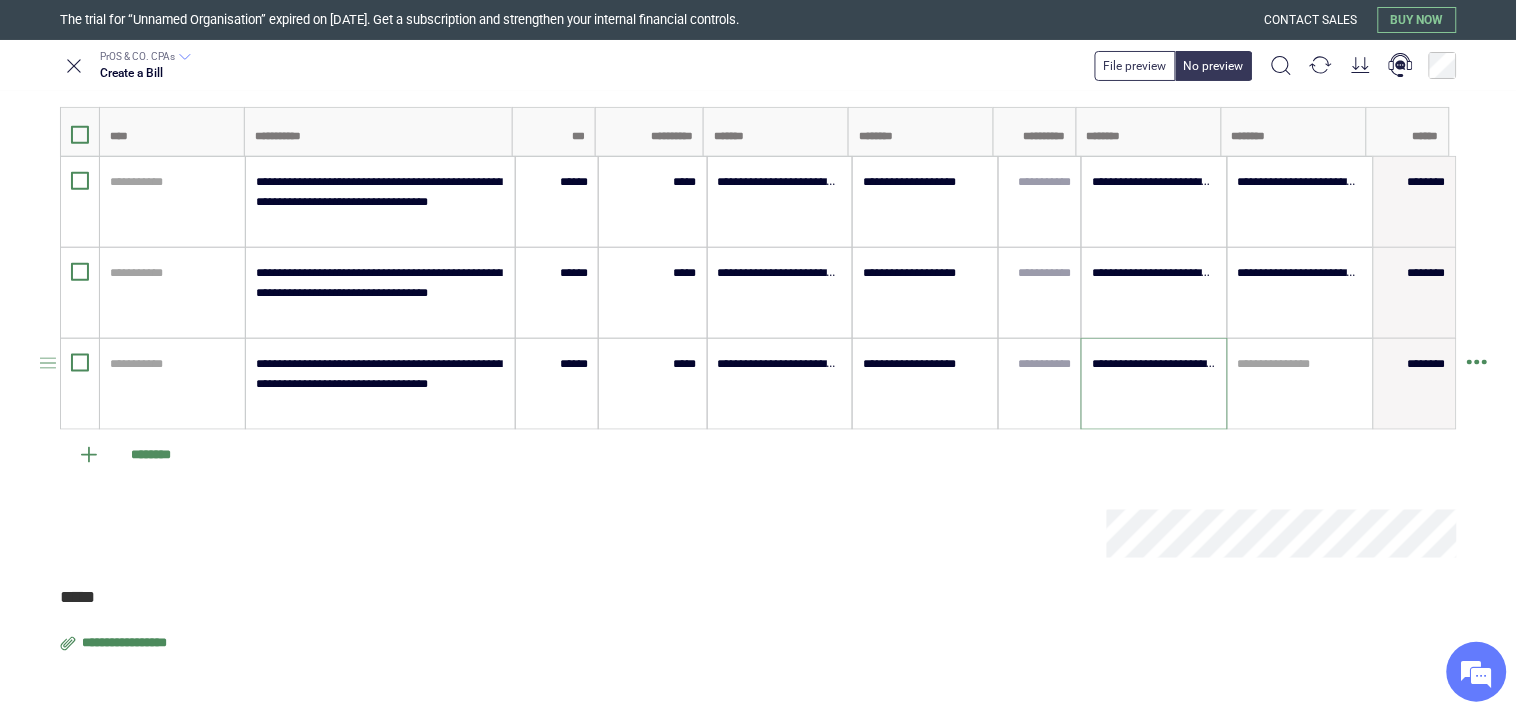 type on "**********" 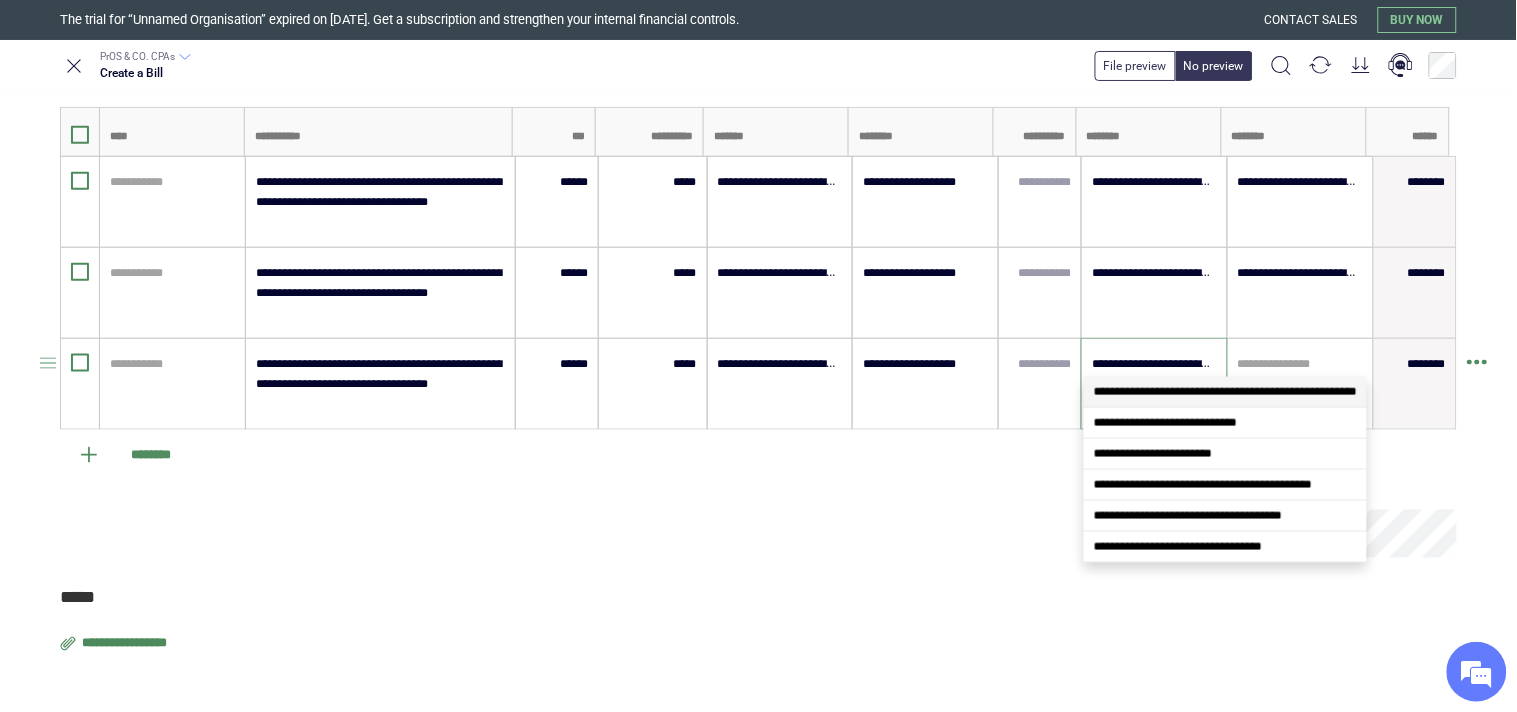 click on "**********" at bounding box center (1154, 364) 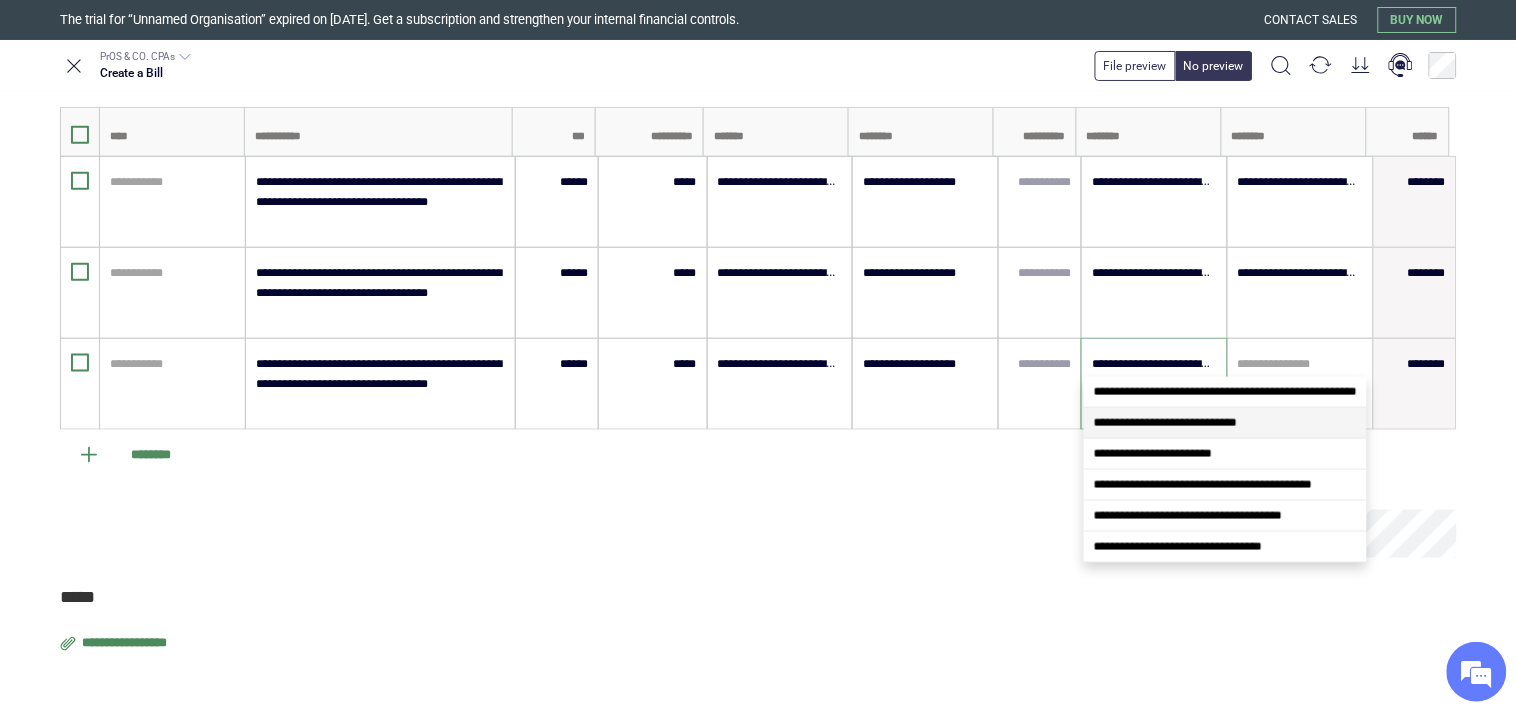click on "**********" at bounding box center [1165, 423] 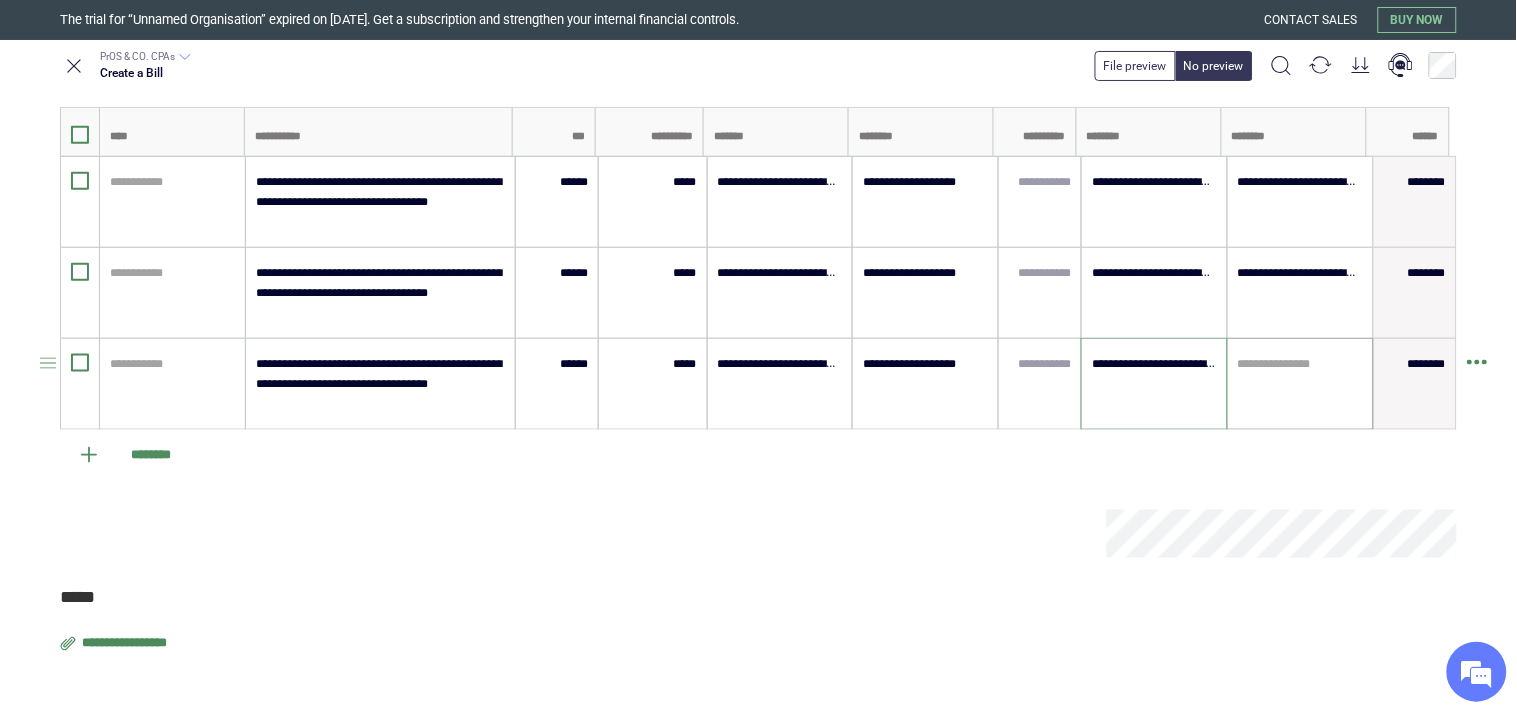 type on "**********" 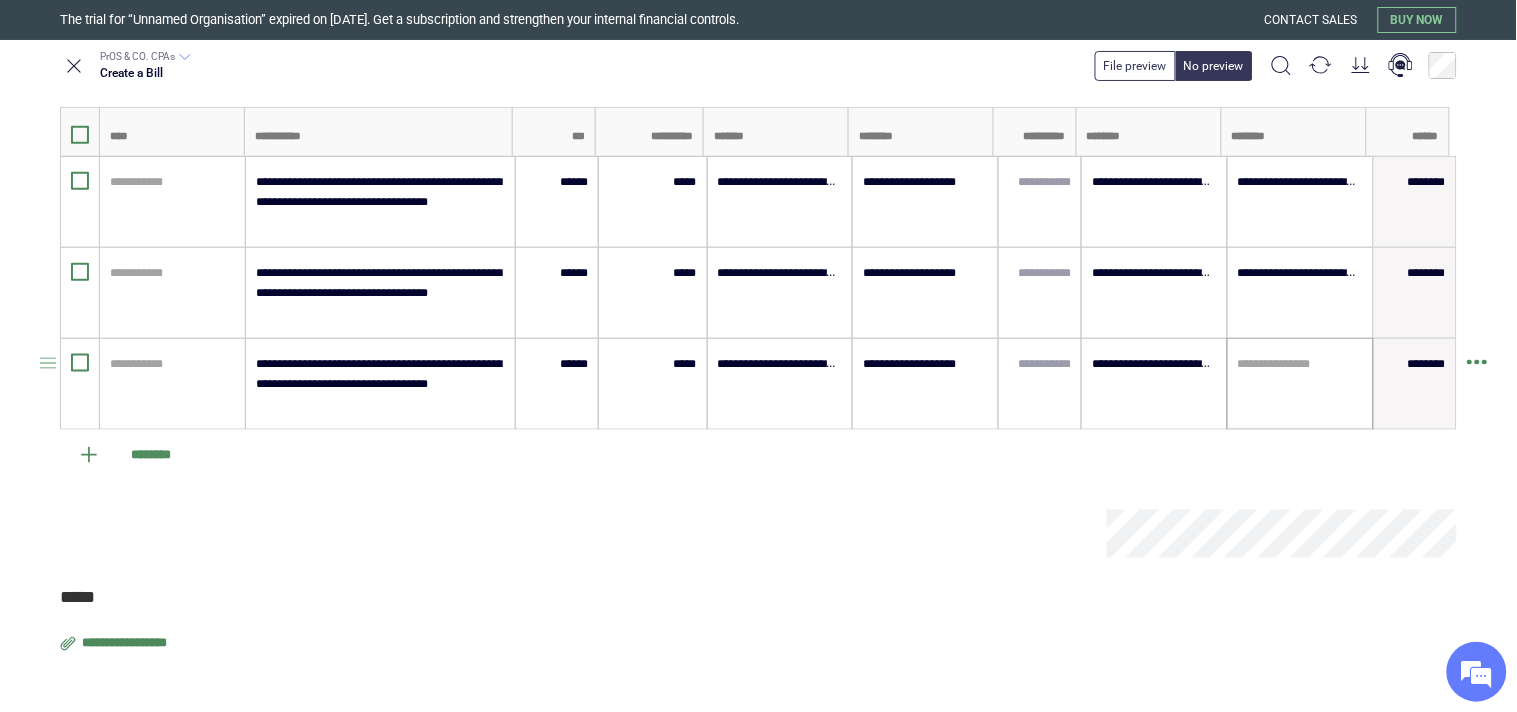 click on "**********" at bounding box center [1300, 384] 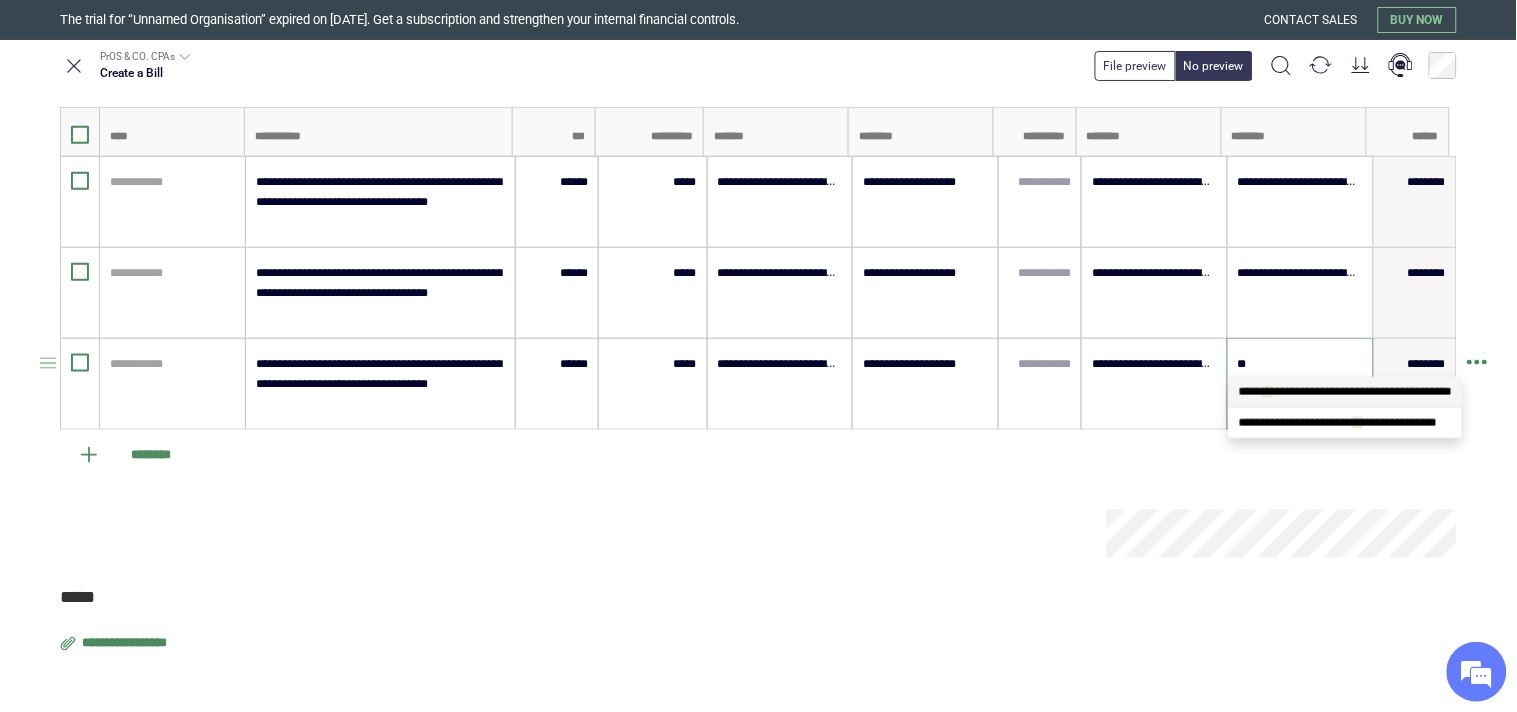 scroll, scrollTop: 0, scrollLeft: 0, axis: both 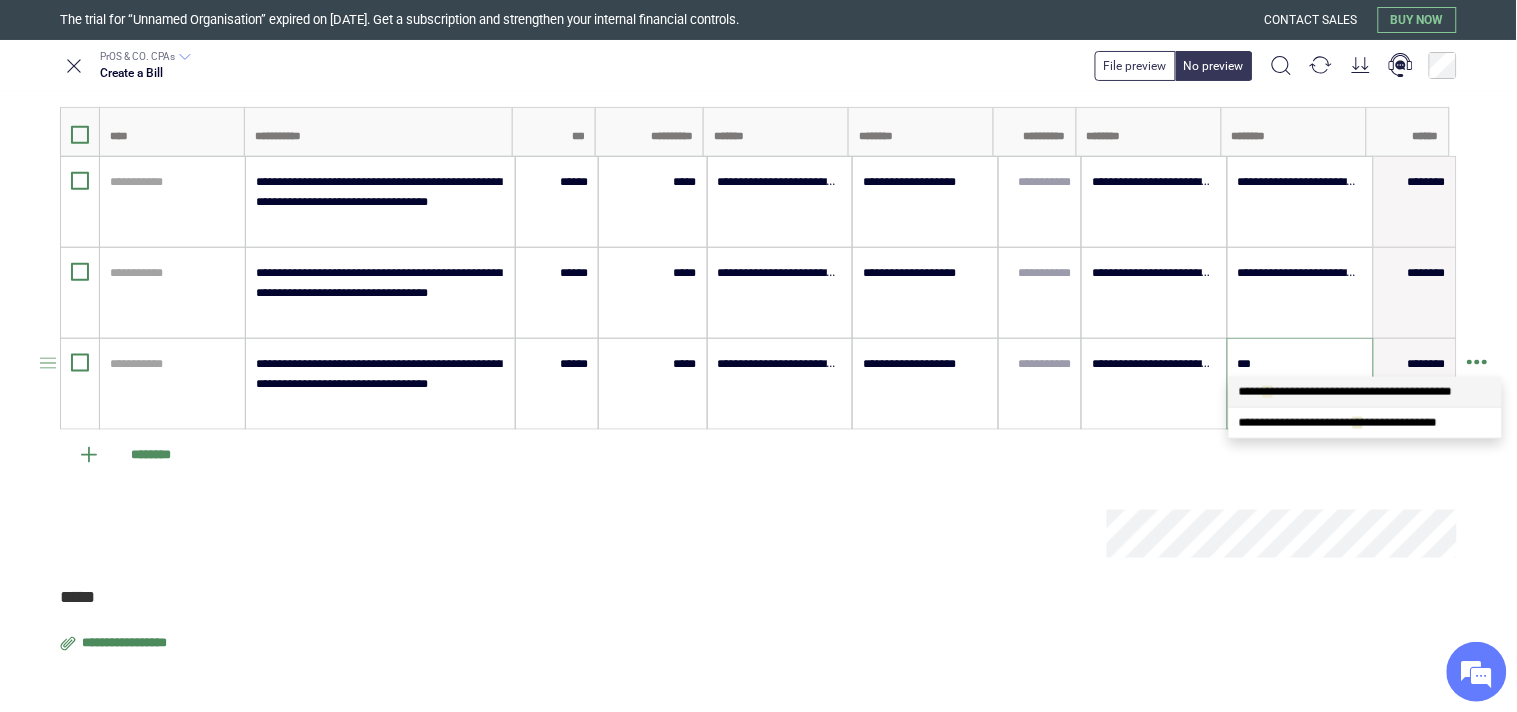 type on "****" 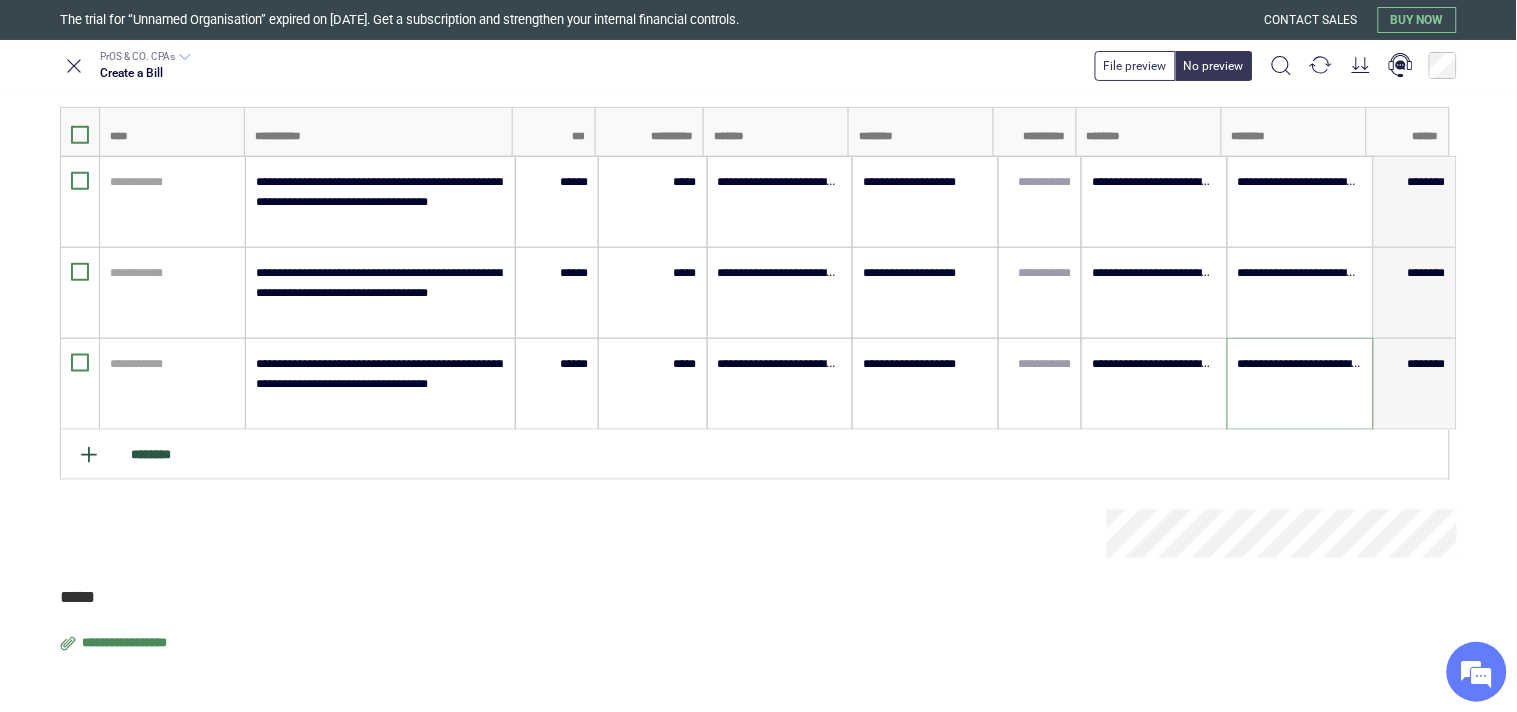 type on "**********" 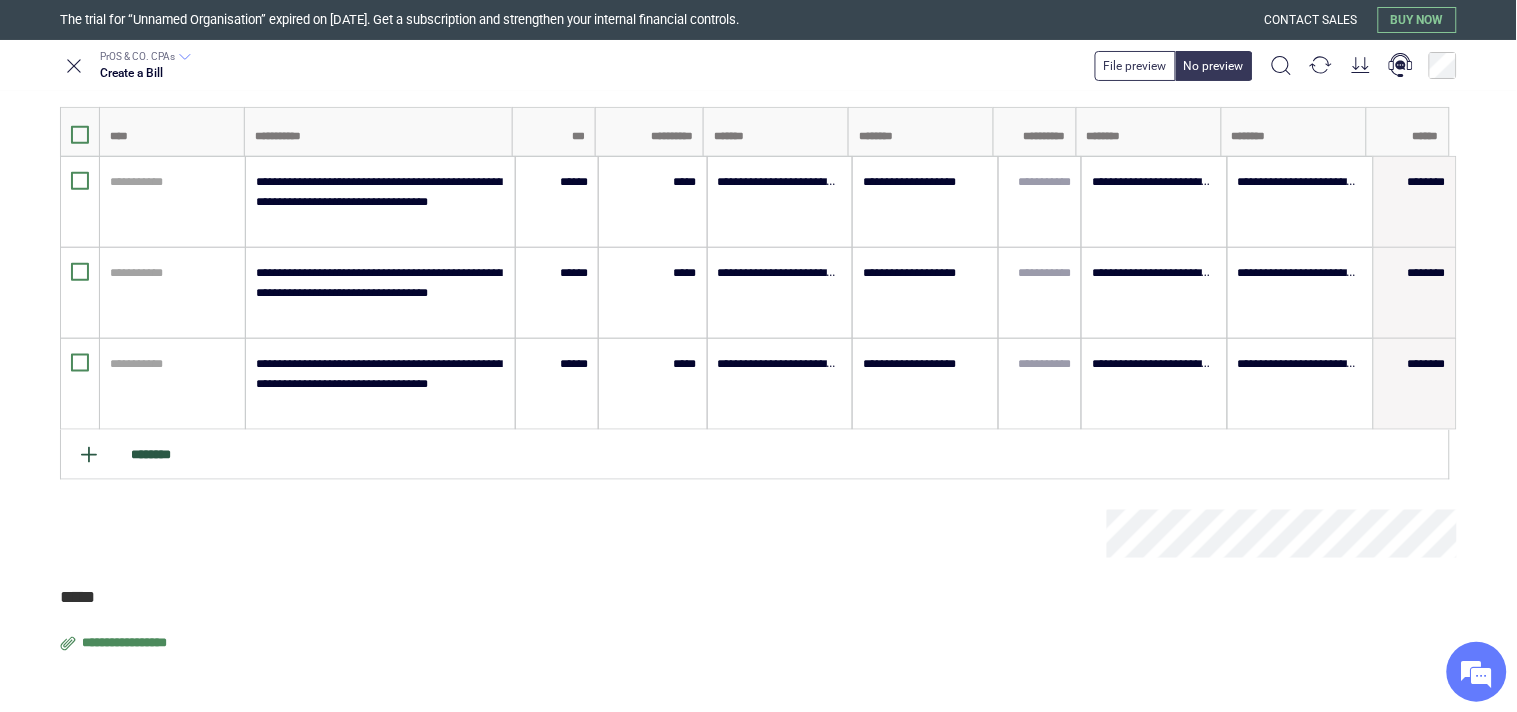 click on "********" at bounding box center [755, 455] 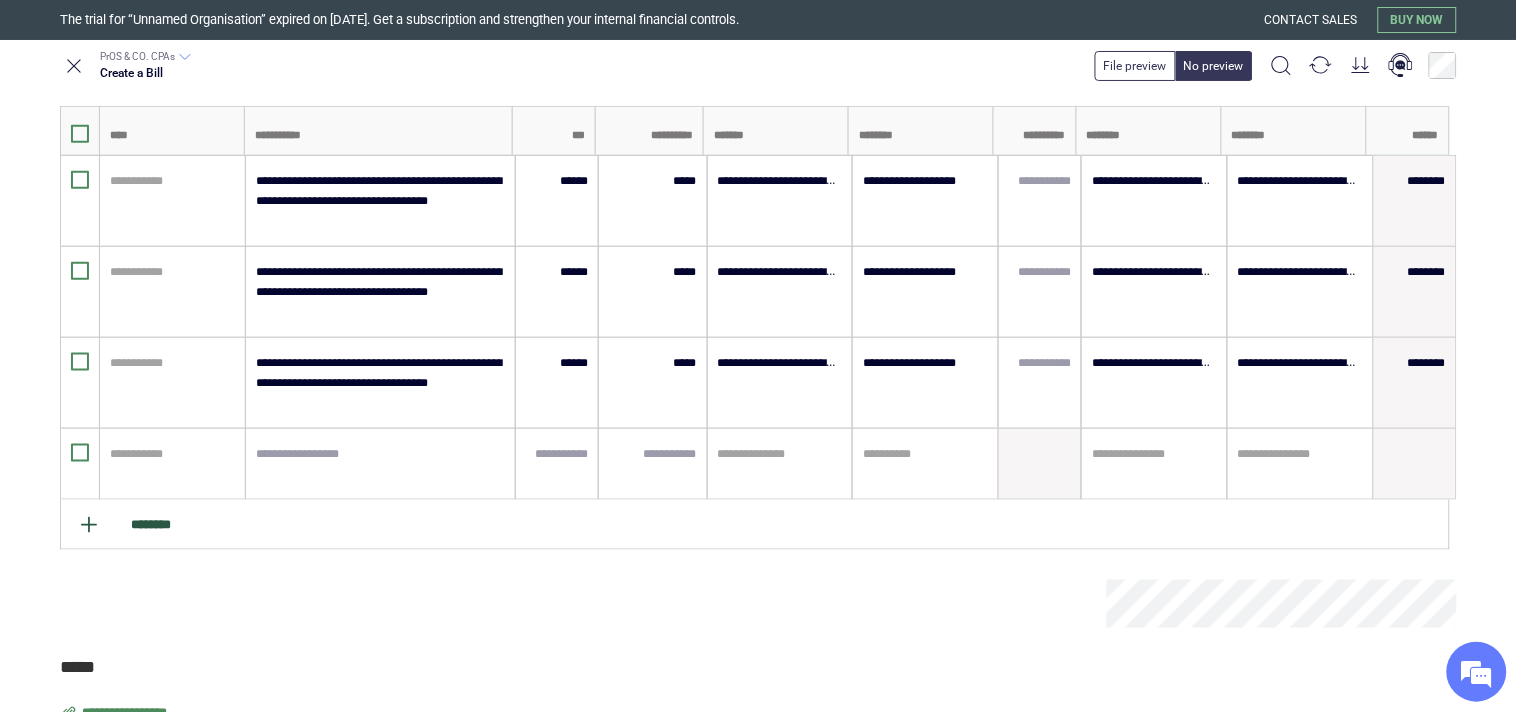 click at bounding box center [380, 464] 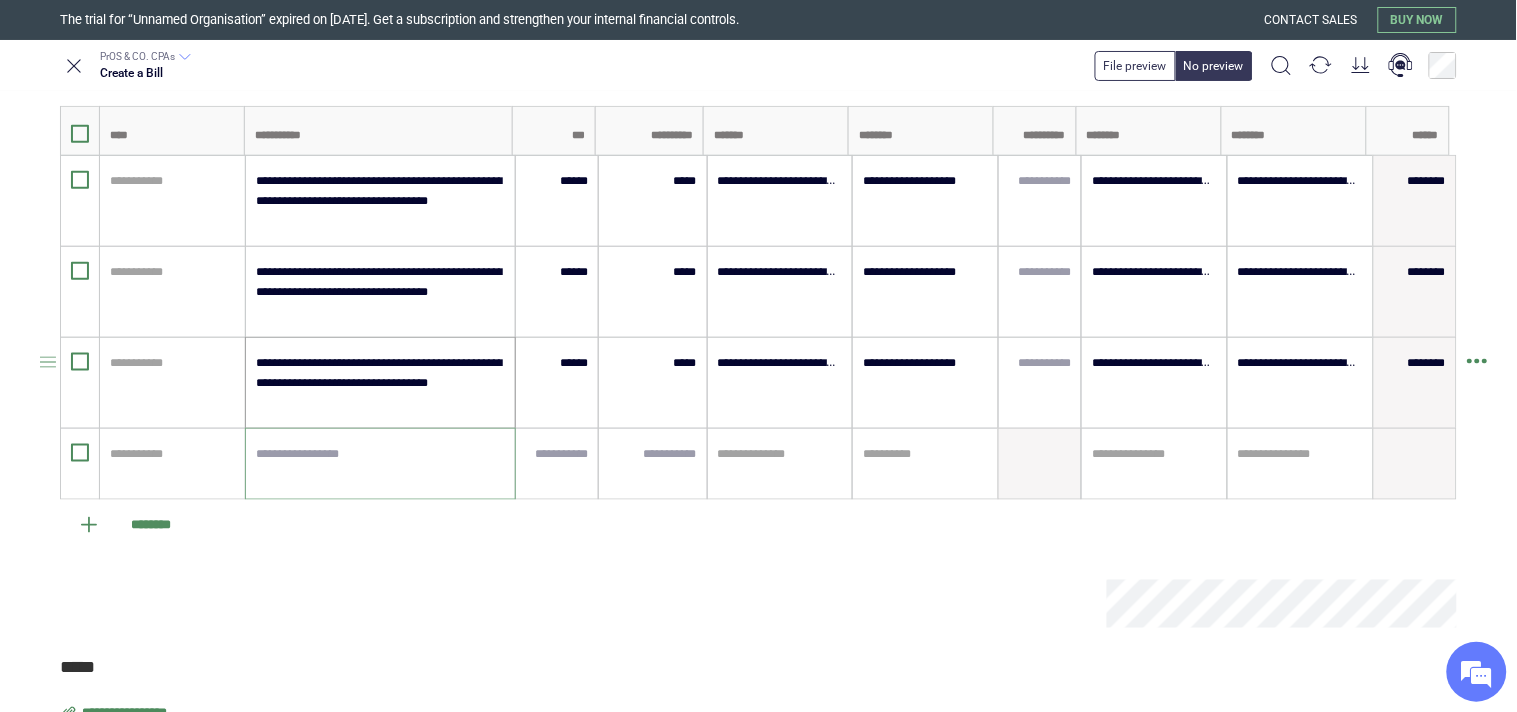 scroll, scrollTop: 553, scrollLeft: 0, axis: vertical 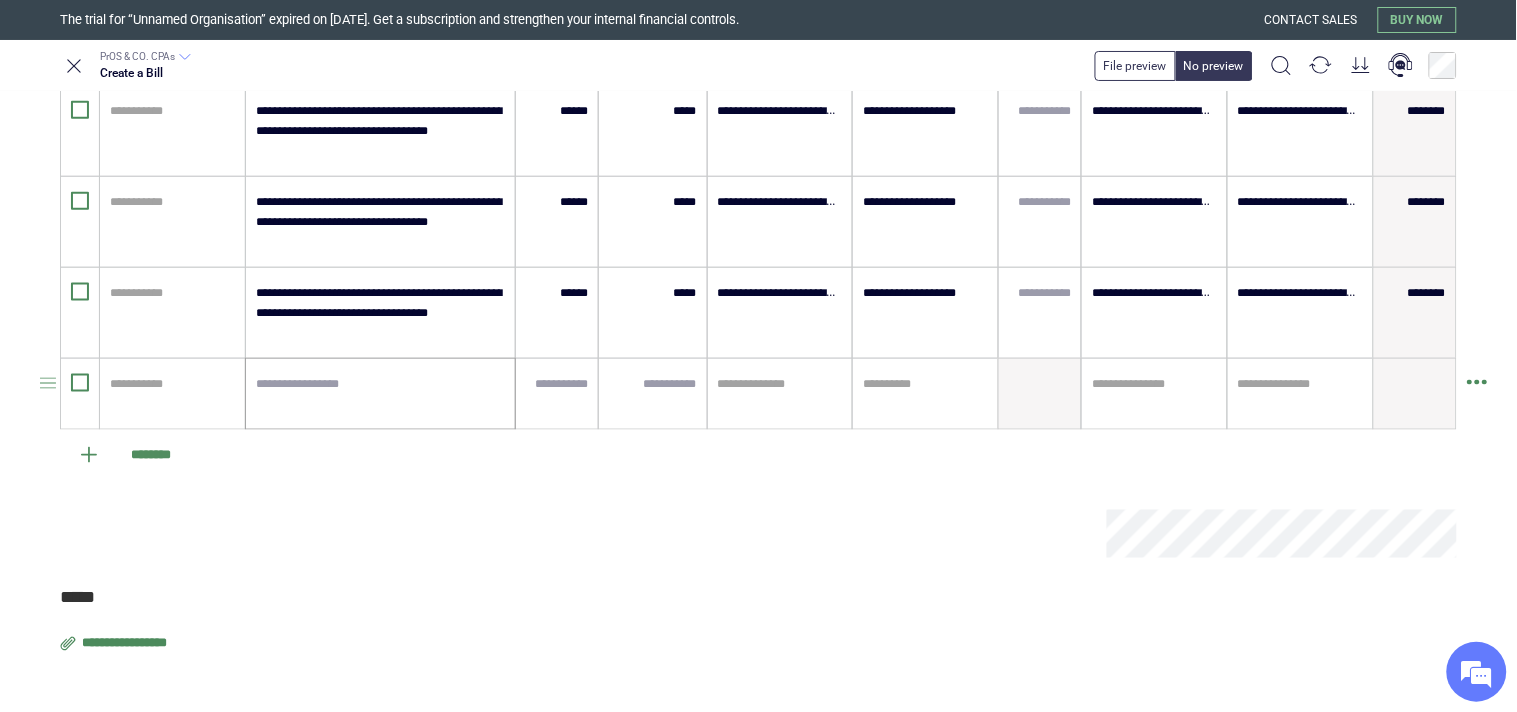 click at bounding box center [380, 394] 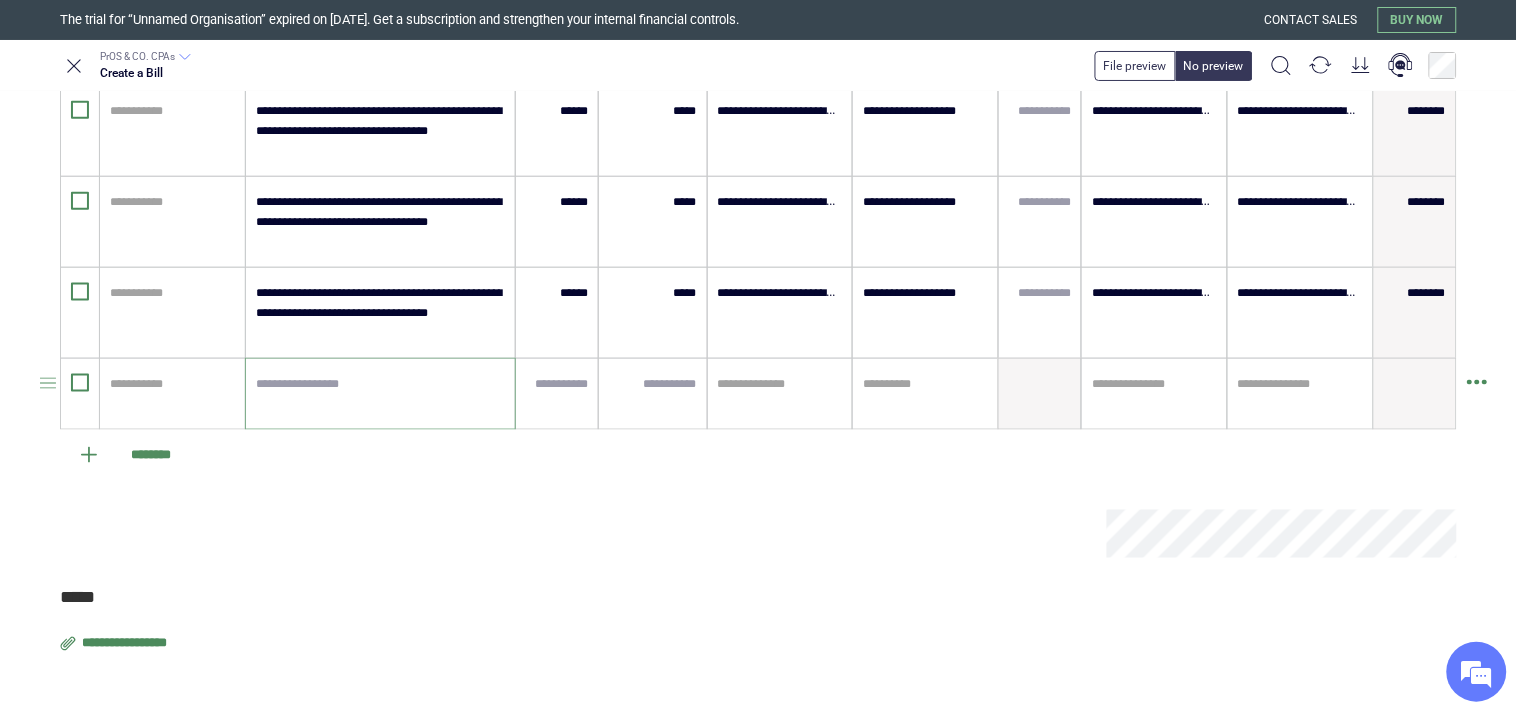 paste on "**********" 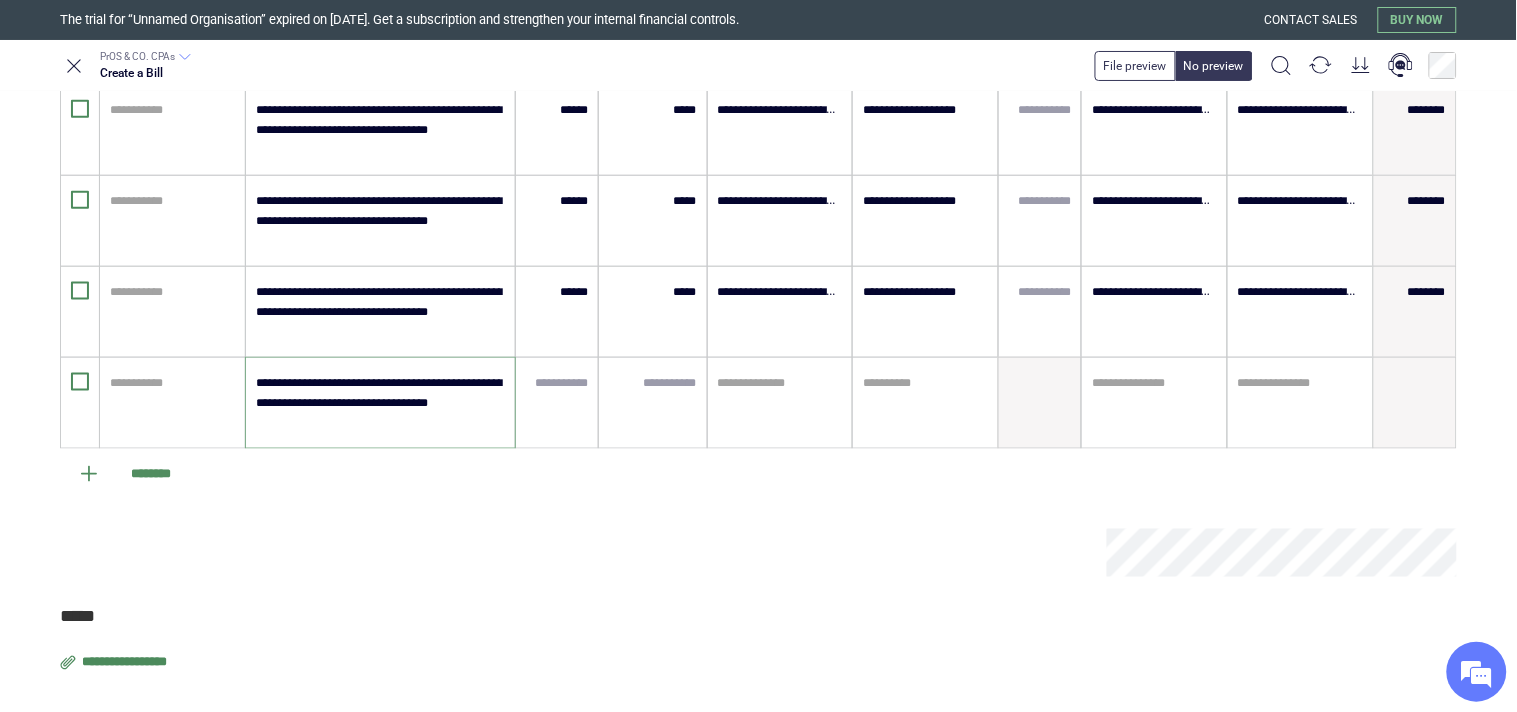 type on "**********" 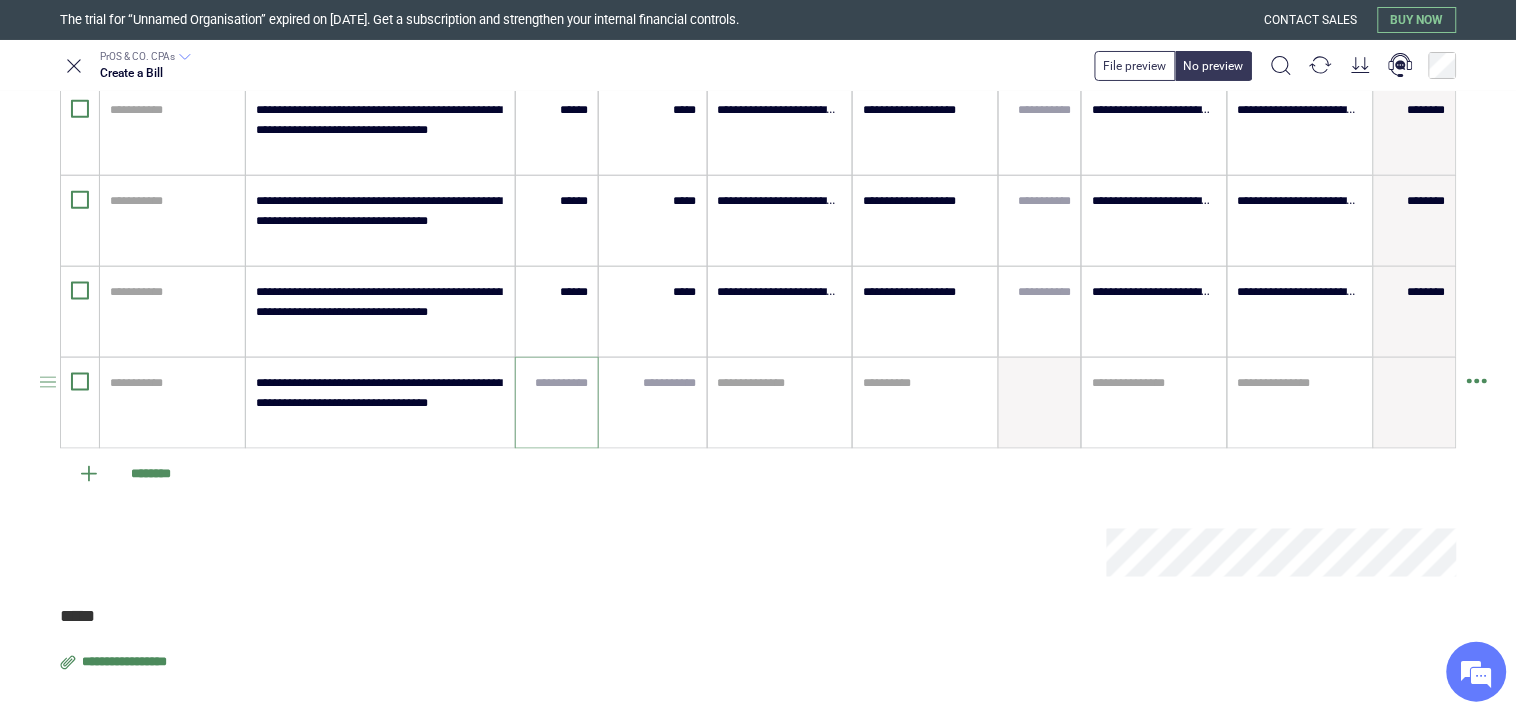 click at bounding box center [557, 383] 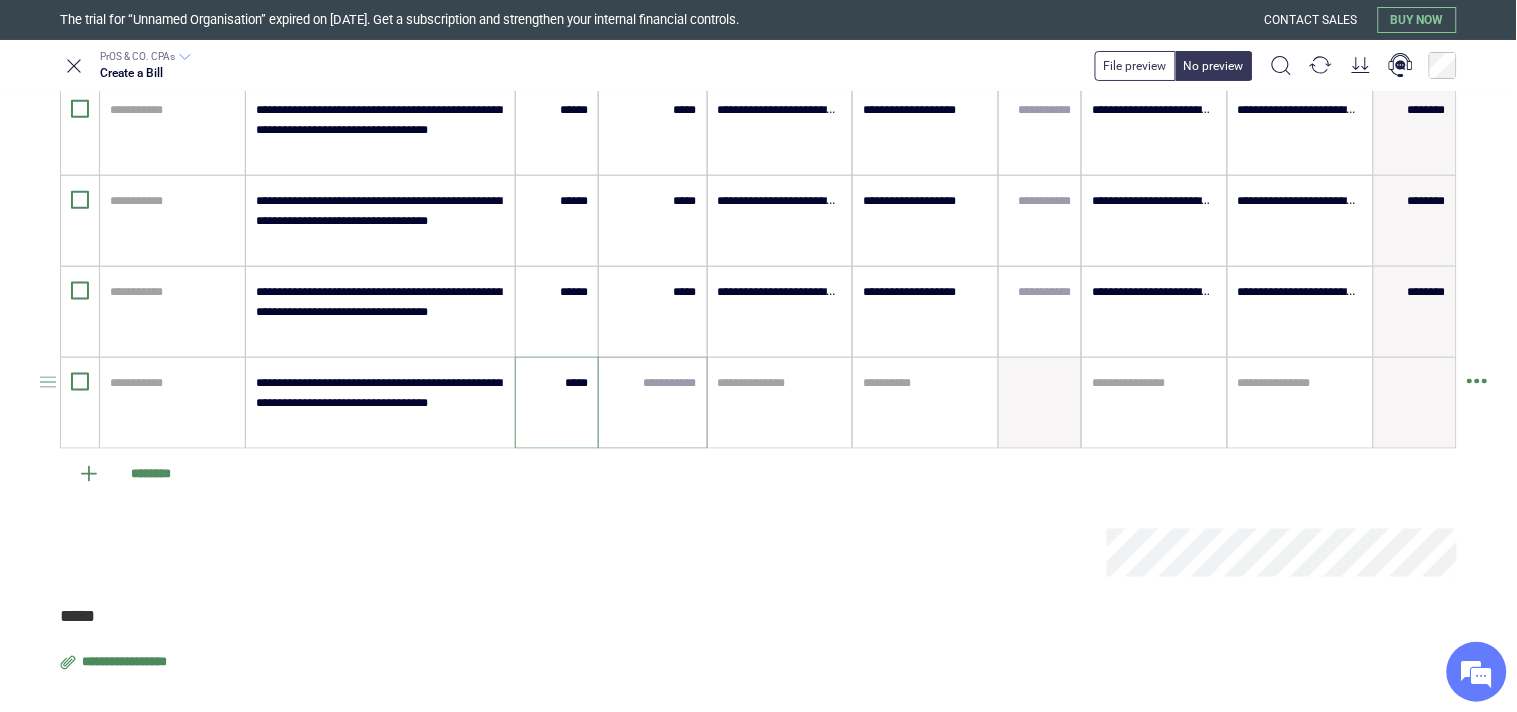 type on "*****" 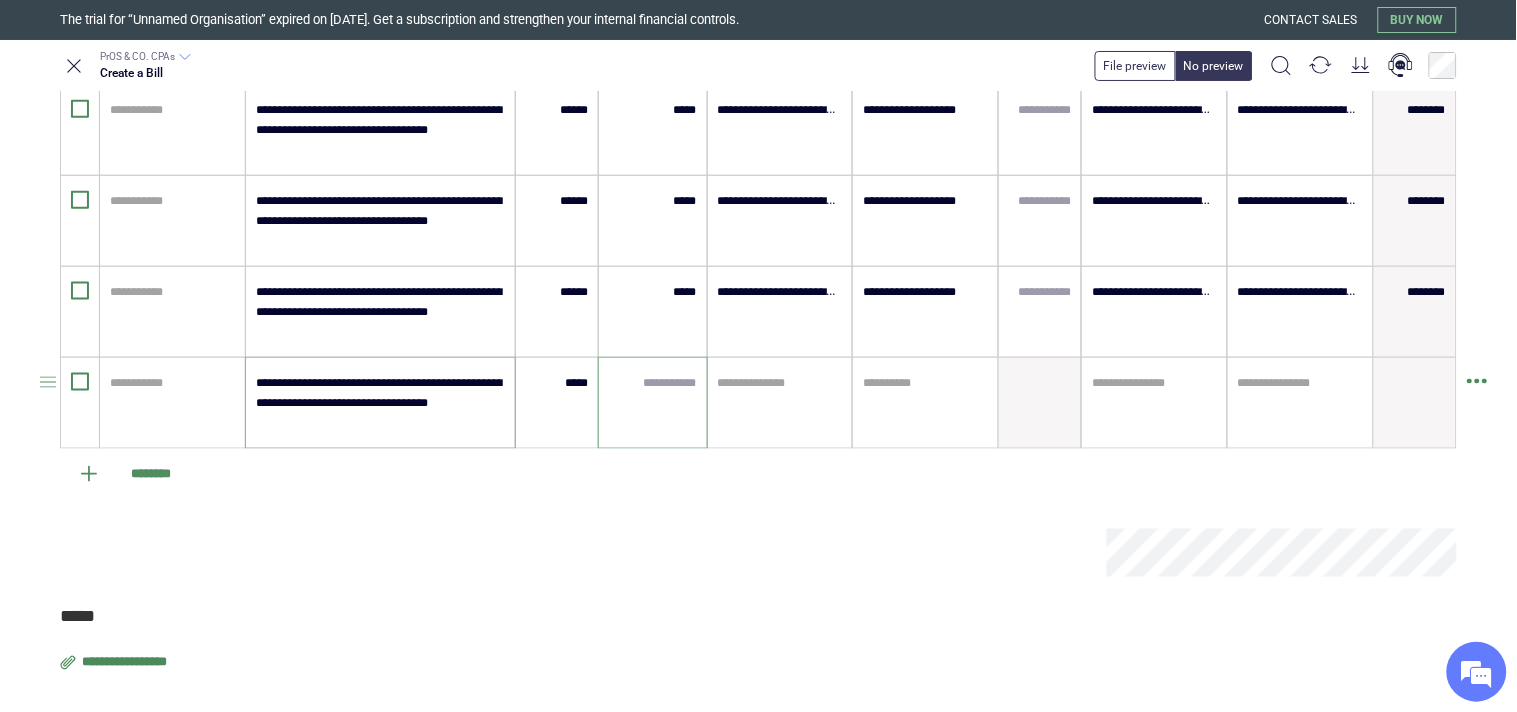 paste on "*****" 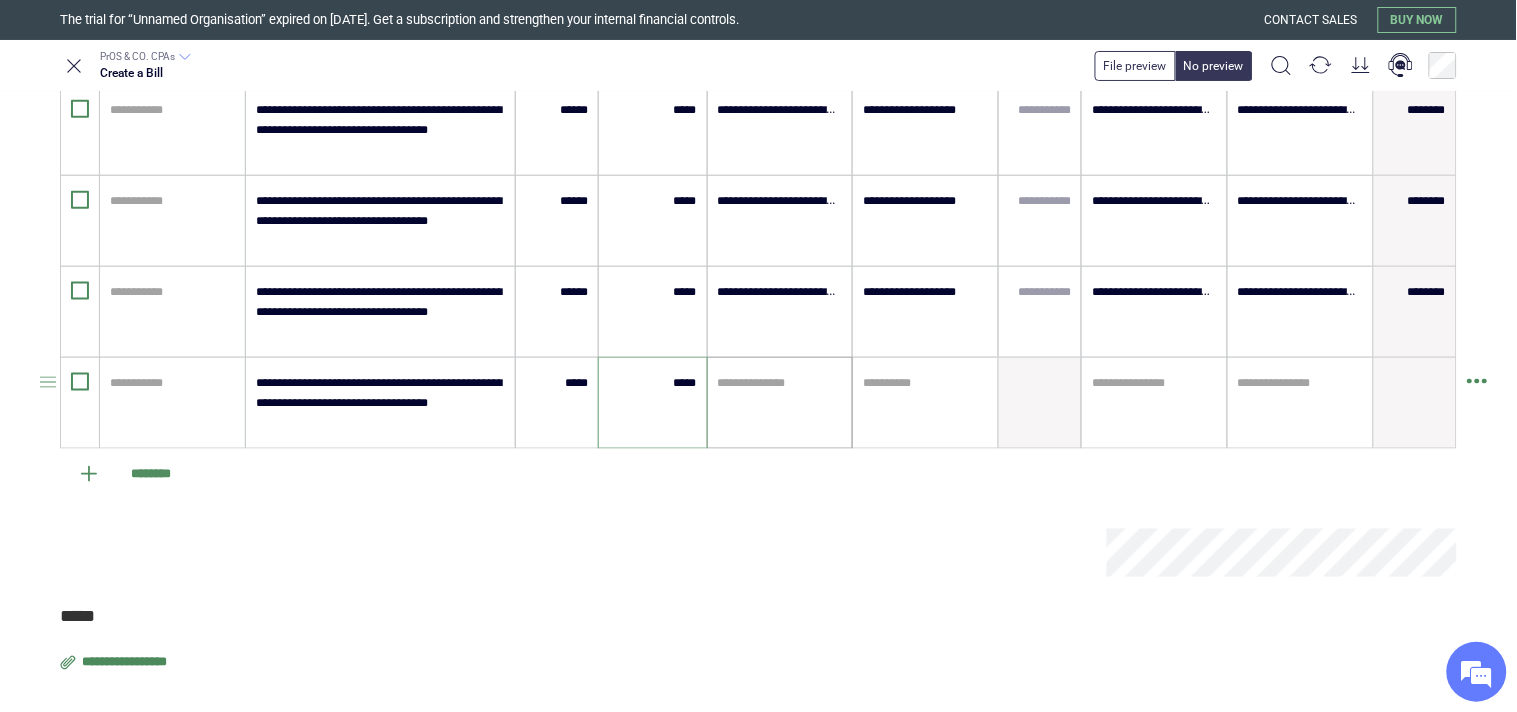 type on "*****" 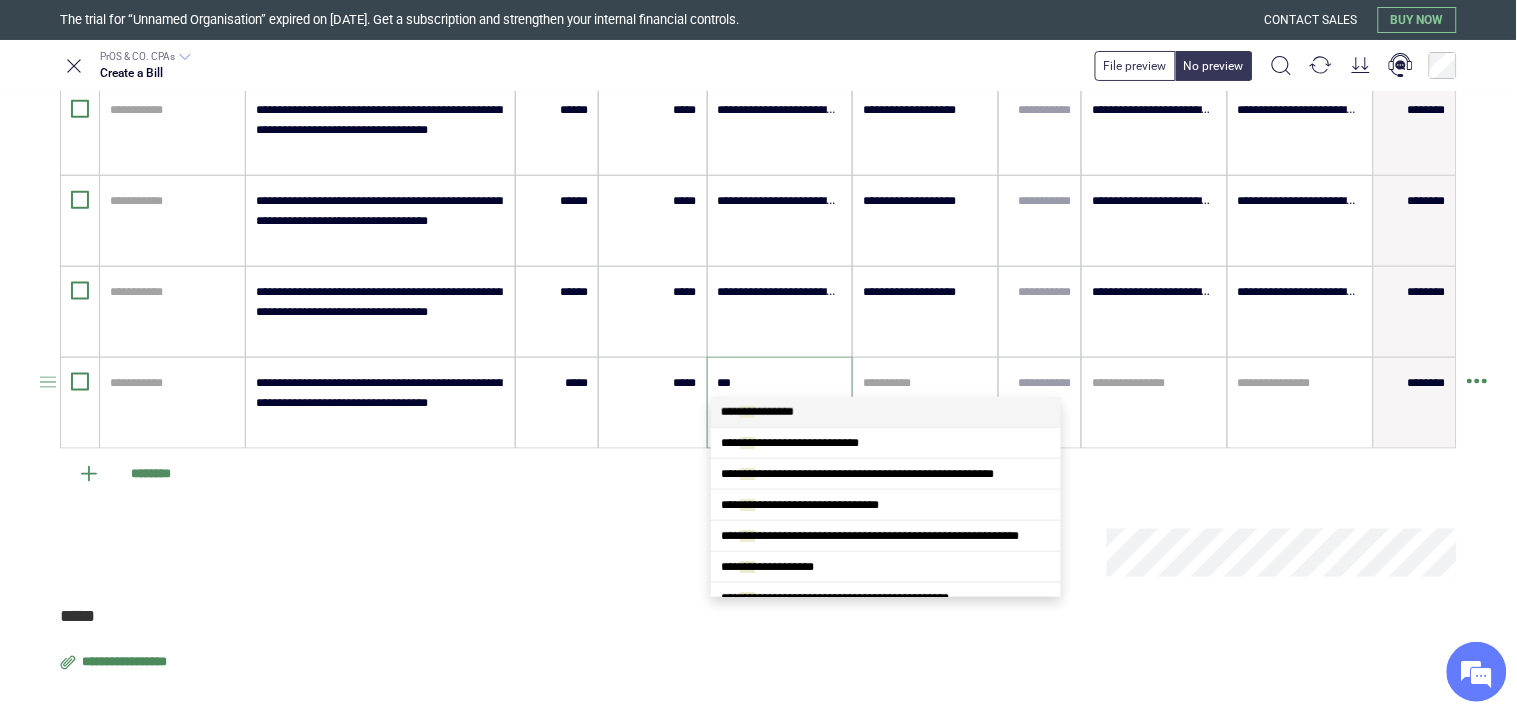 type on "****" 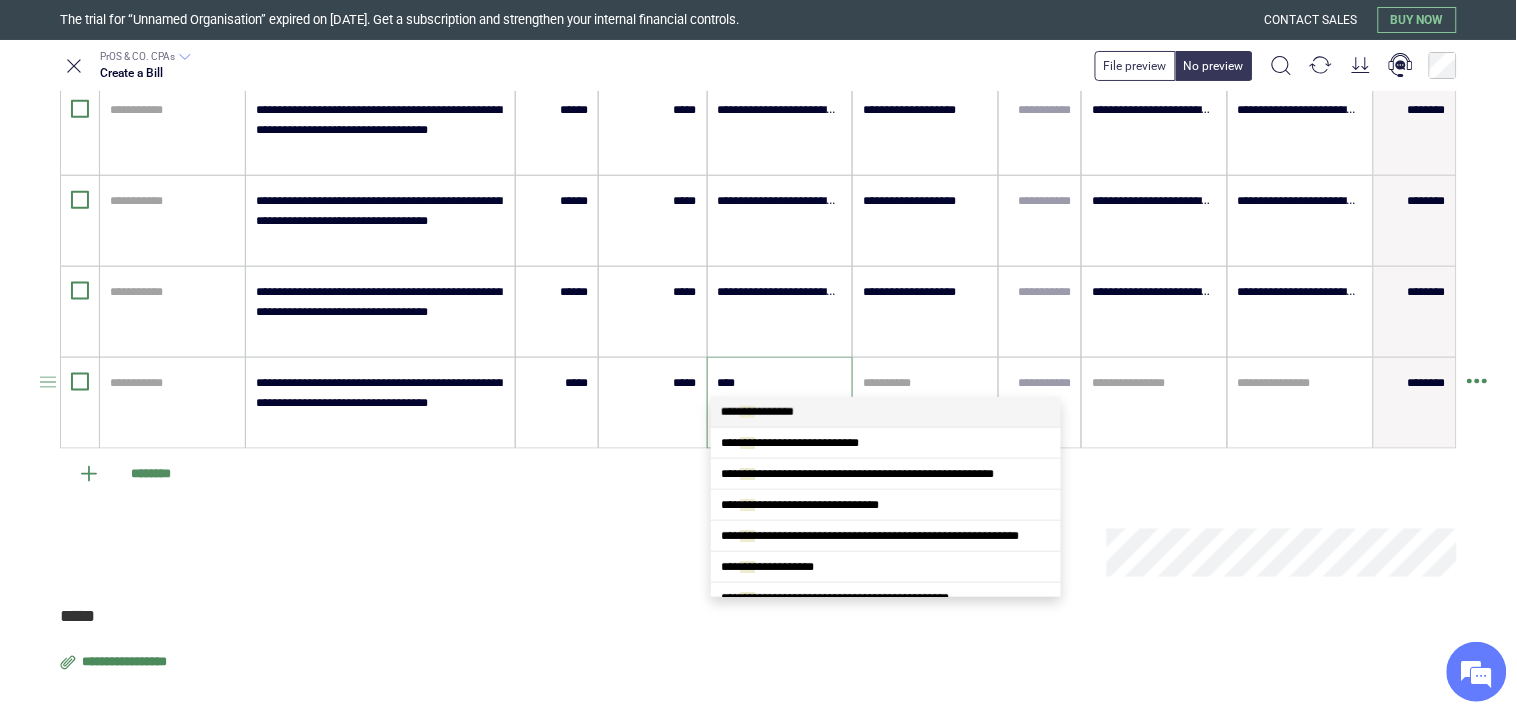 scroll, scrollTop: 0, scrollLeft: 0, axis: both 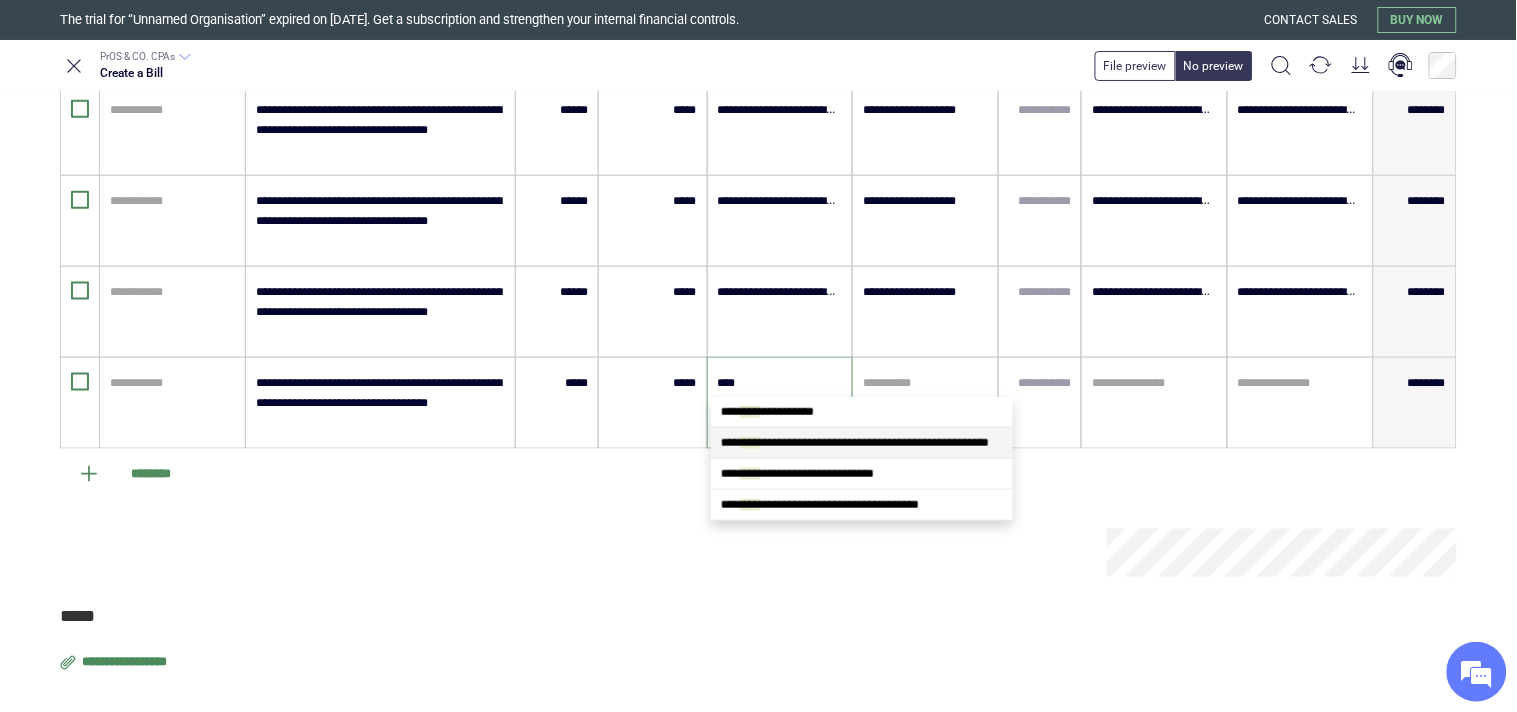 click on "**********" at bounding box center (855, 443) 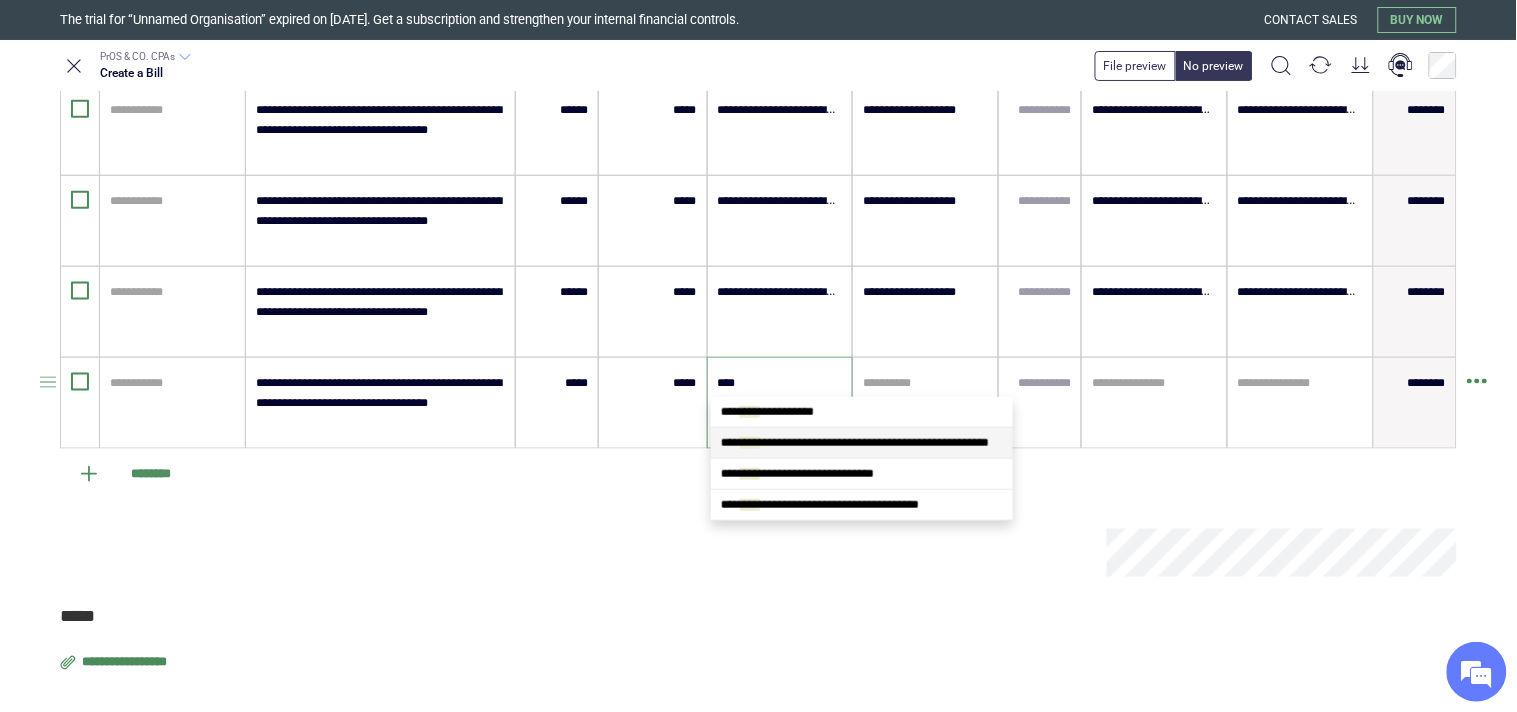 type 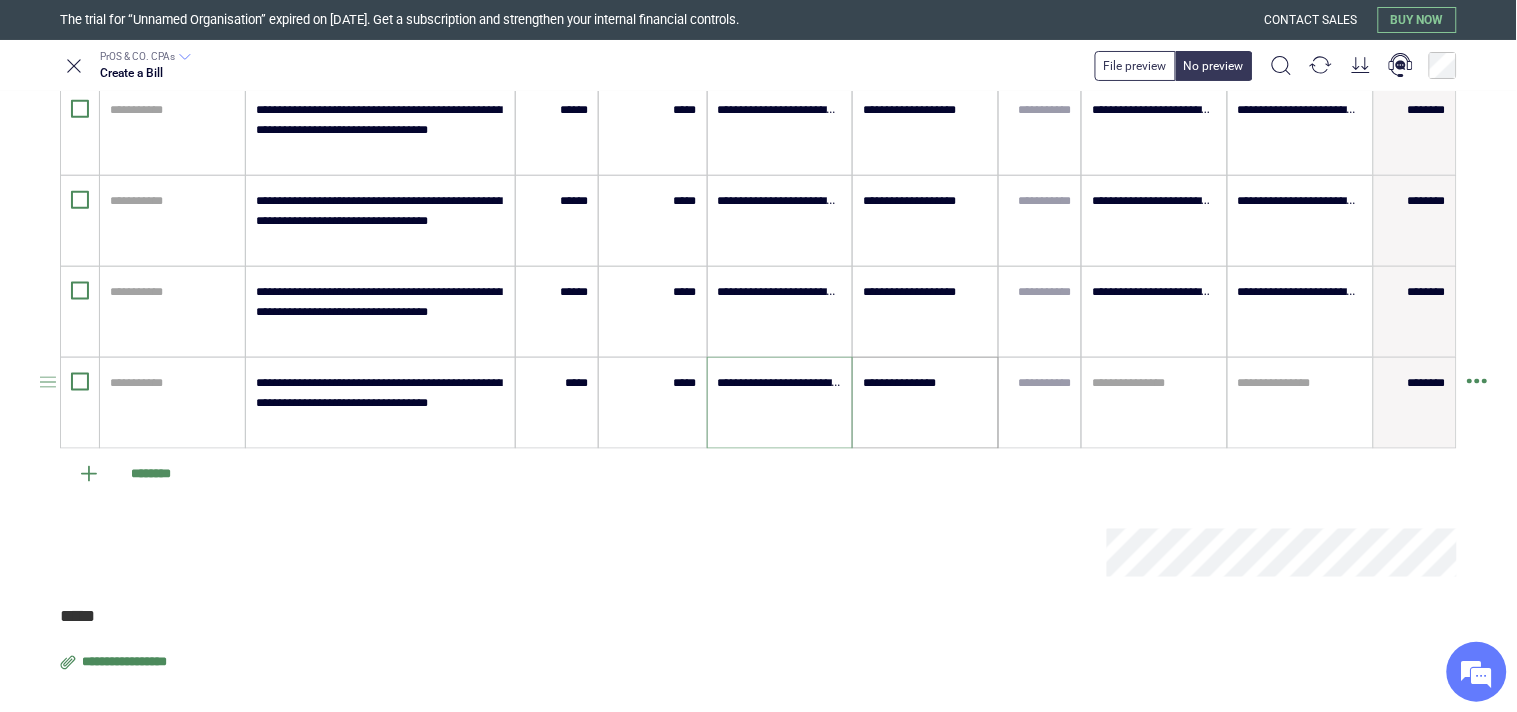 type on "**********" 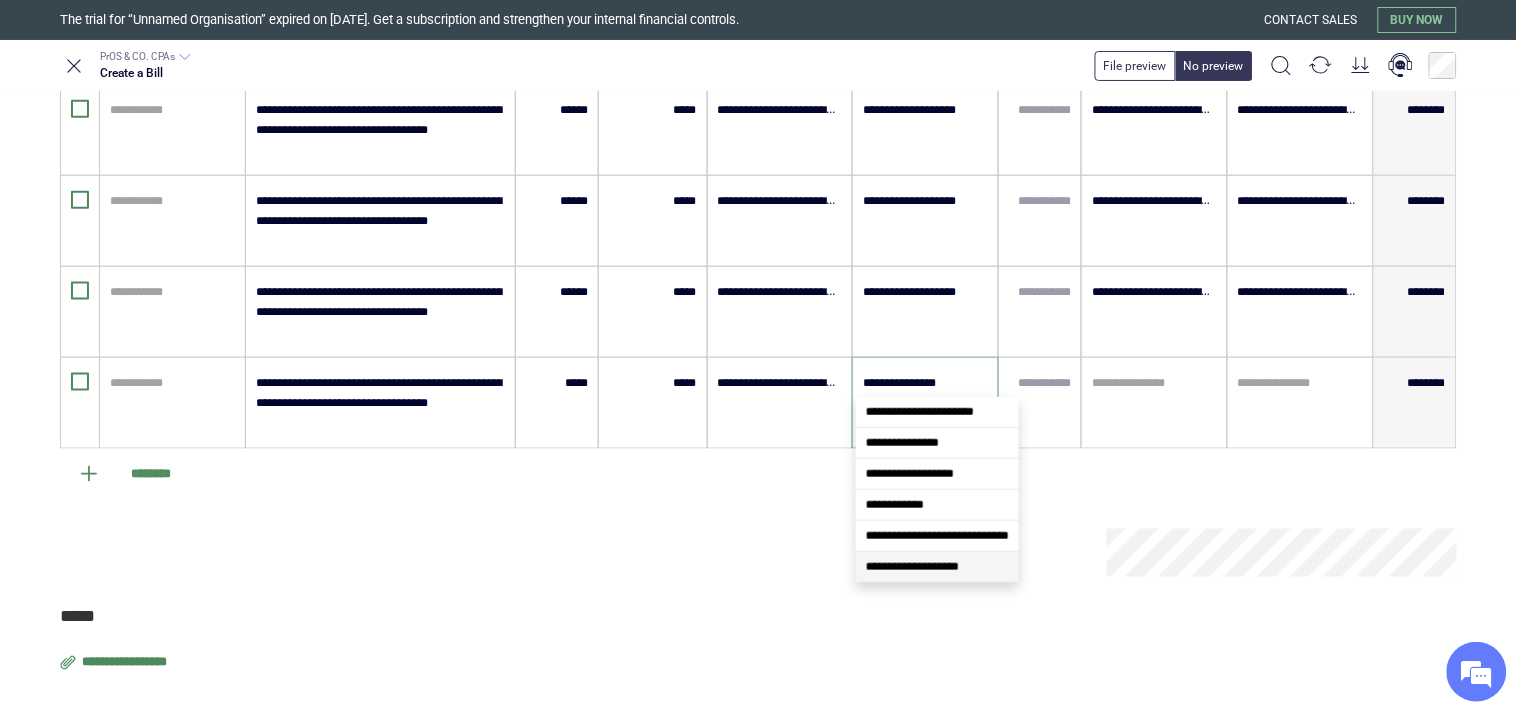 click on "**********" at bounding box center [912, 567] 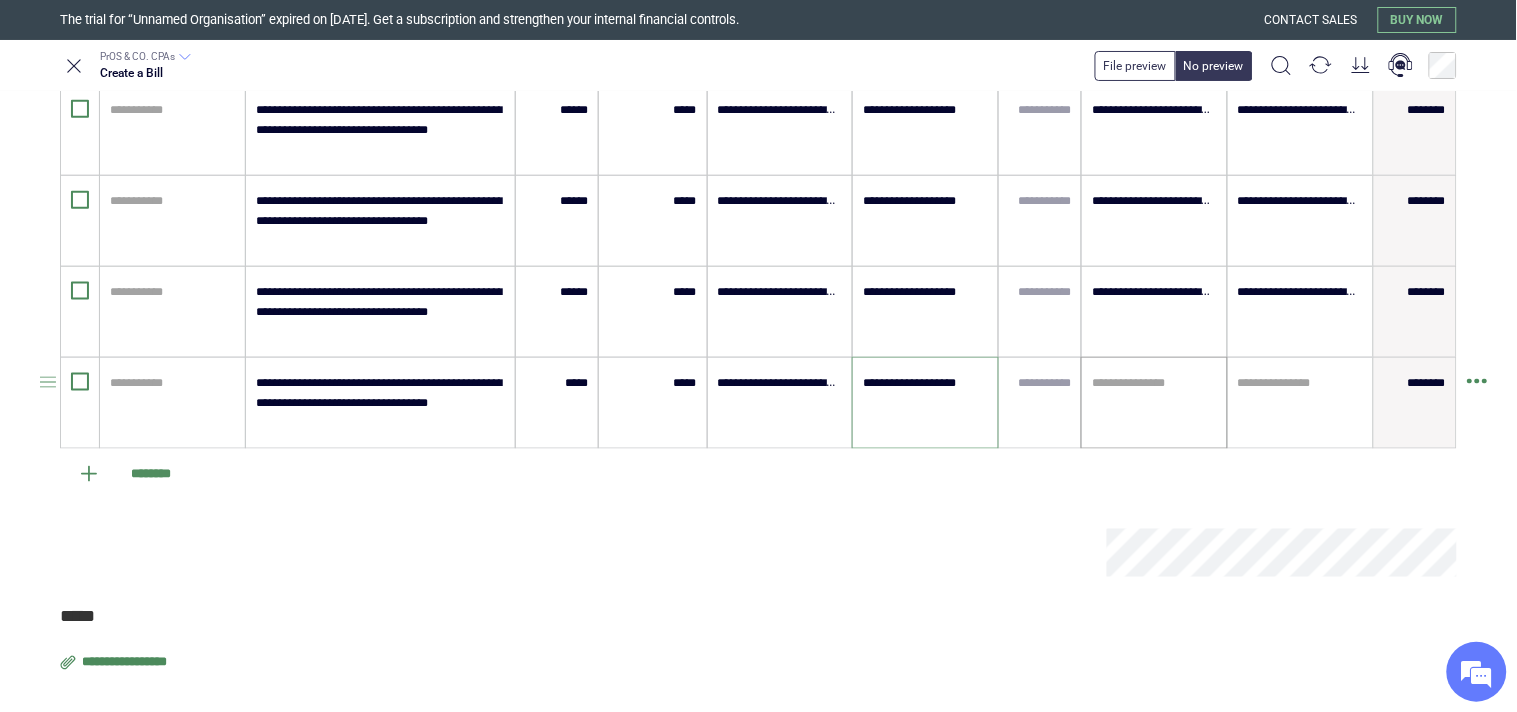 type on "**********" 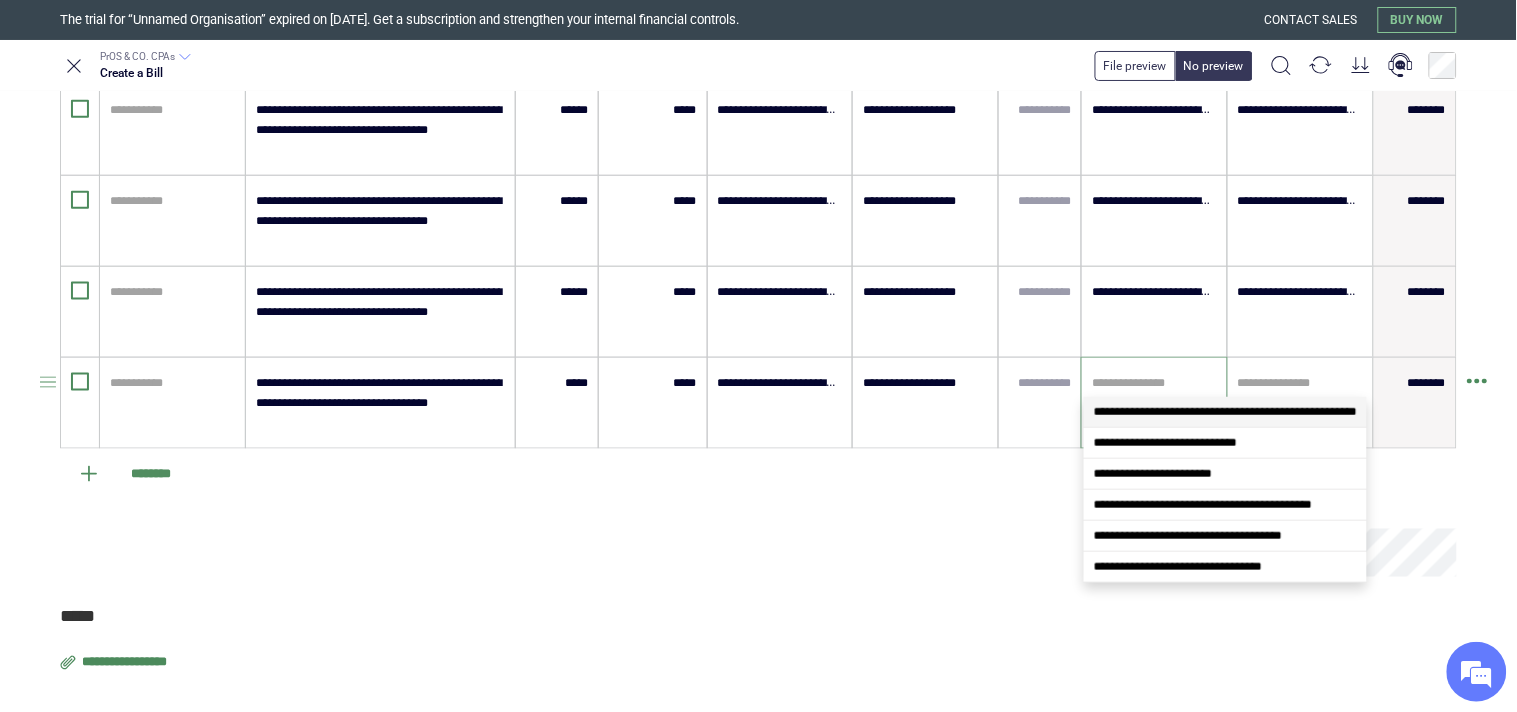 click at bounding box center [1154, 383] 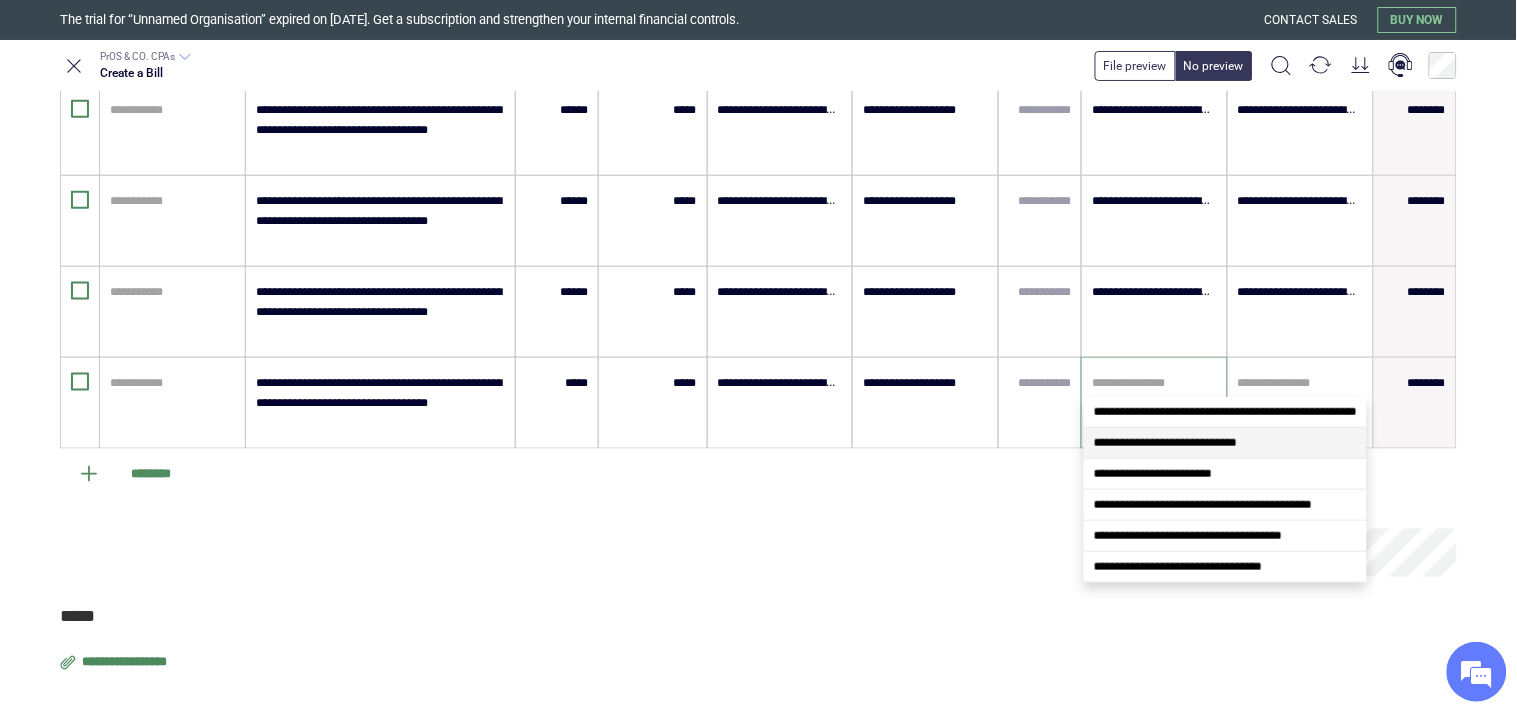 click on "**********" at bounding box center [1165, 443] 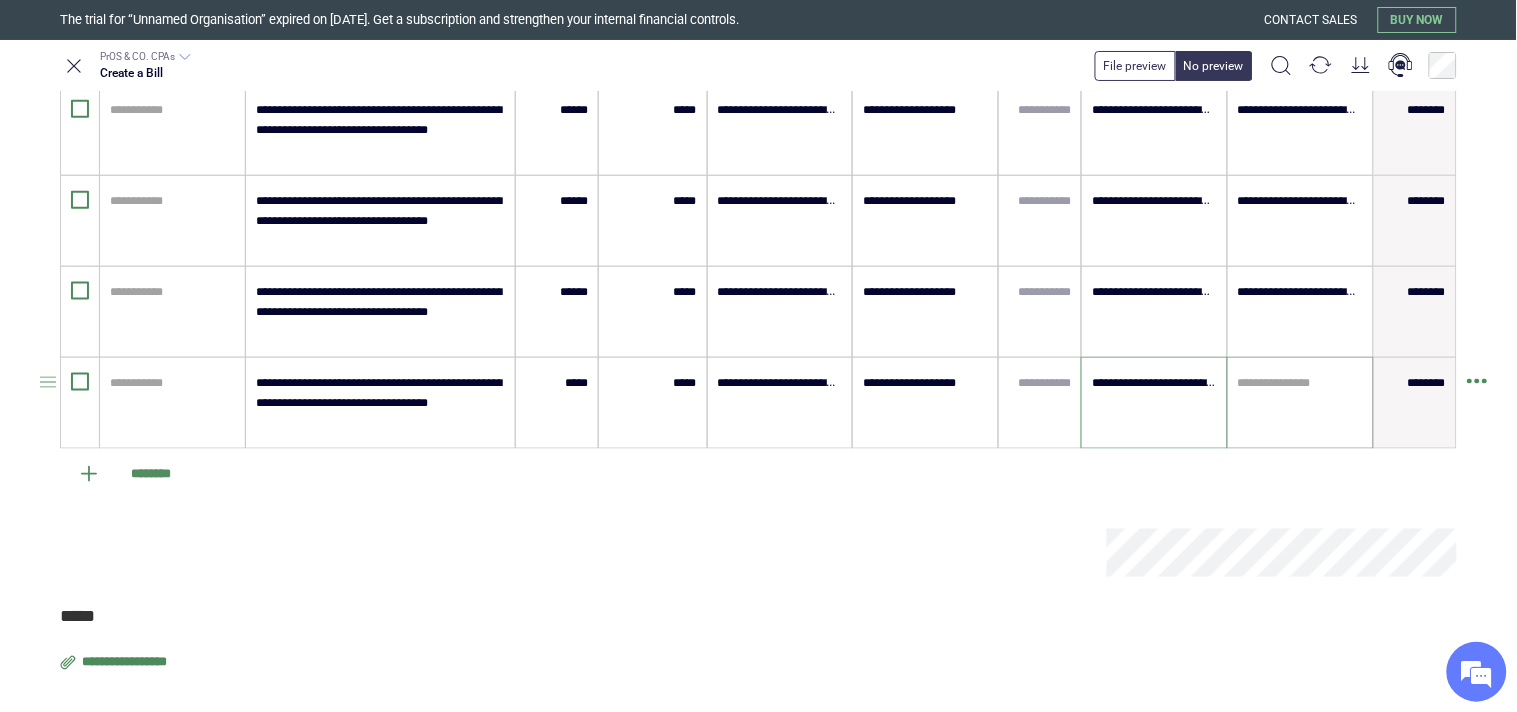 type on "**********" 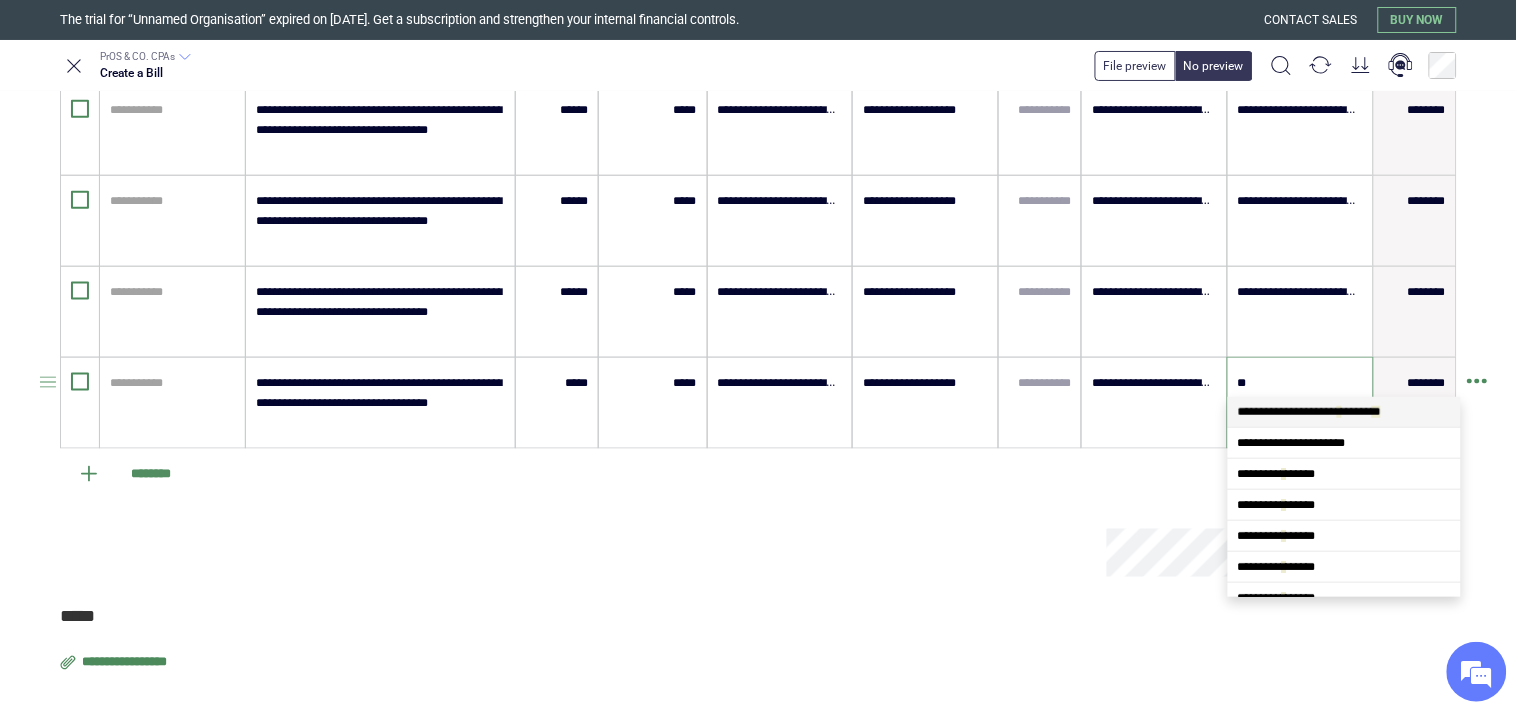 scroll, scrollTop: 0, scrollLeft: 0, axis: both 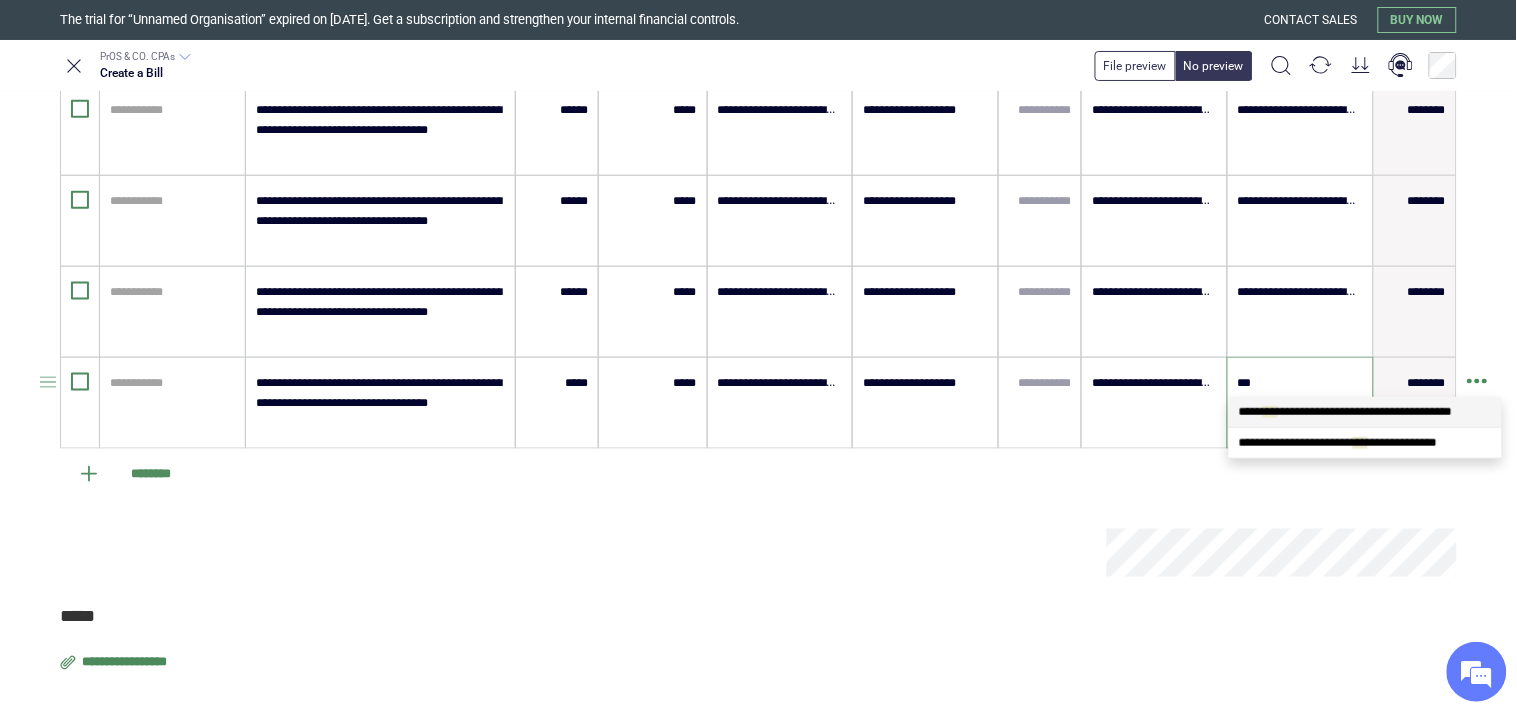 type on "****" 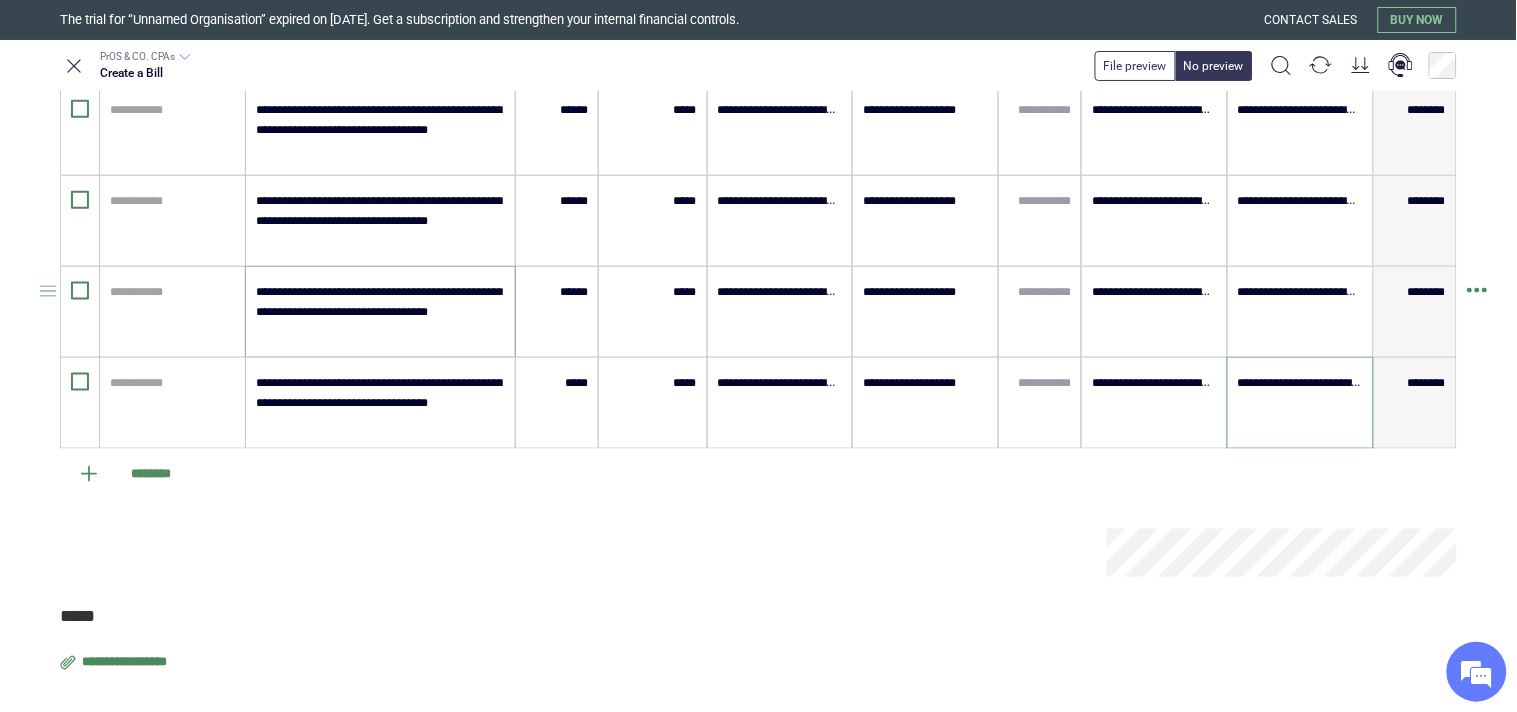 scroll, scrollTop: 573, scrollLeft: 0, axis: vertical 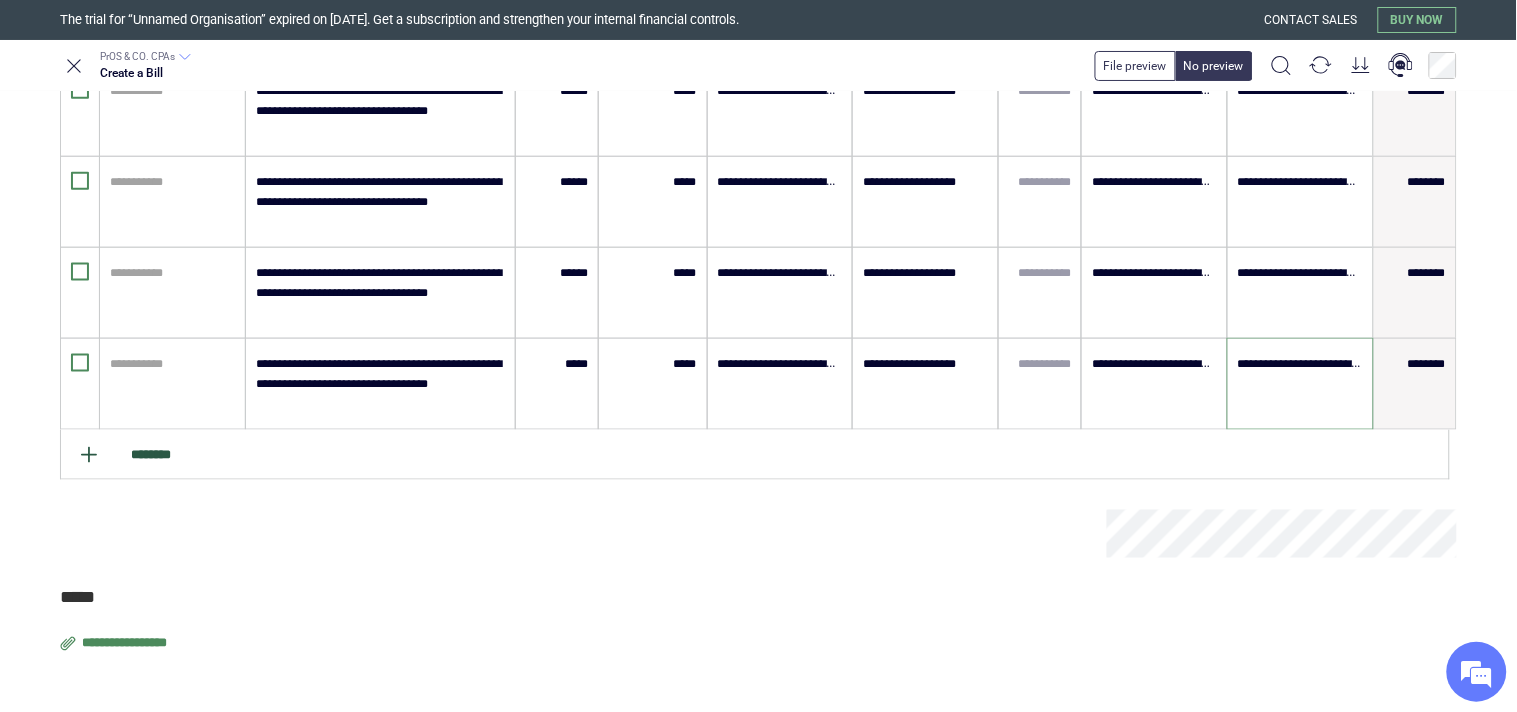 type on "**********" 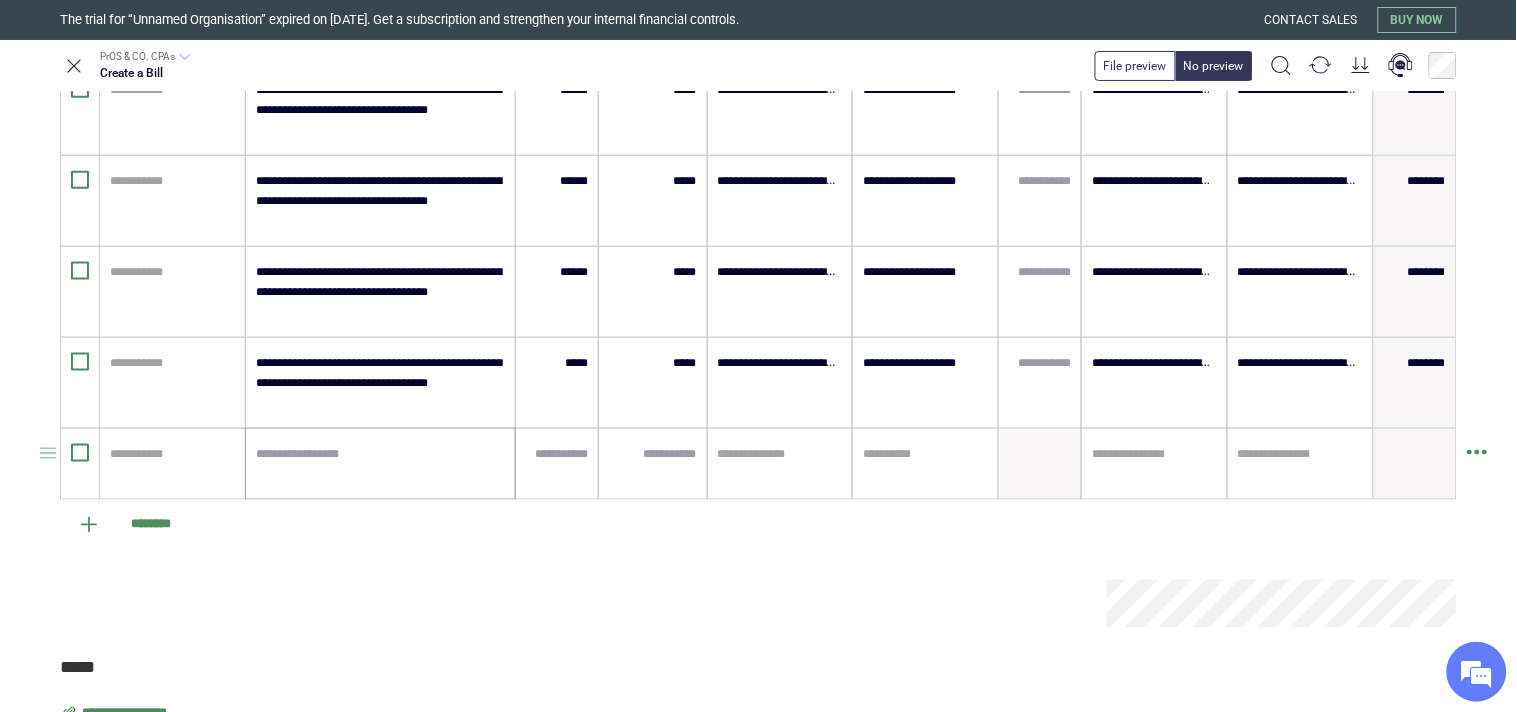 click at bounding box center [380, 464] 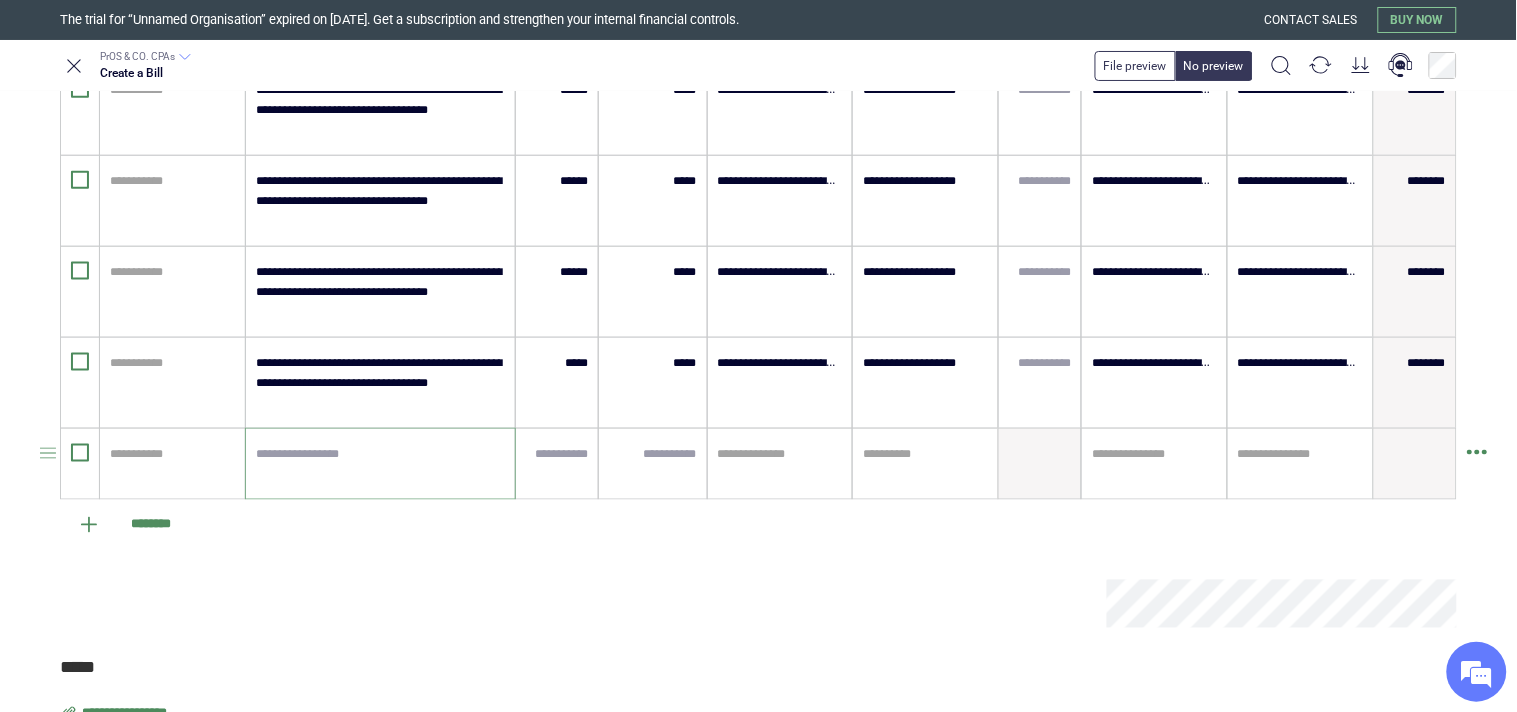paste on "**********" 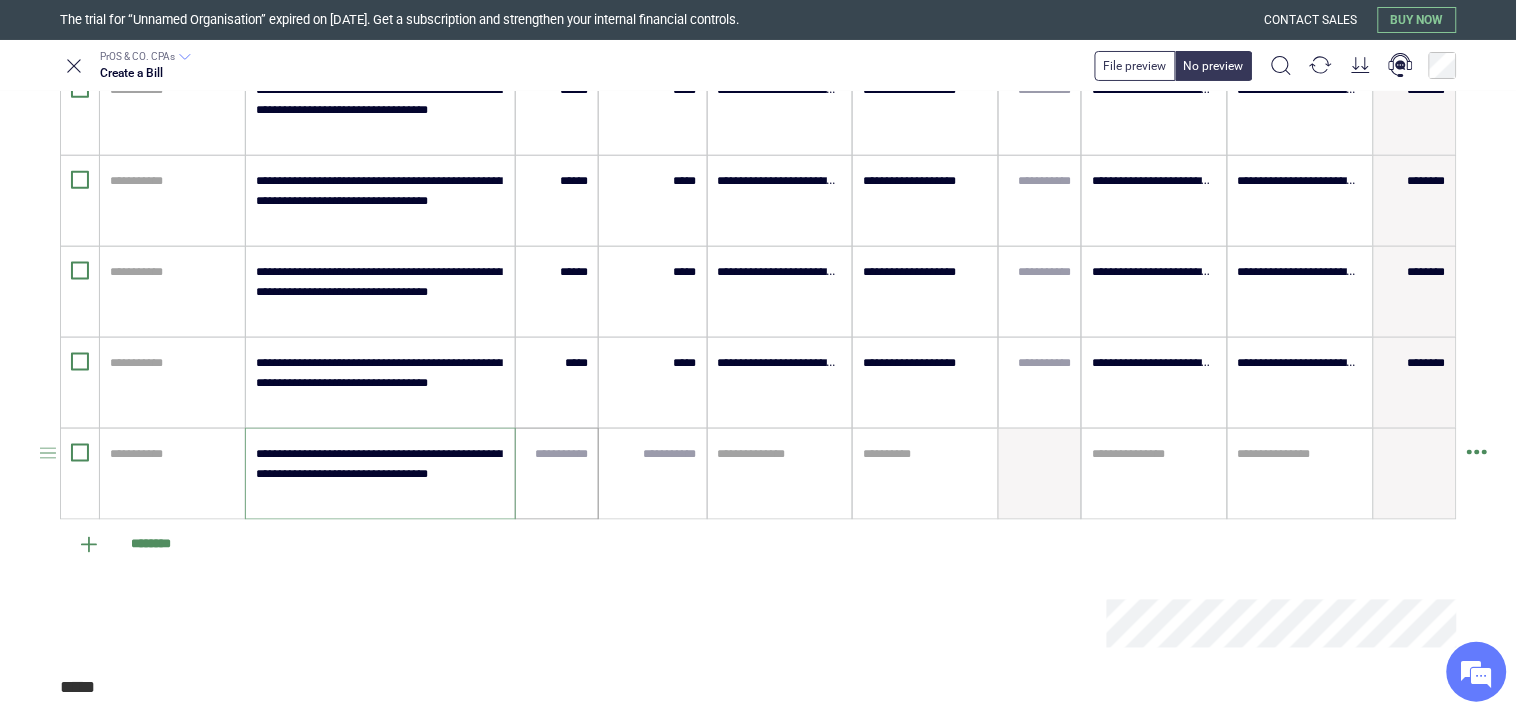 type on "**********" 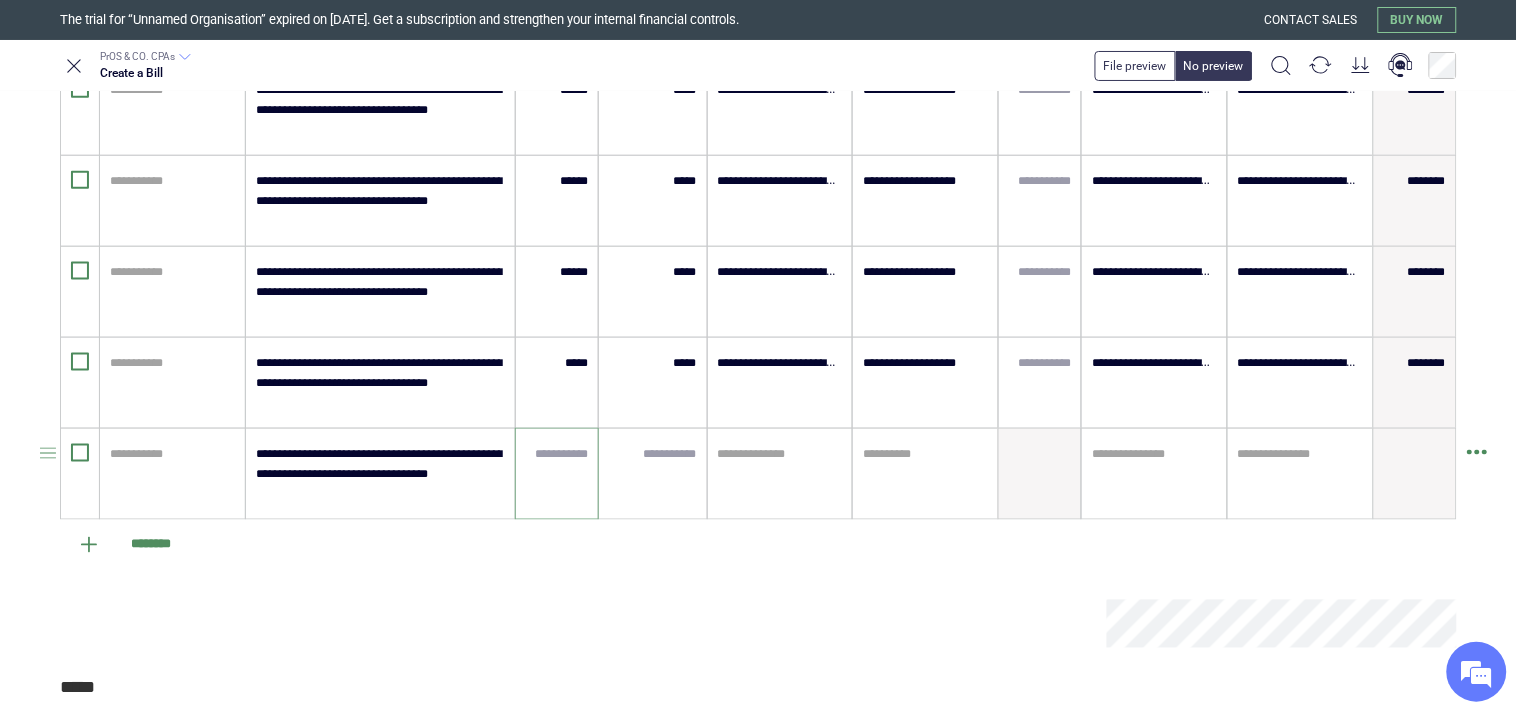 paste on "*****" 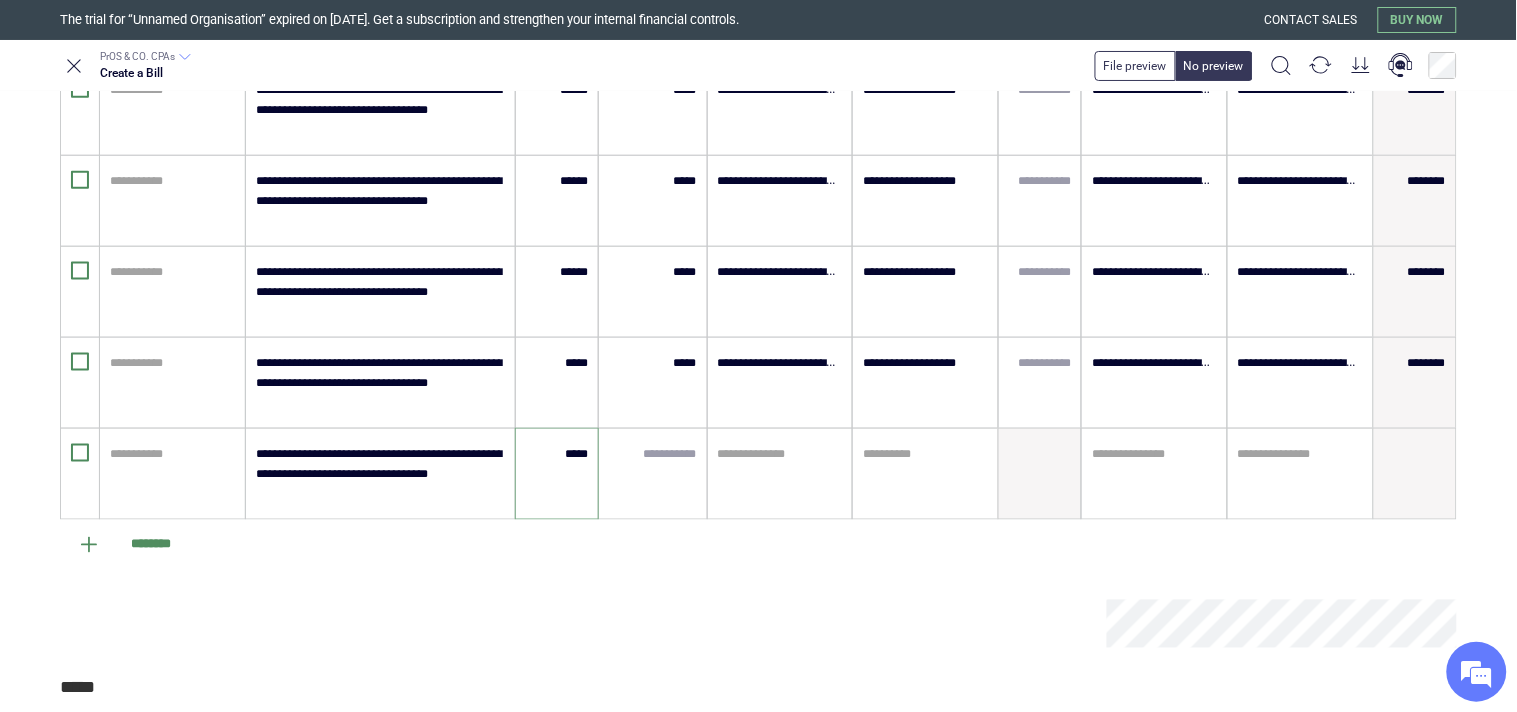 type on "*****" 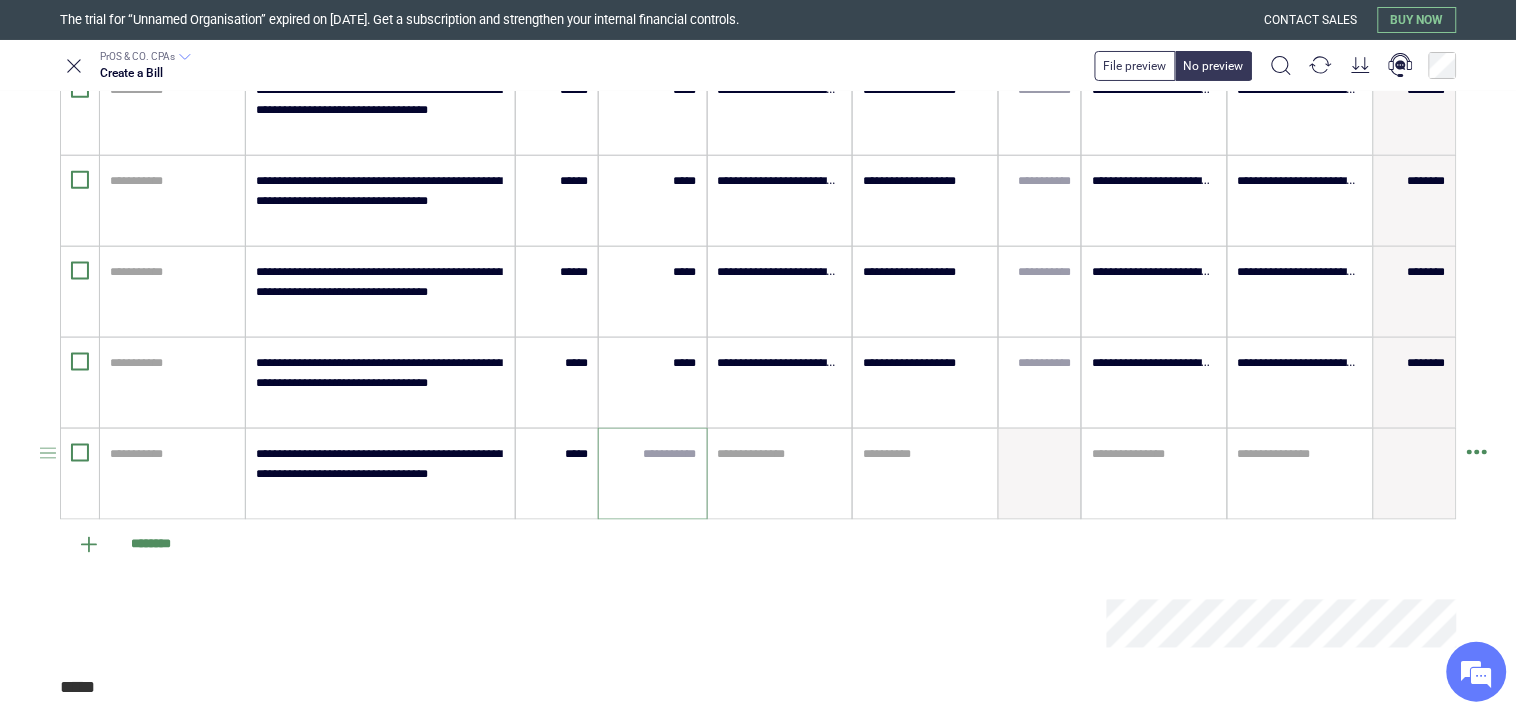 click at bounding box center (652, 454) 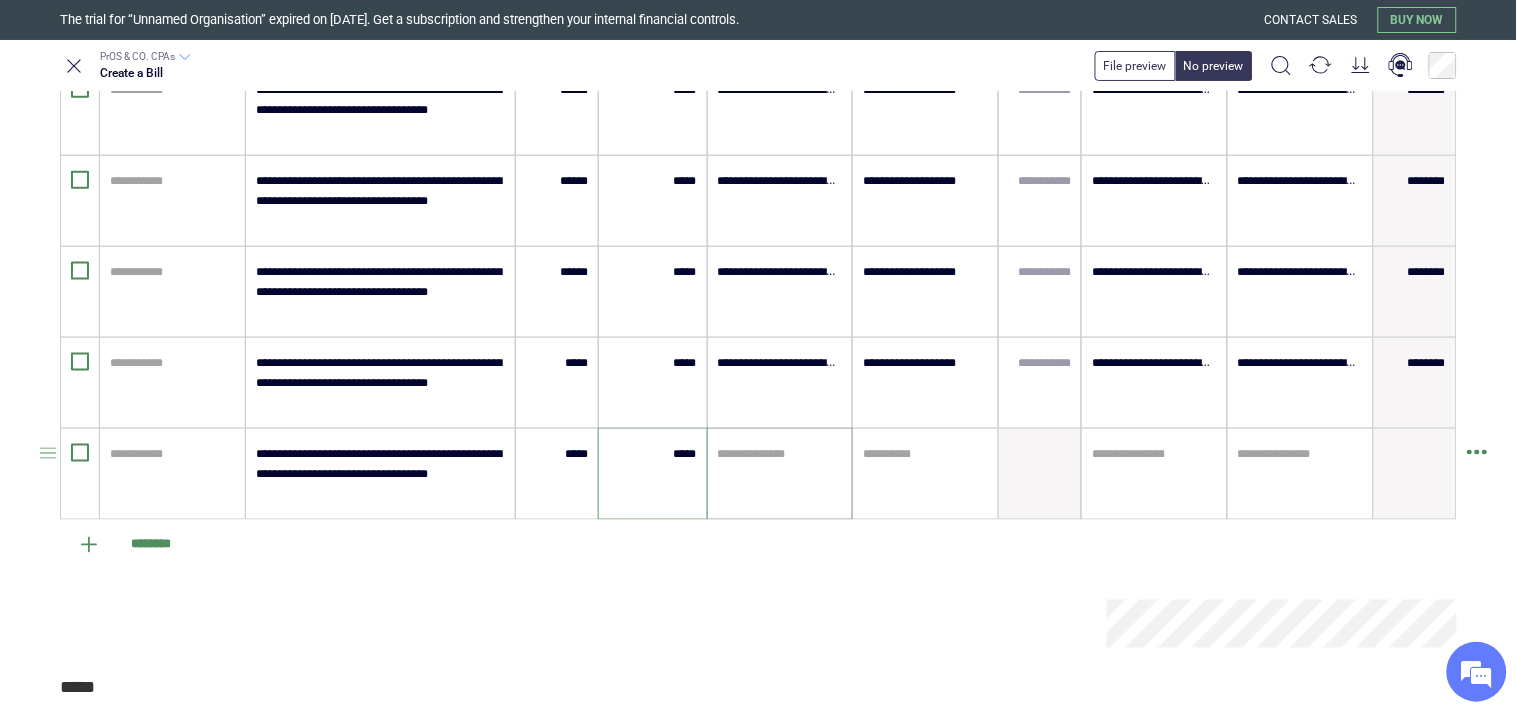 type on "*****" 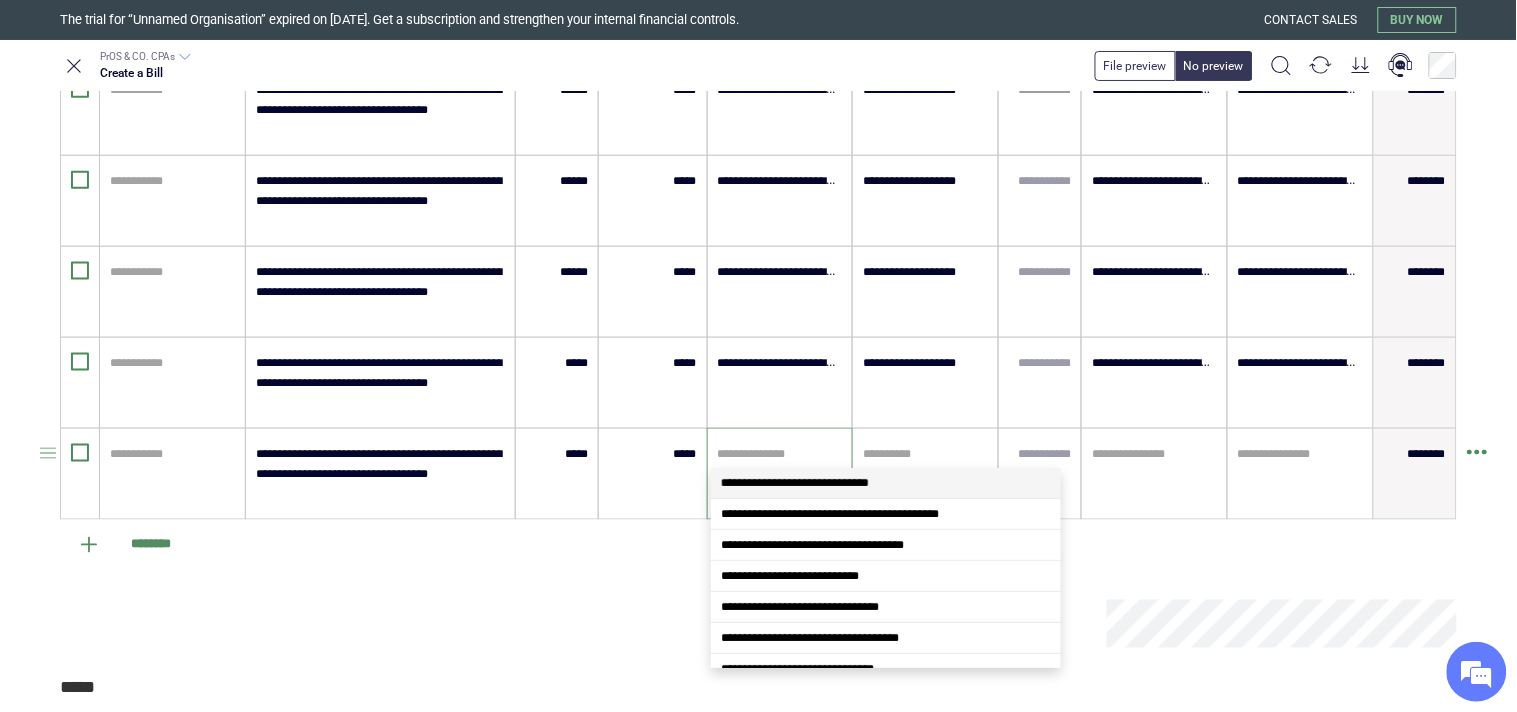 click at bounding box center [780, 454] 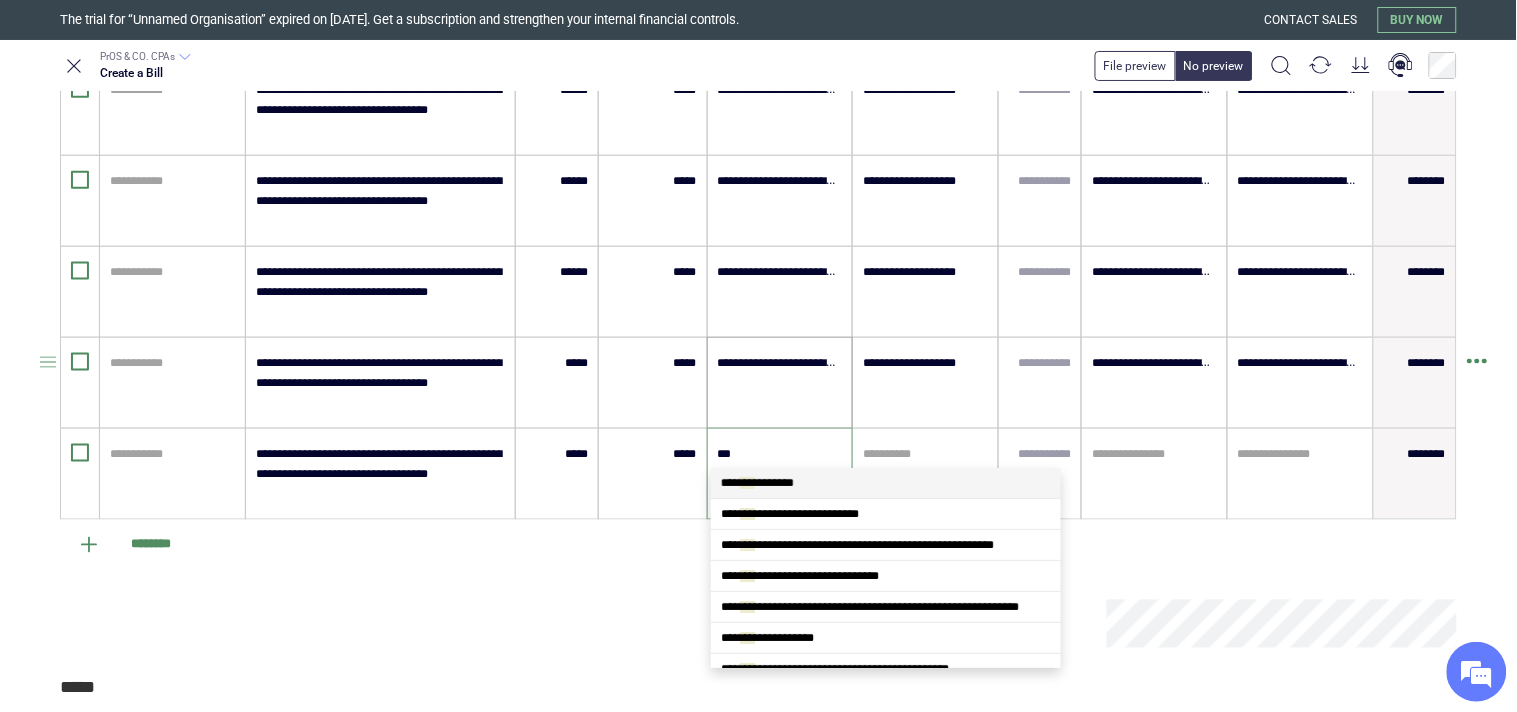 type on "****" 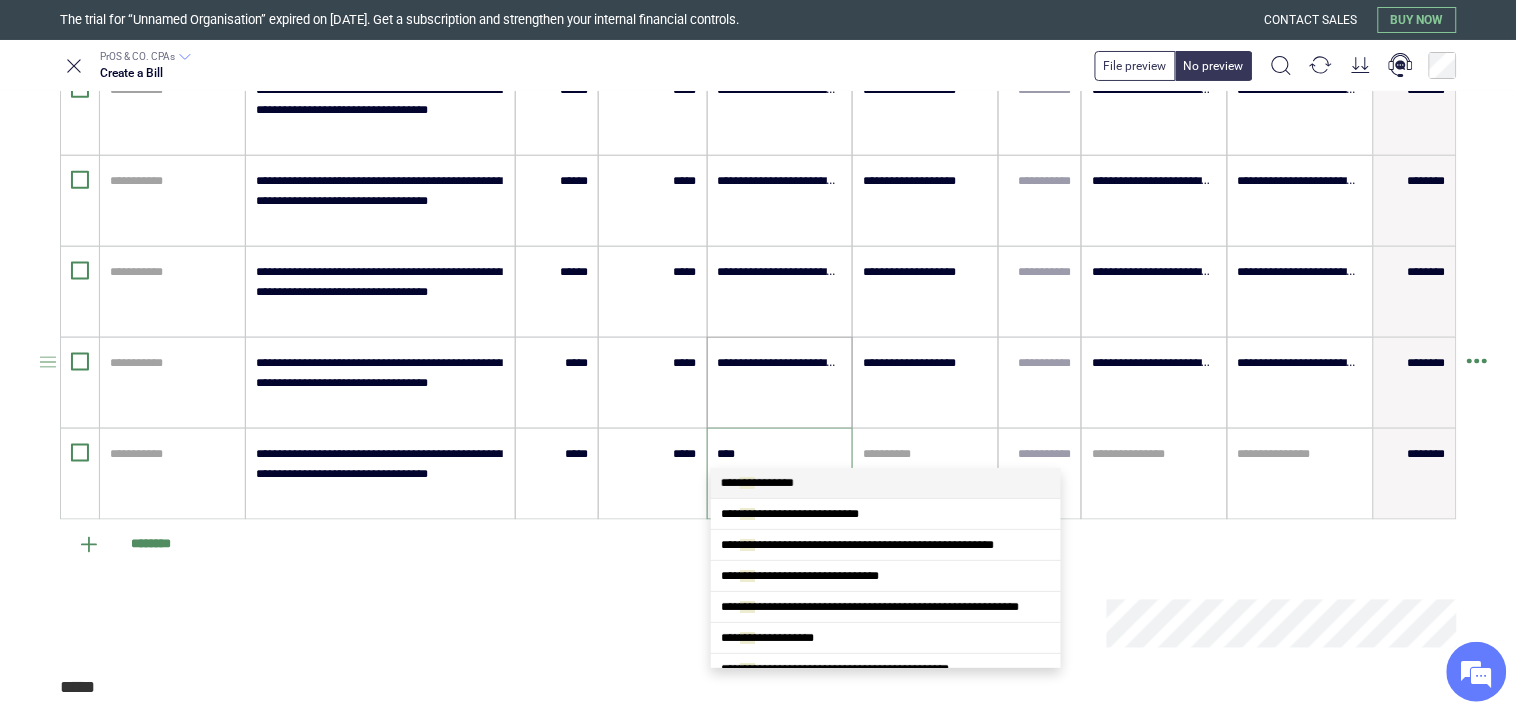 scroll, scrollTop: 0, scrollLeft: 0, axis: both 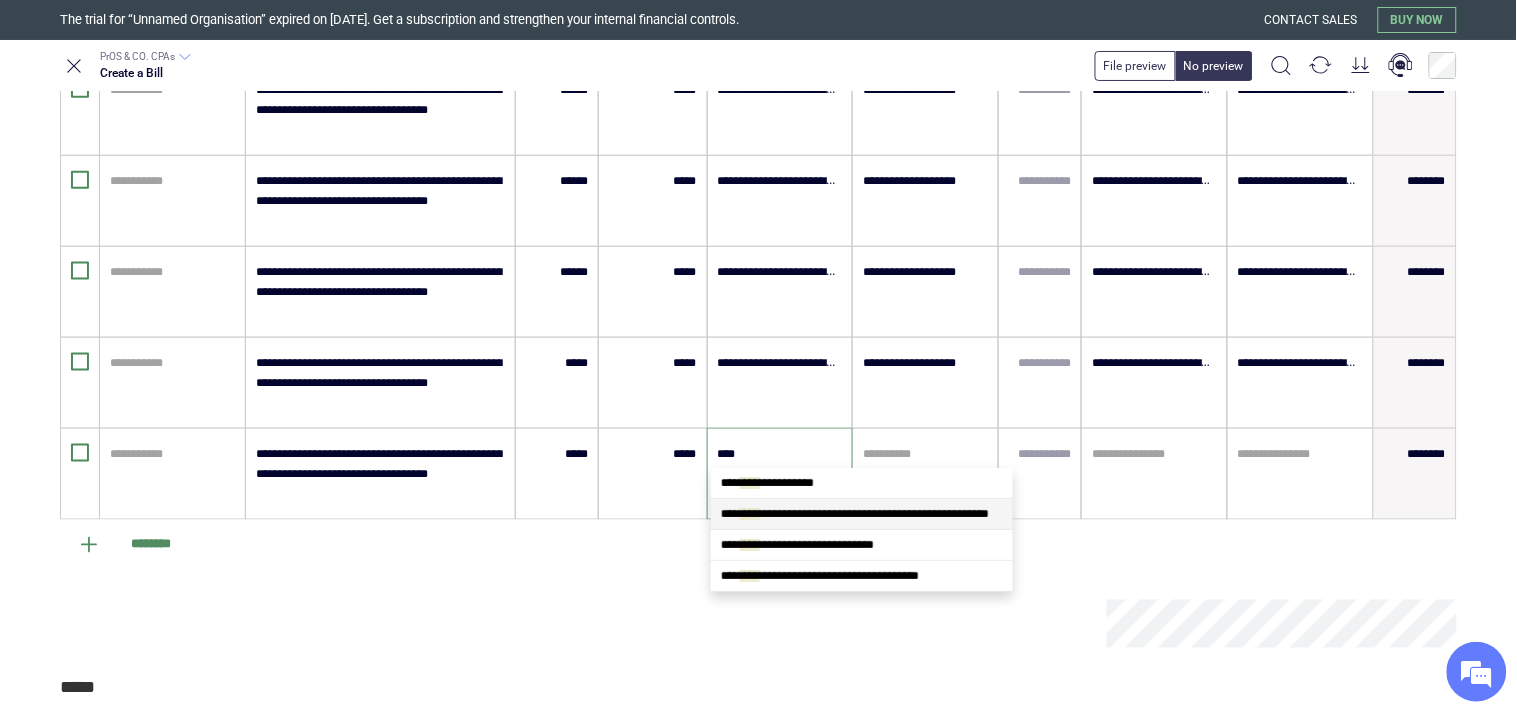 drag, startPoint x: 795, startPoint y: 518, endPoint x: 781, endPoint y: 506, distance: 18.439089 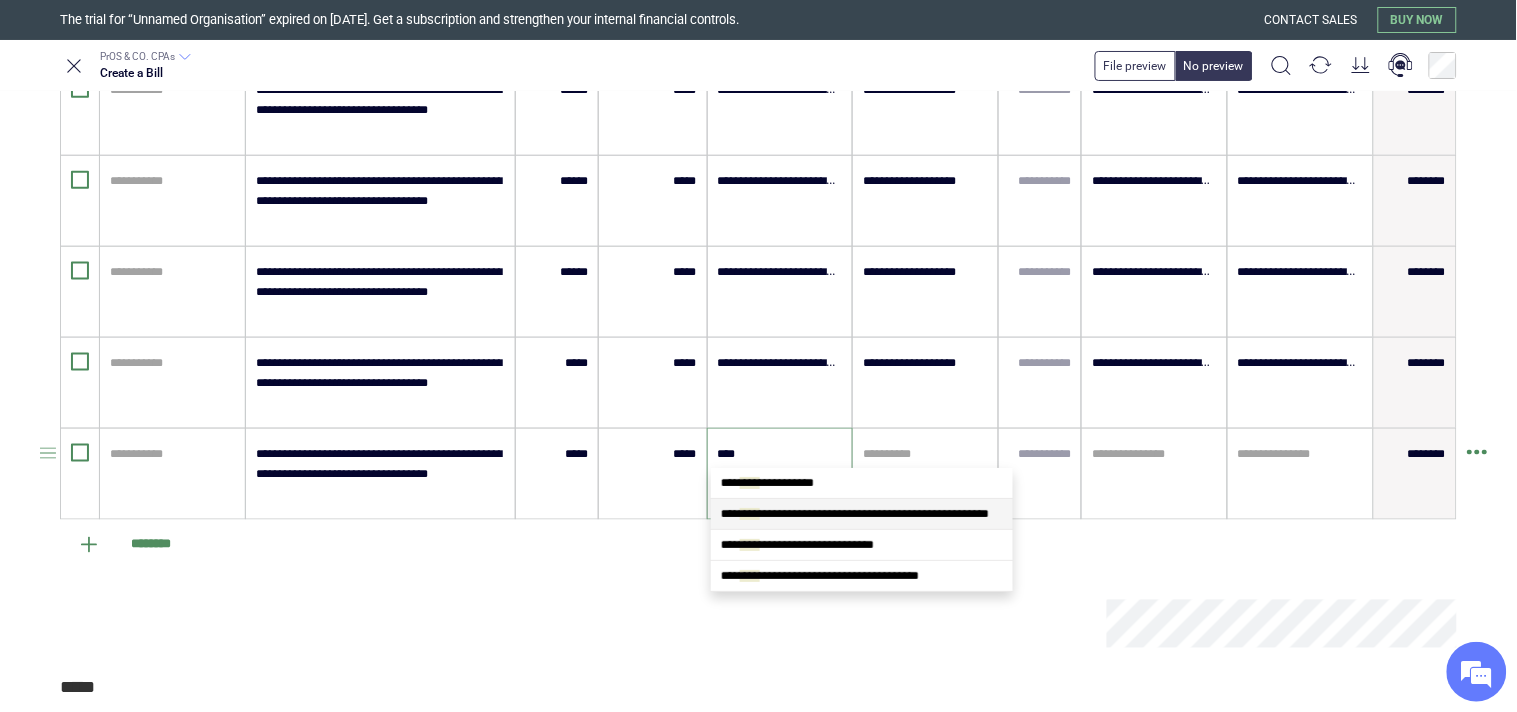 type 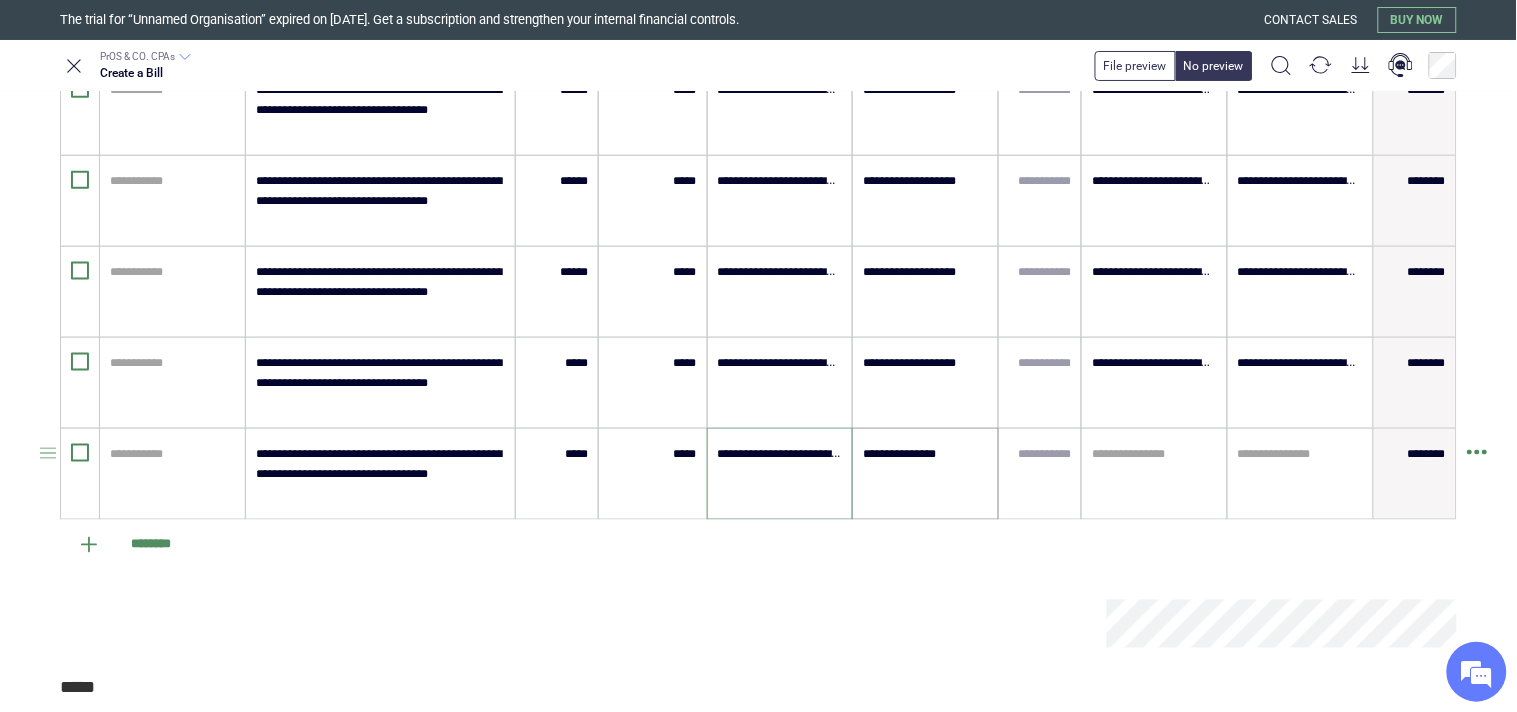 type on "**********" 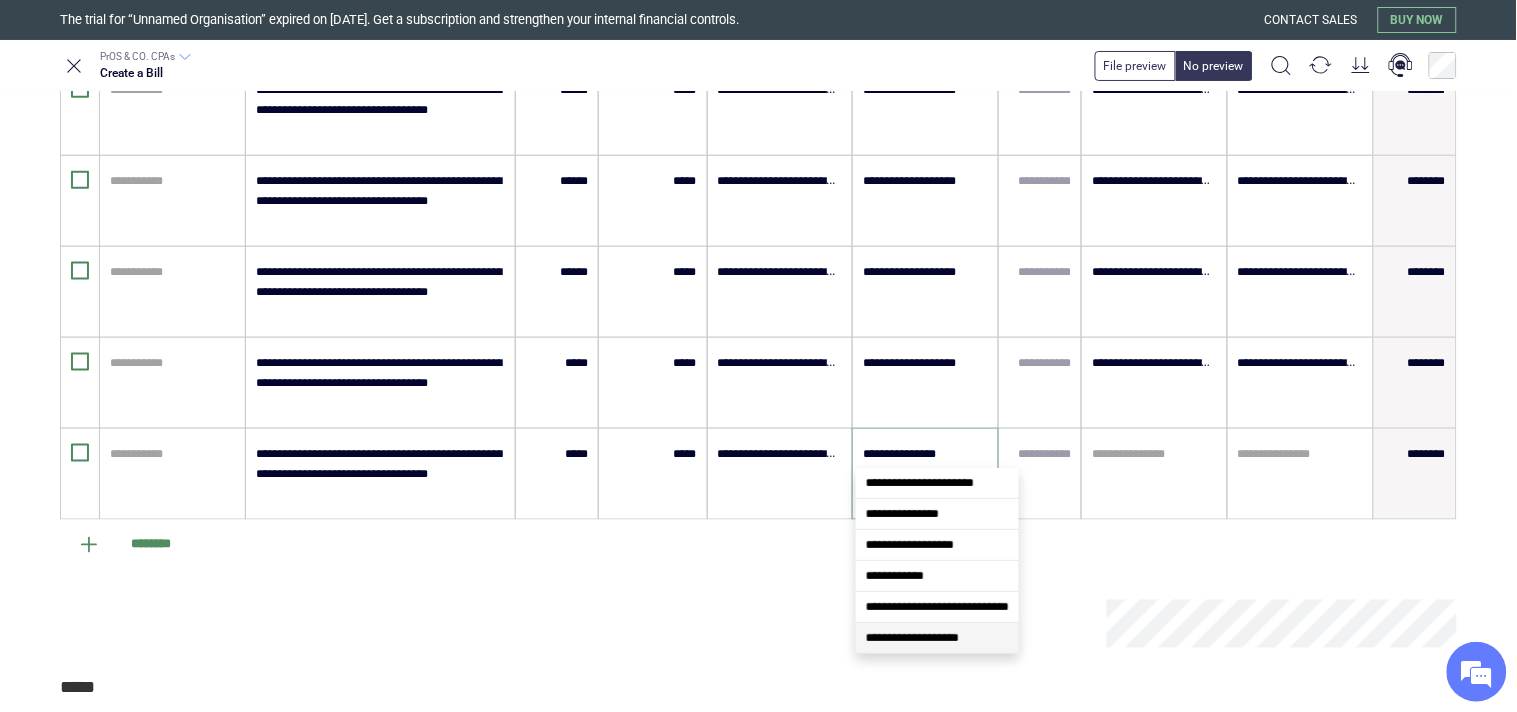 click on "**********" at bounding box center [912, 638] 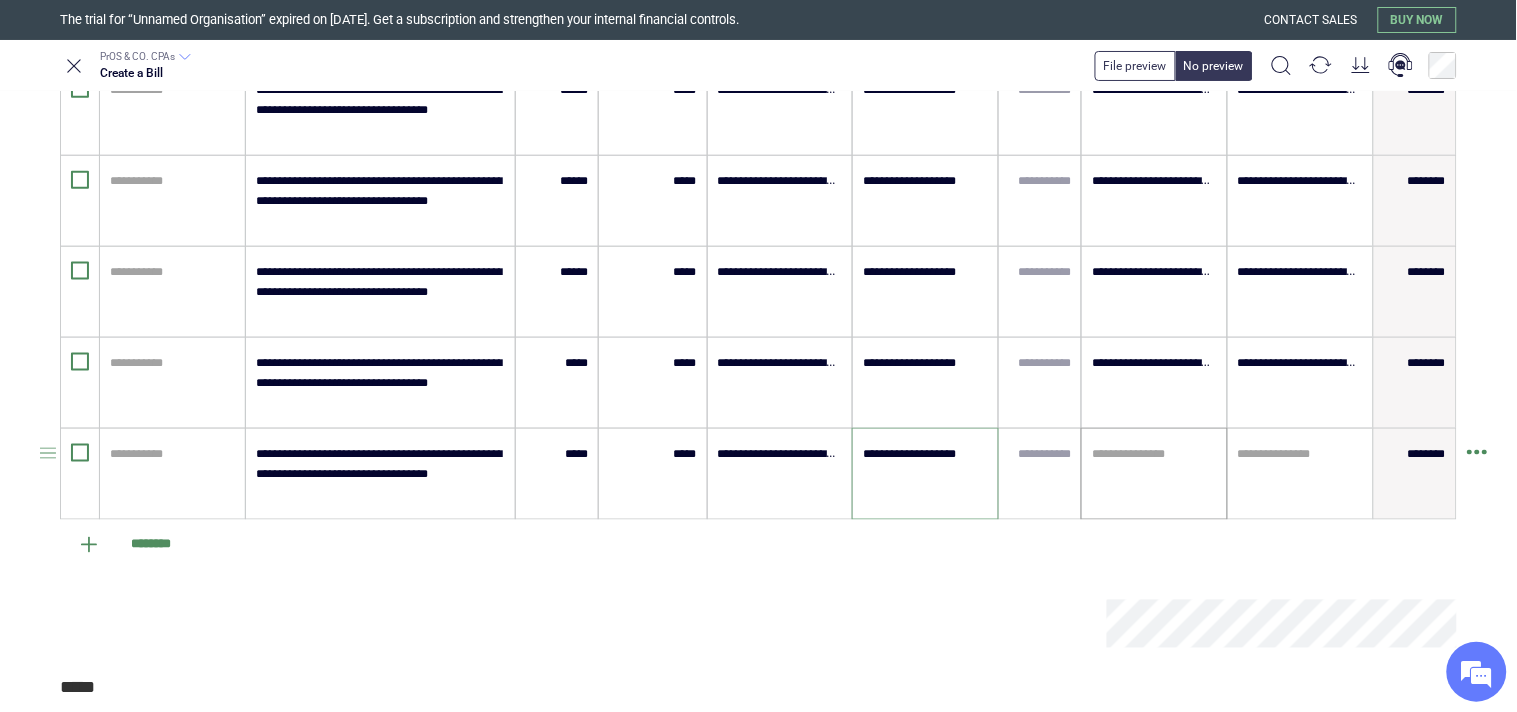 type on "**********" 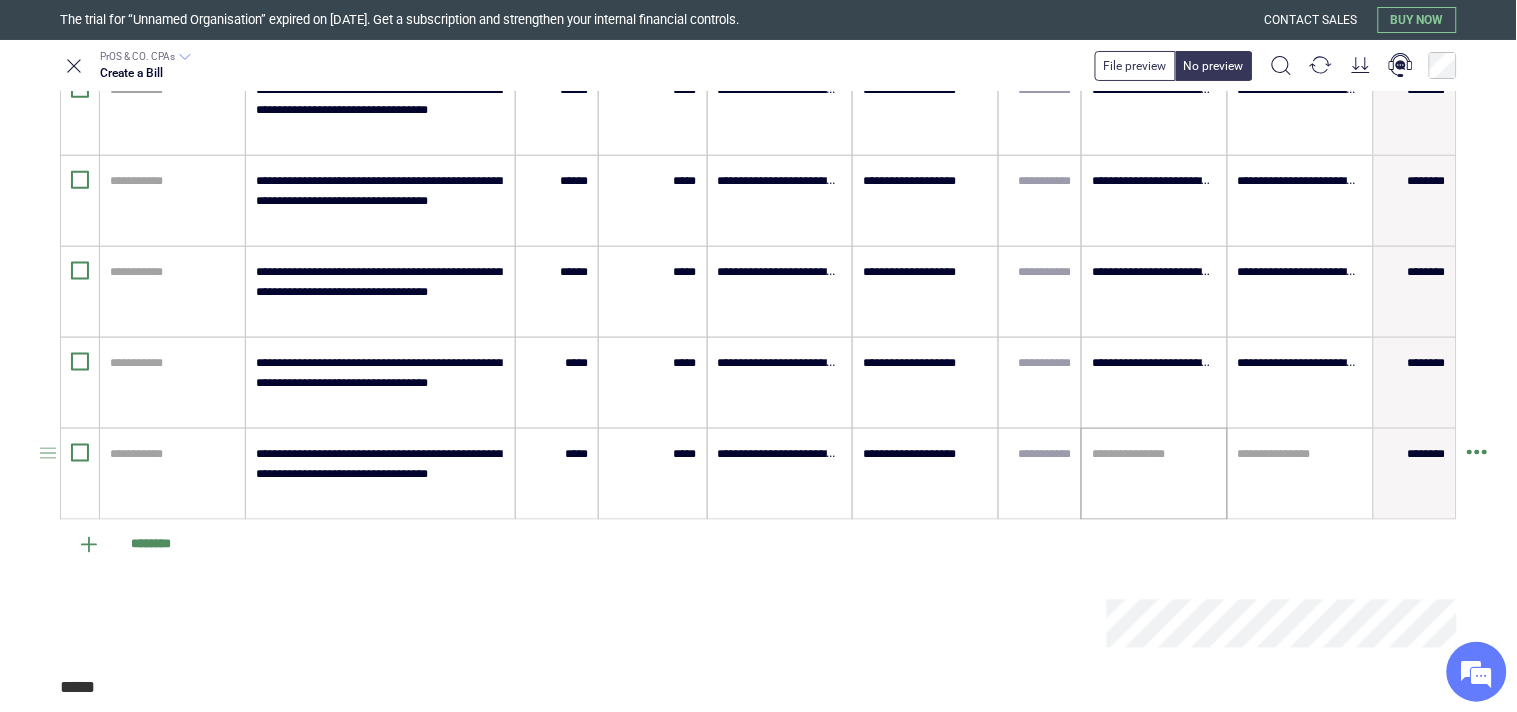 click on "**********" at bounding box center [1154, 474] 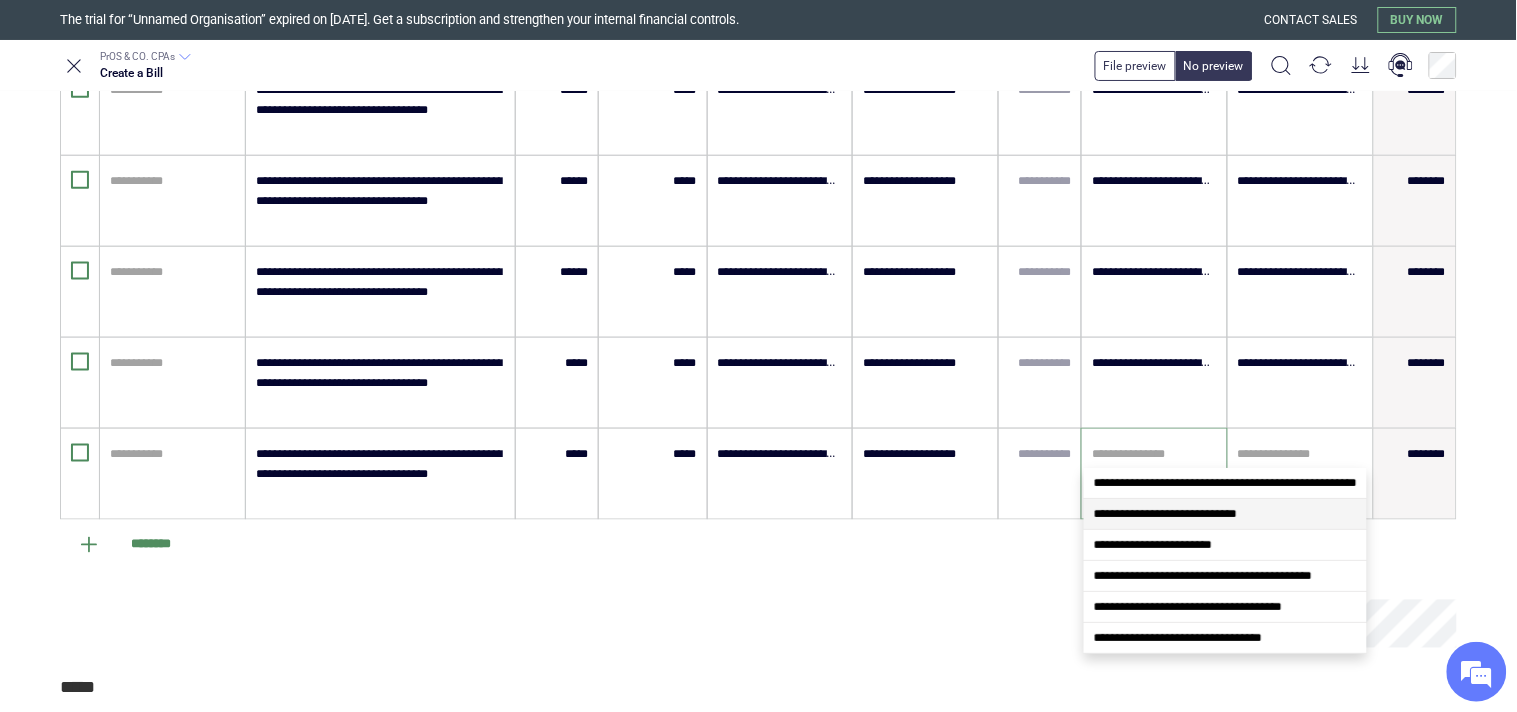 click on "**********" at bounding box center [1165, 514] 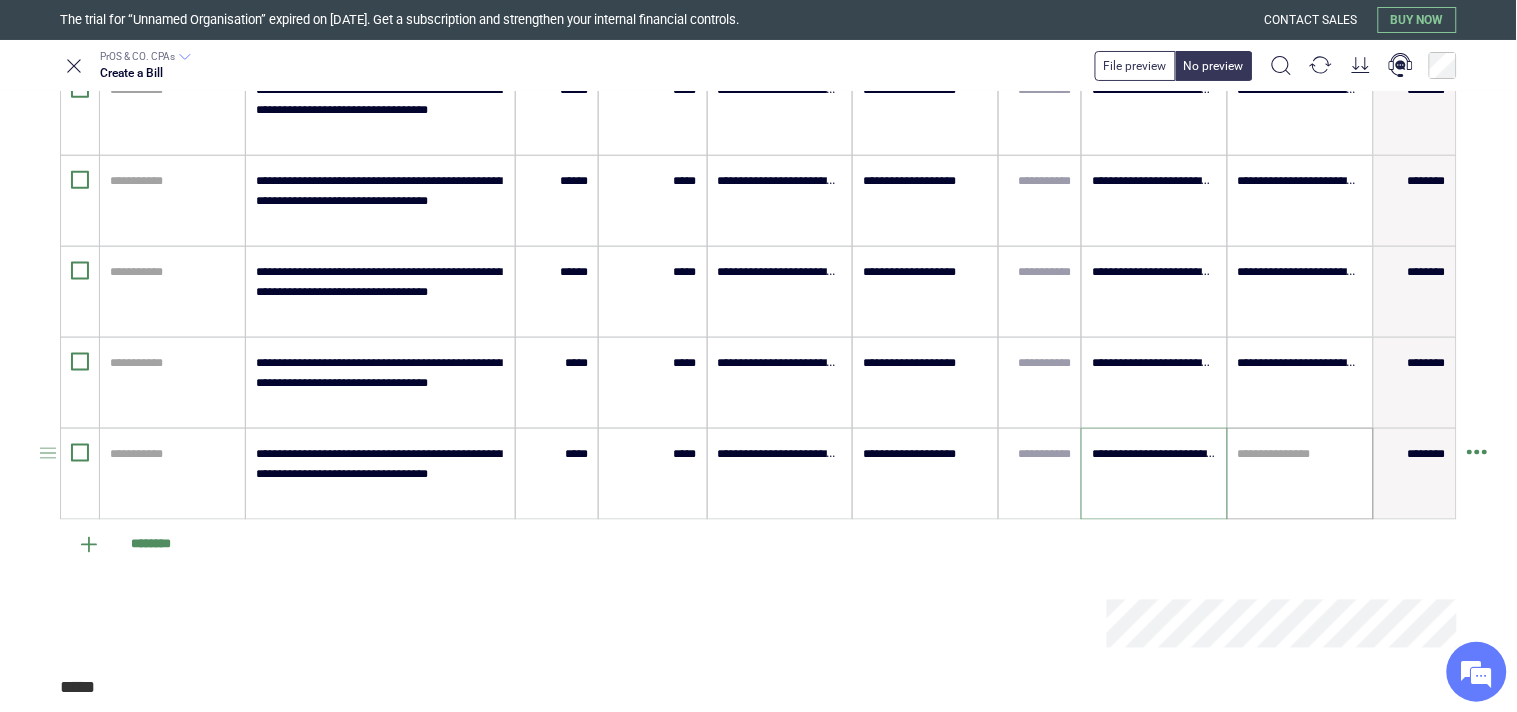 type on "**********" 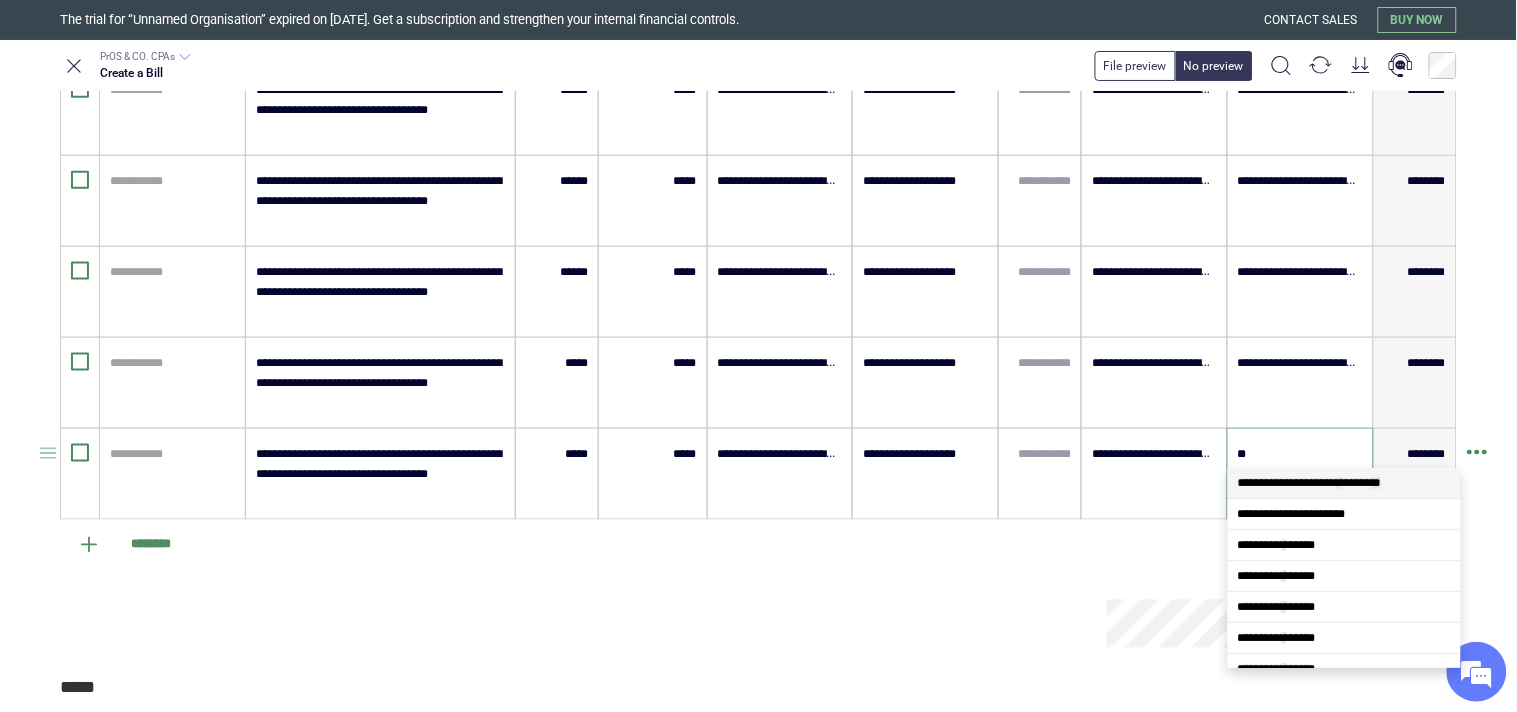 scroll, scrollTop: 0, scrollLeft: 0, axis: both 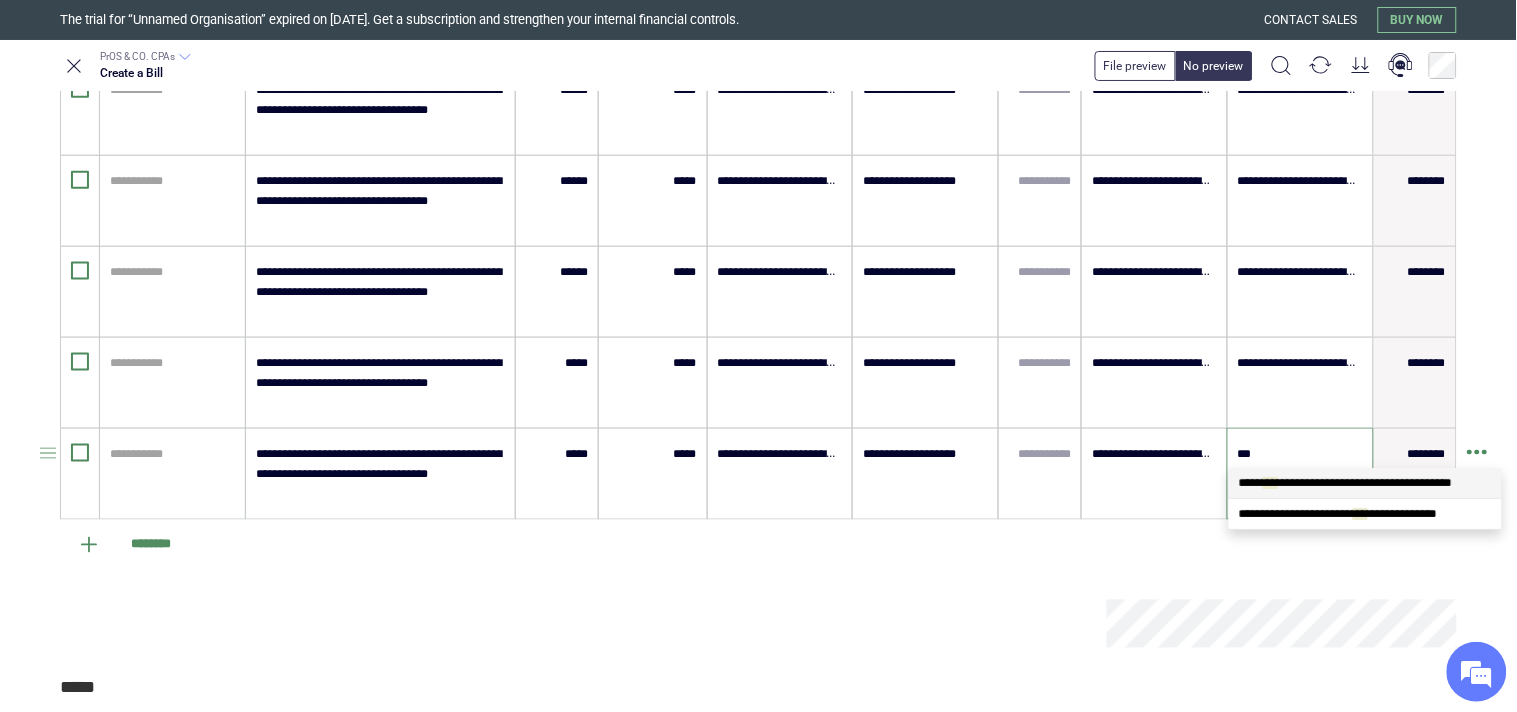 type on "****" 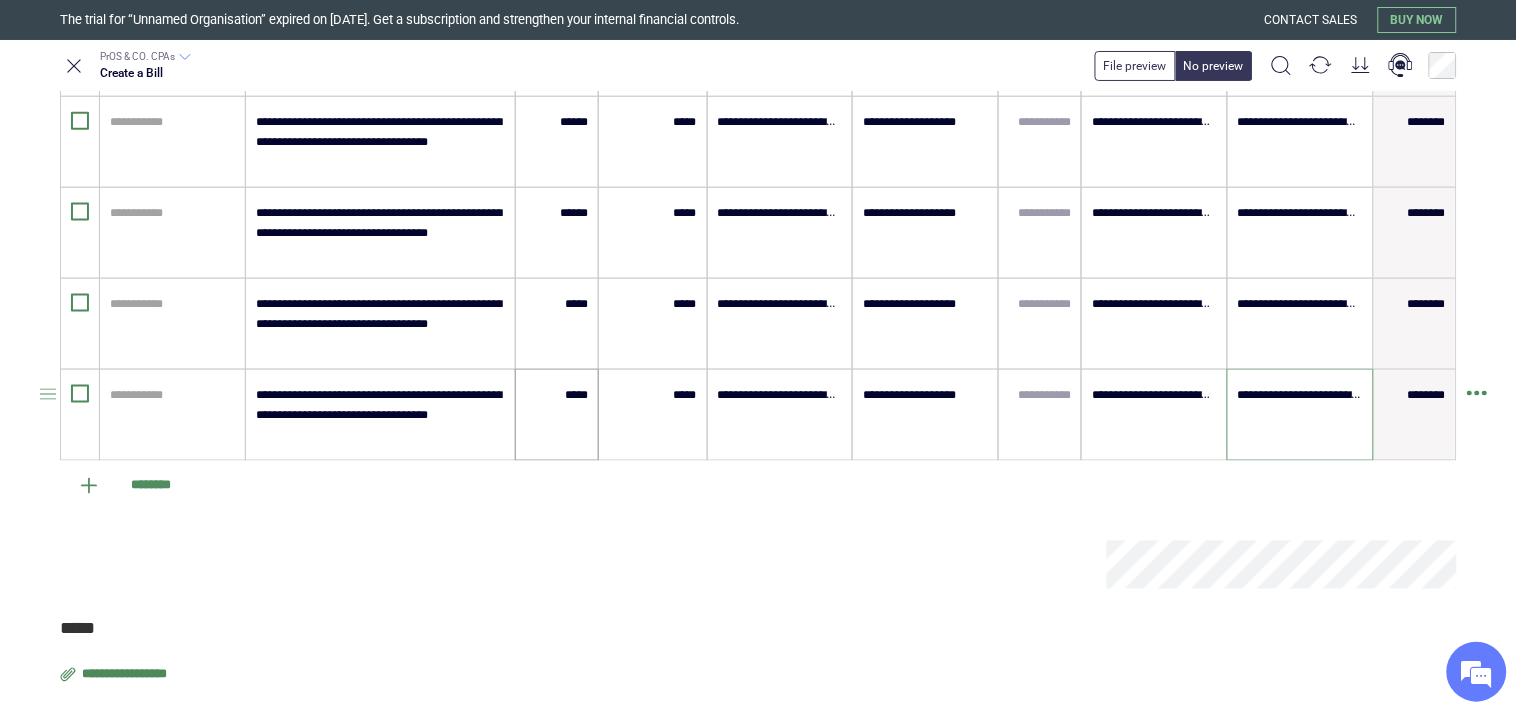 scroll, scrollTop: 664, scrollLeft: 0, axis: vertical 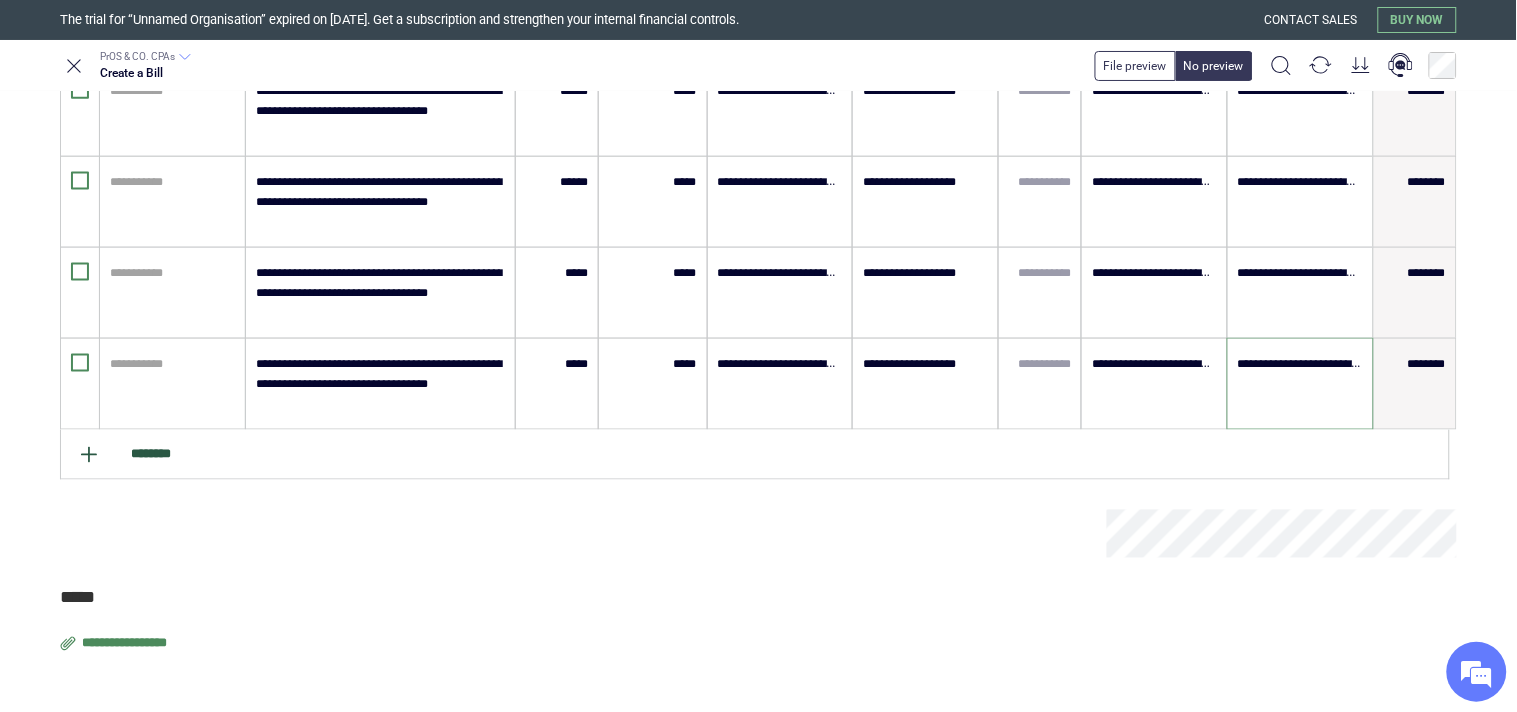 type on "**********" 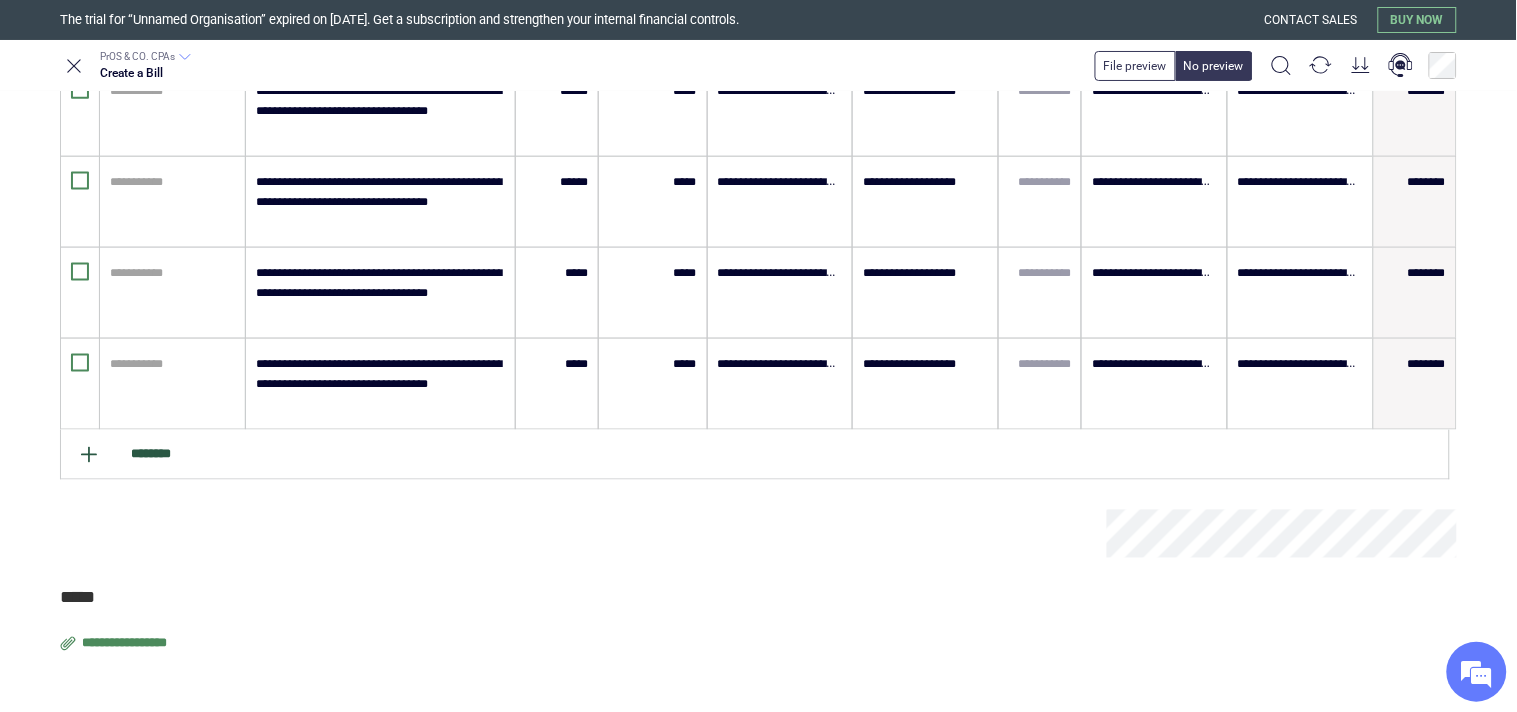 click on "********" at bounding box center [755, 455] 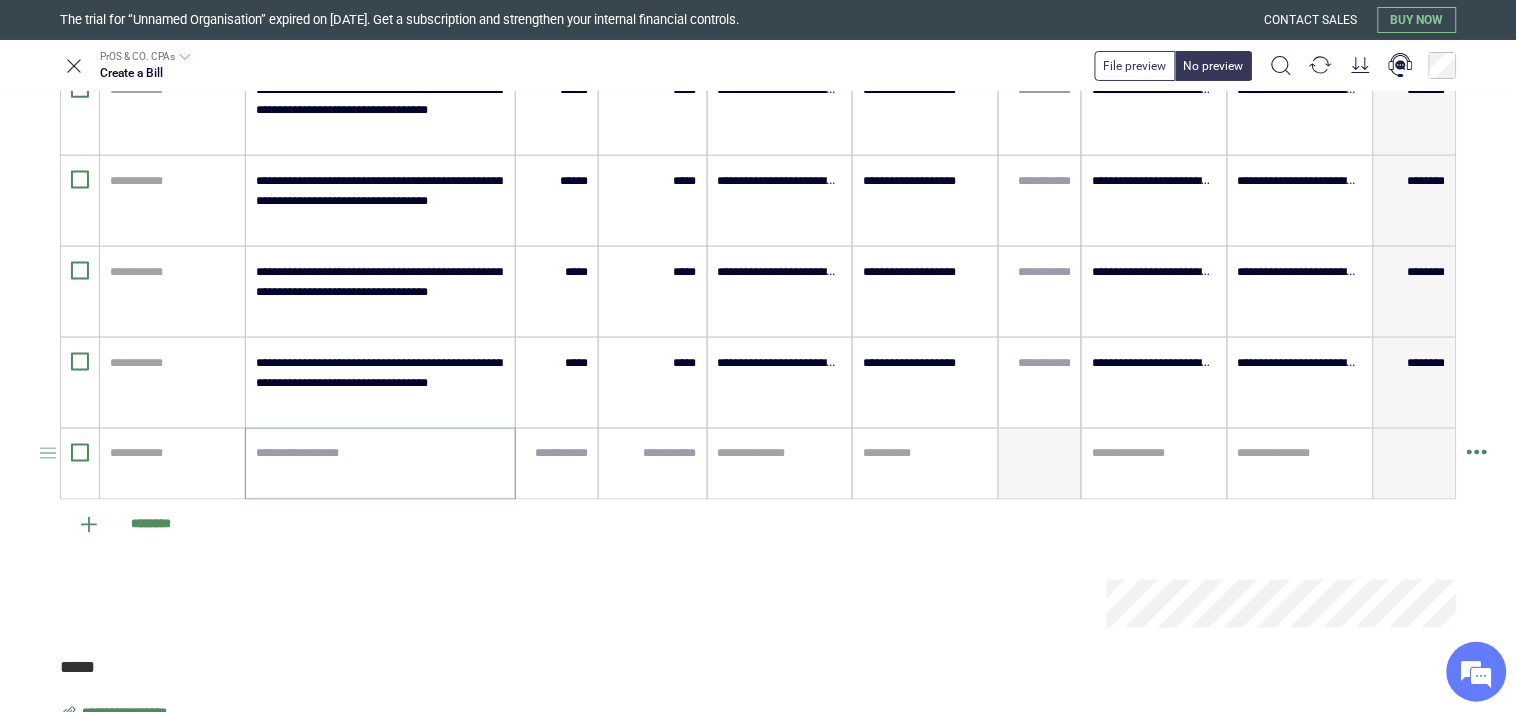 click at bounding box center [380, 464] 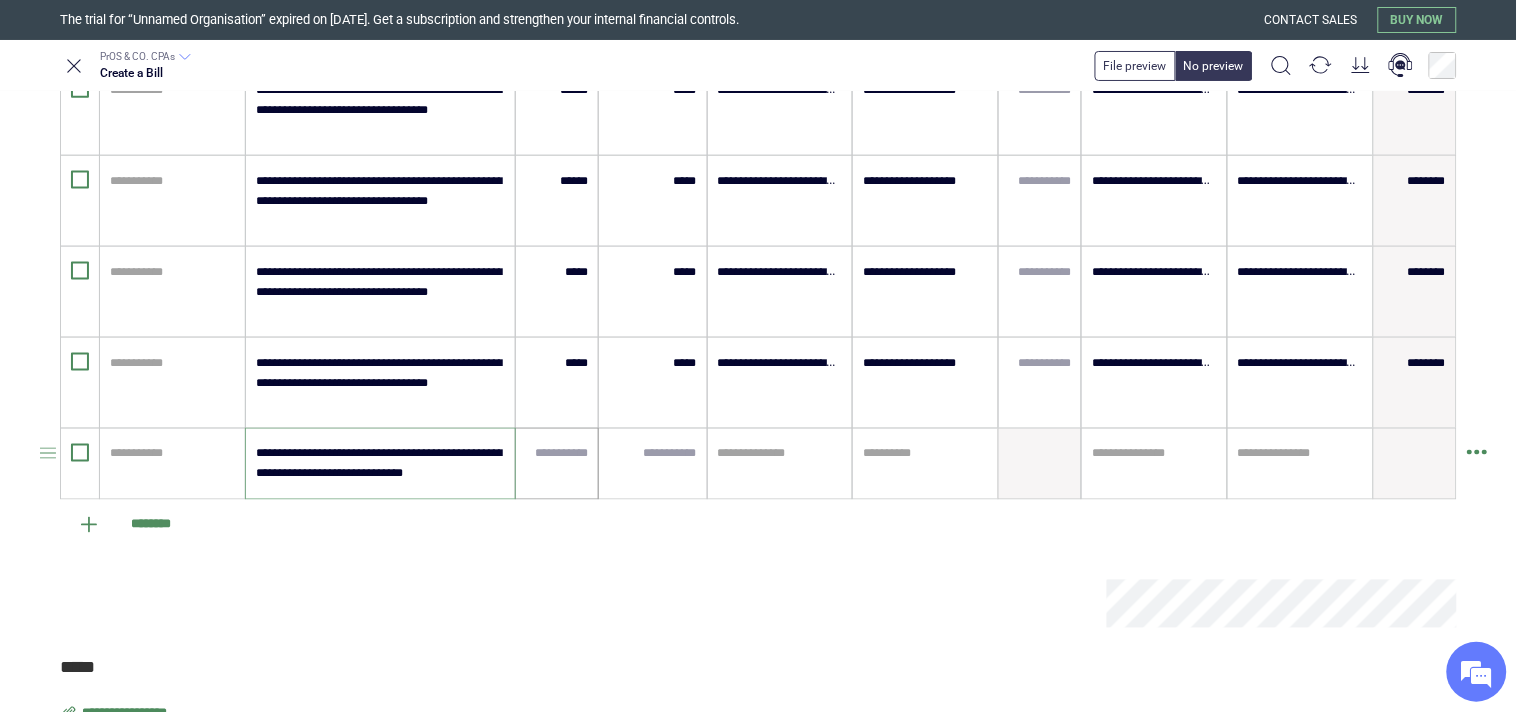 type on "**********" 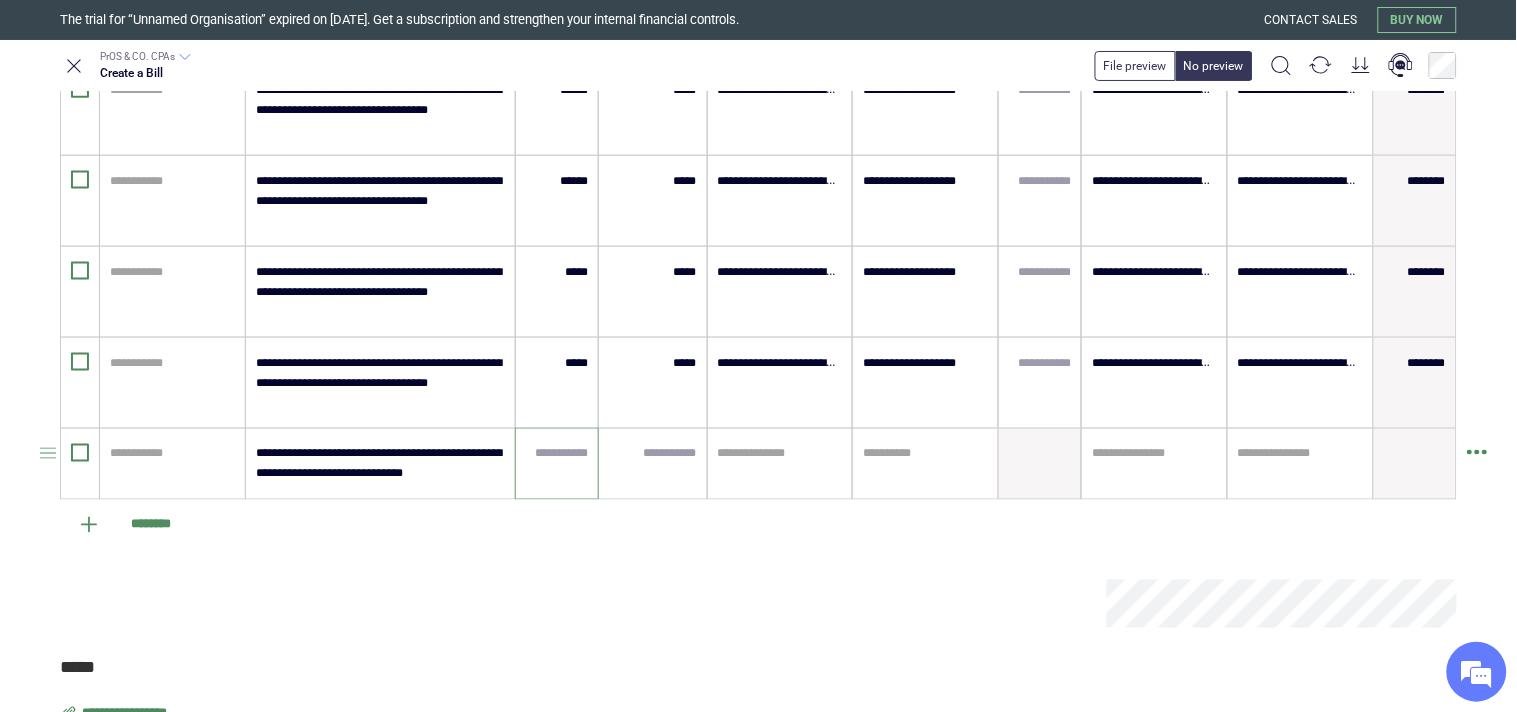 paste on "******" 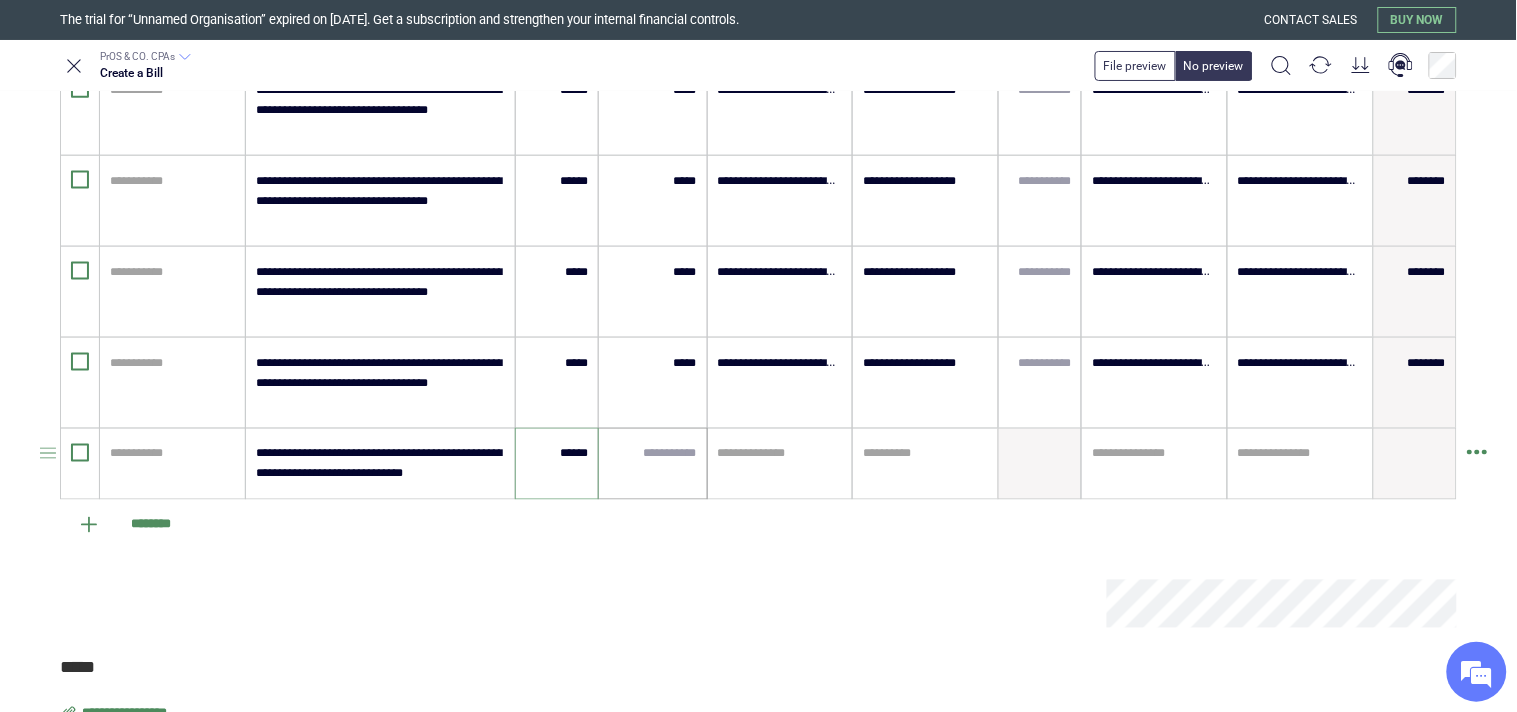 type on "******" 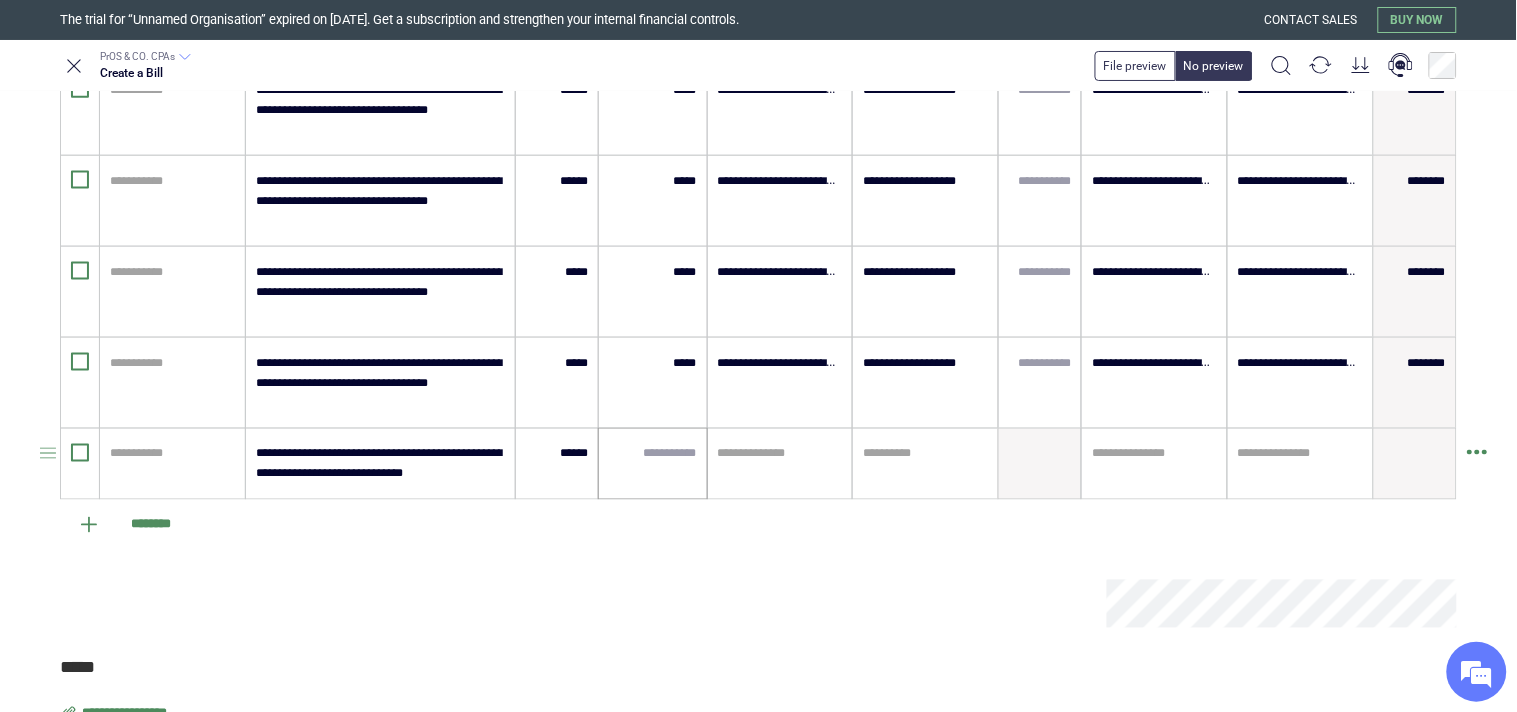 click at bounding box center [652, 464] 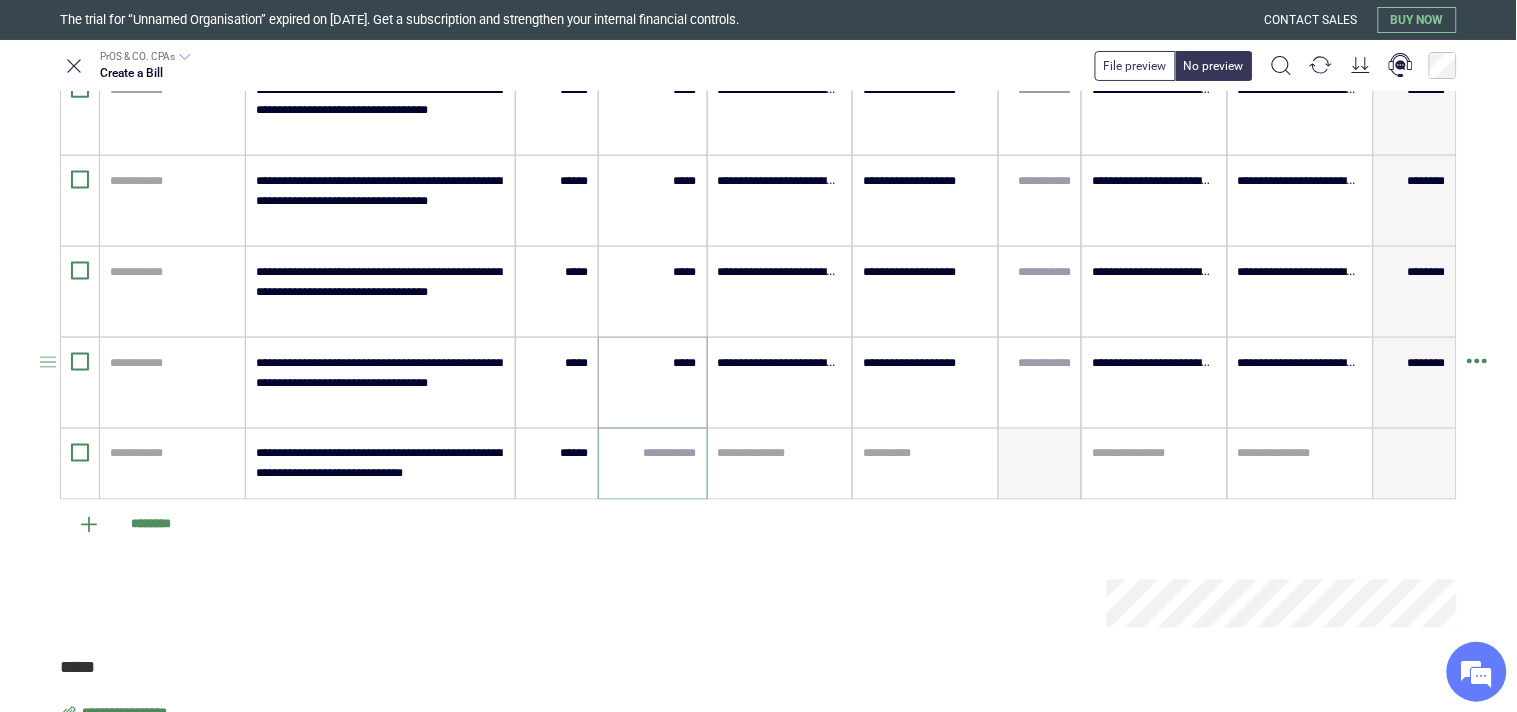 paste on "*****" 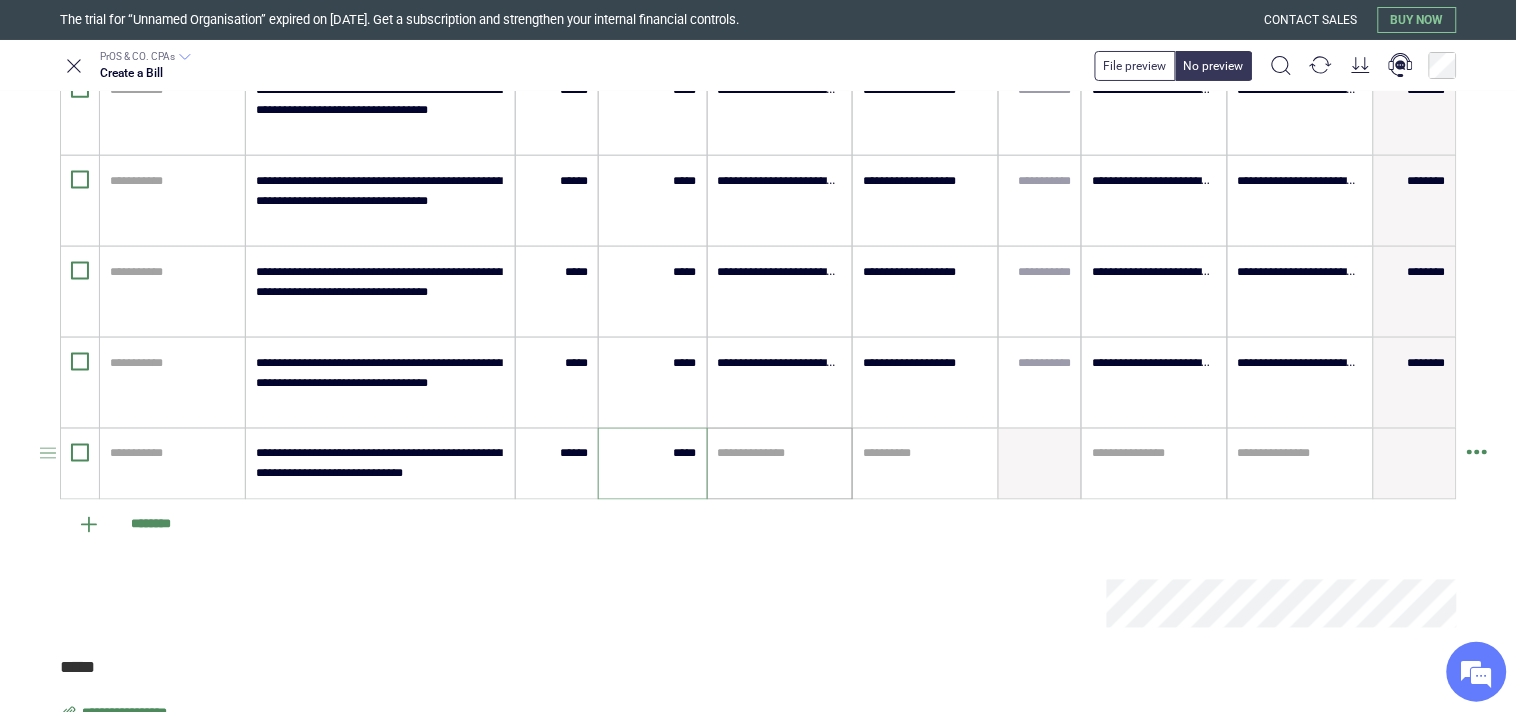 type on "*****" 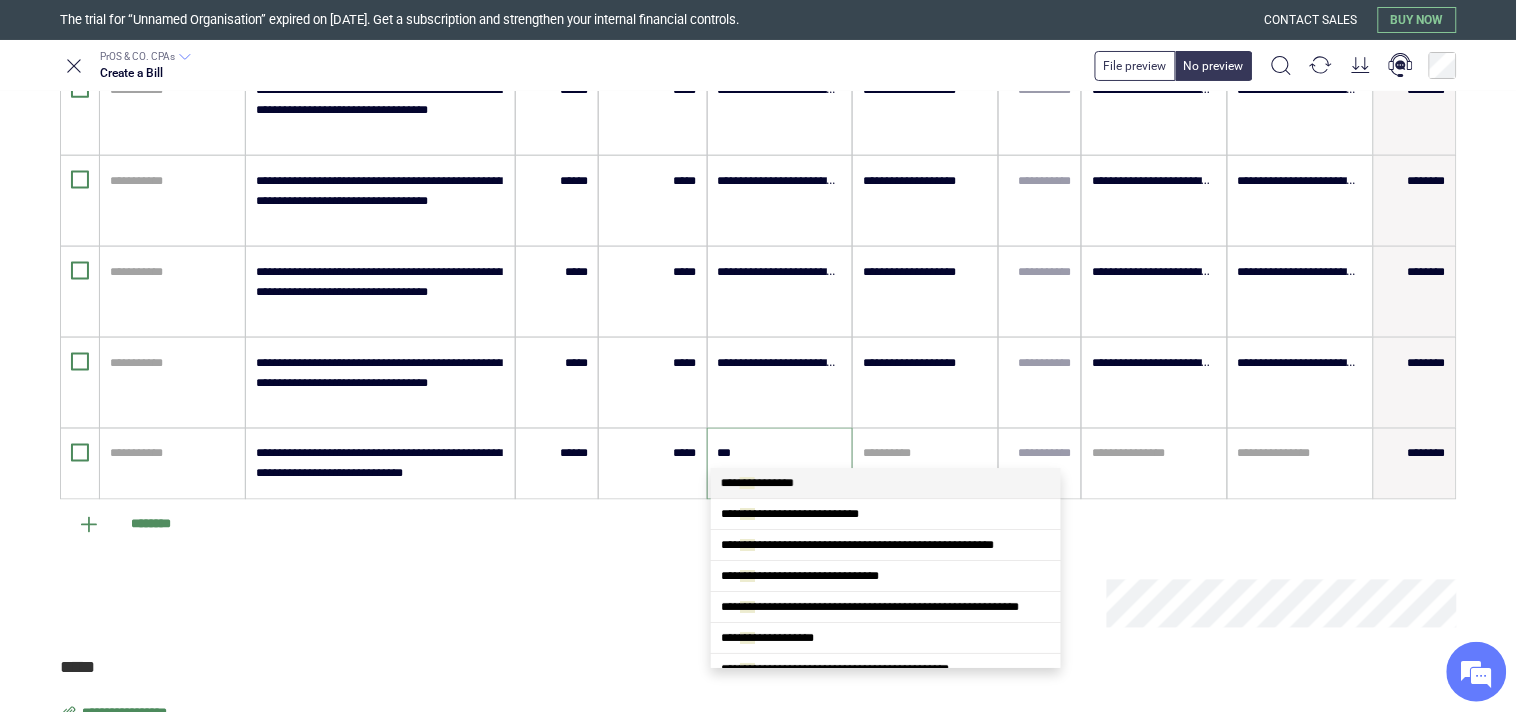 type on "****" 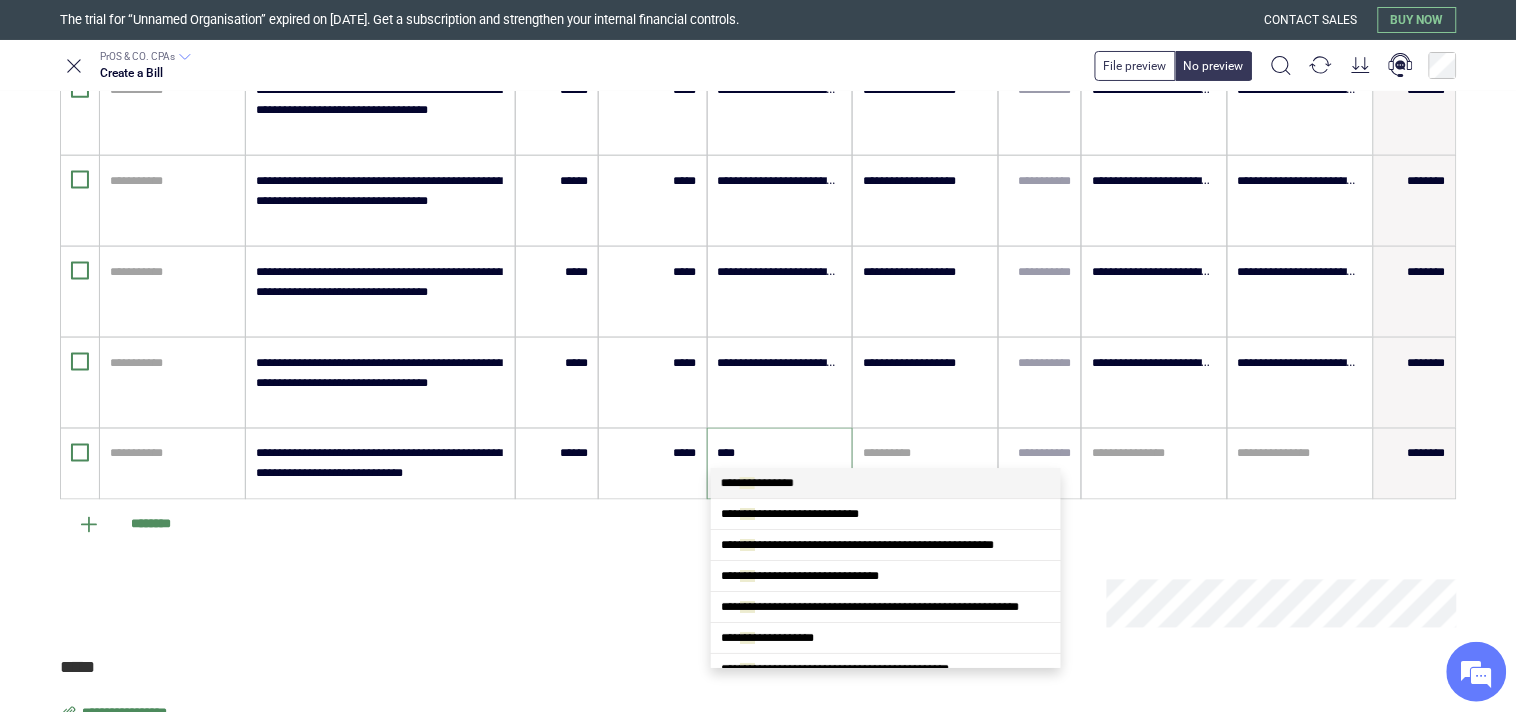 scroll, scrollTop: 0, scrollLeft: 0, axis: both 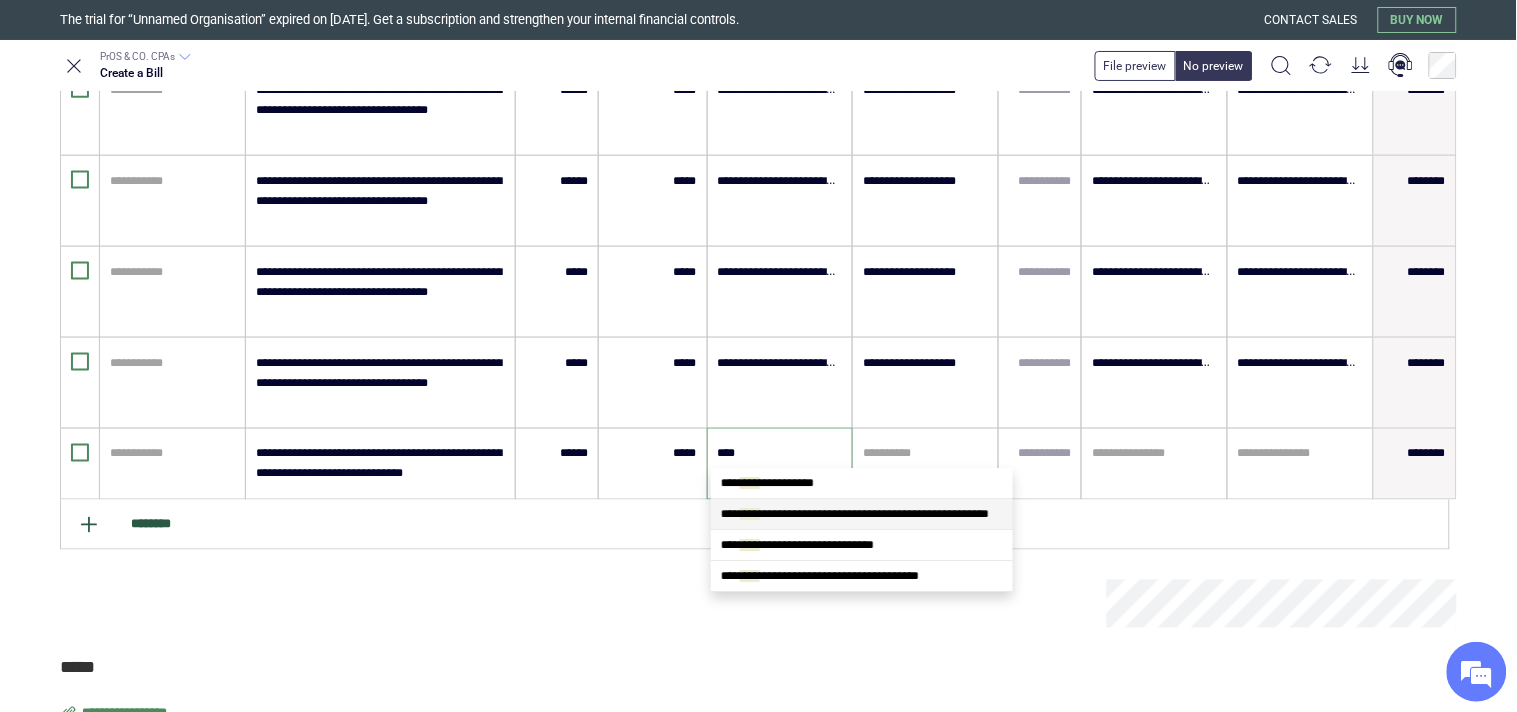 click on "**********" at bounding box center (855, 514) 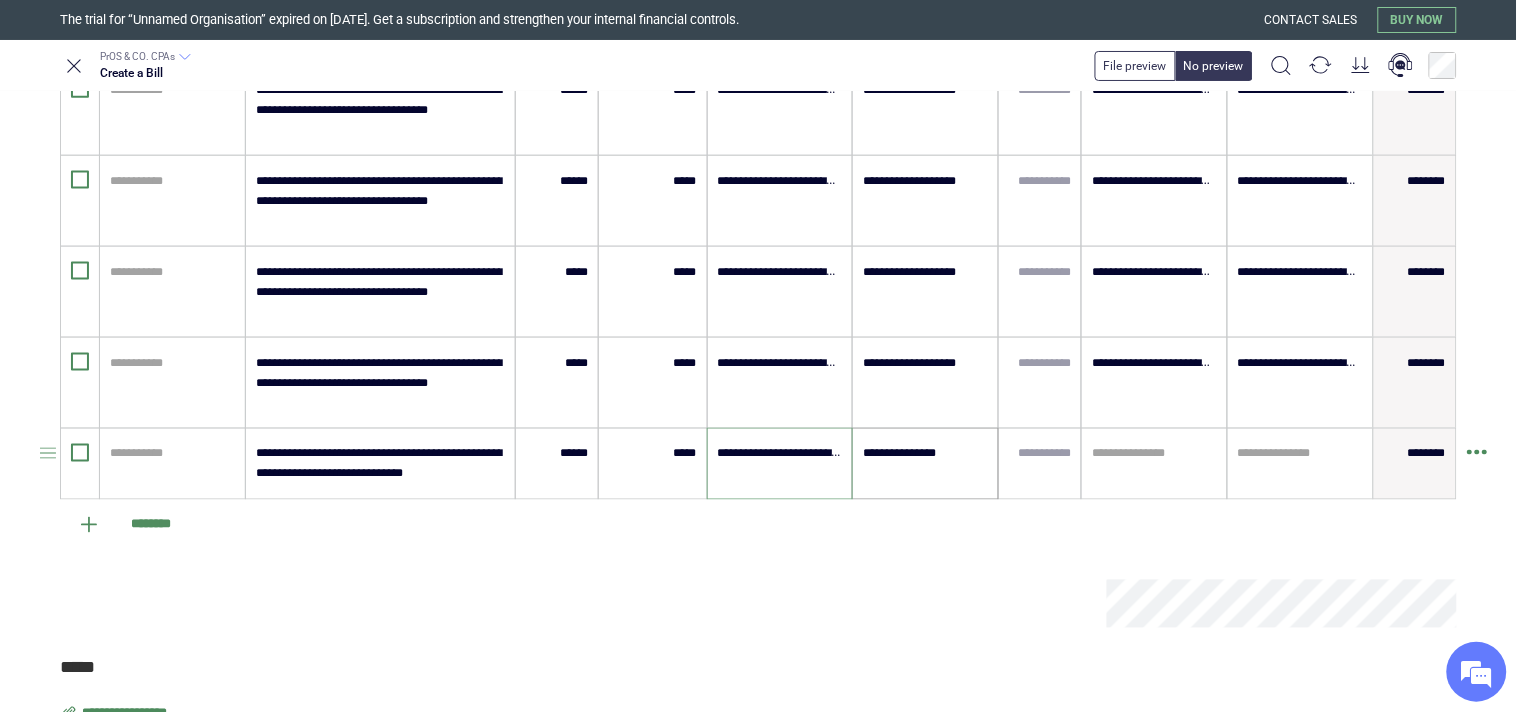 type on "**********" 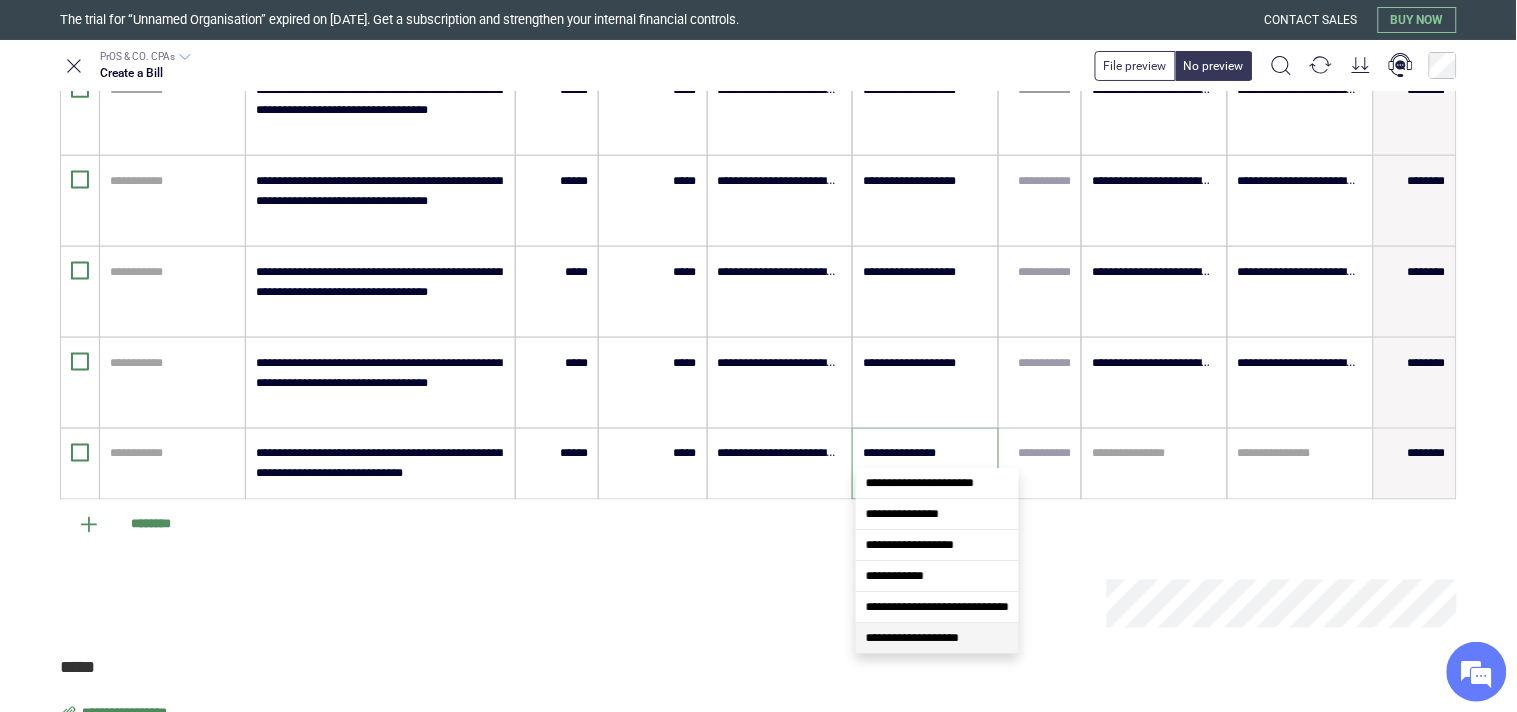 click on "**********" at bounding box center [912, 638] 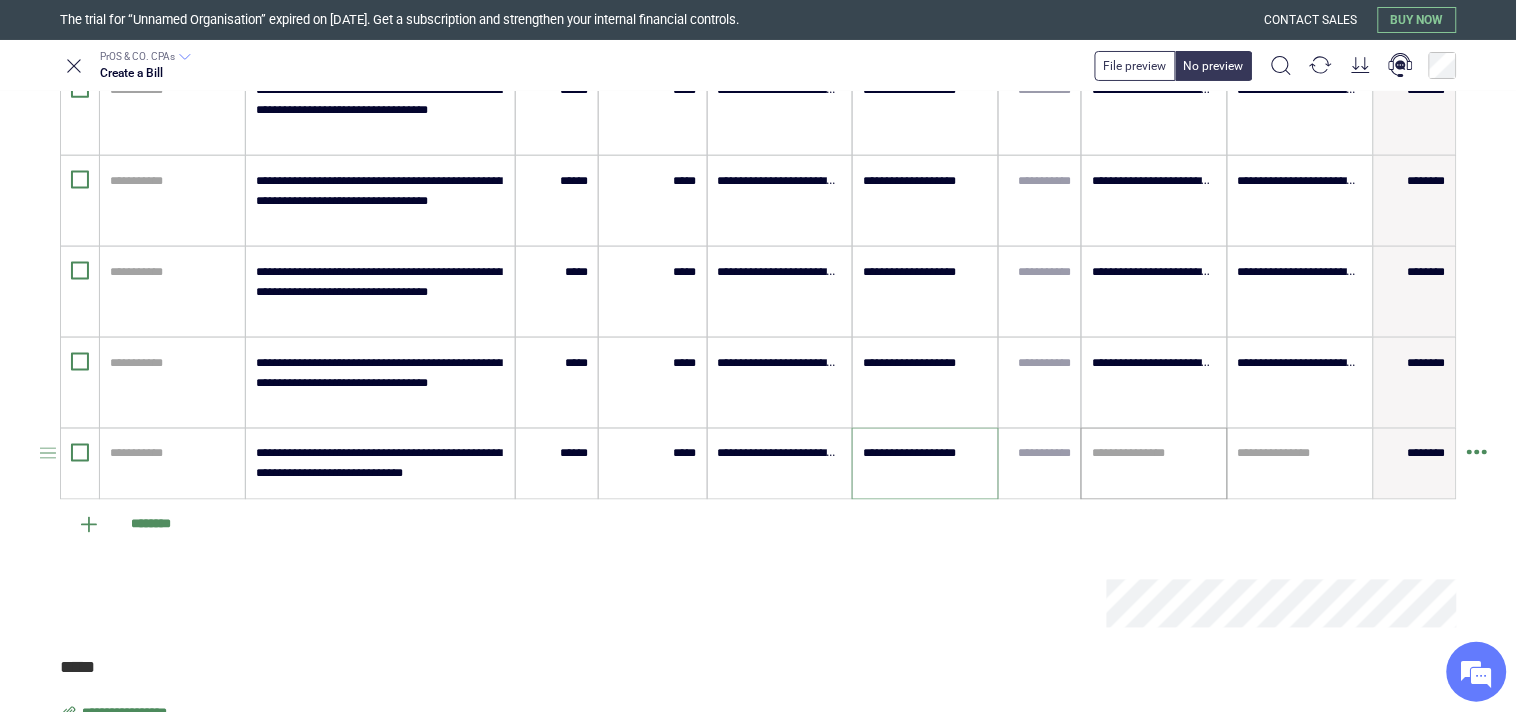 type on "**********" 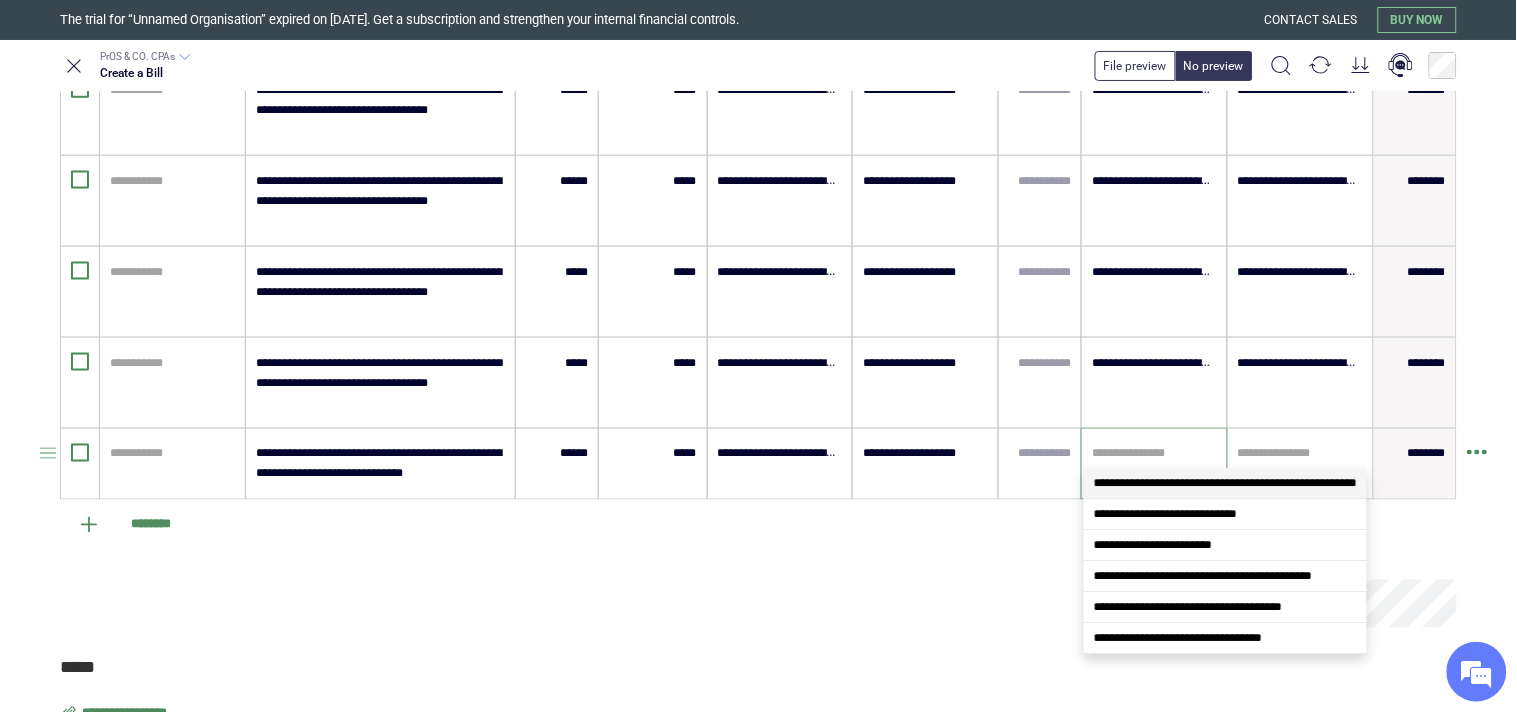 click at bounding box center [1154, 454] 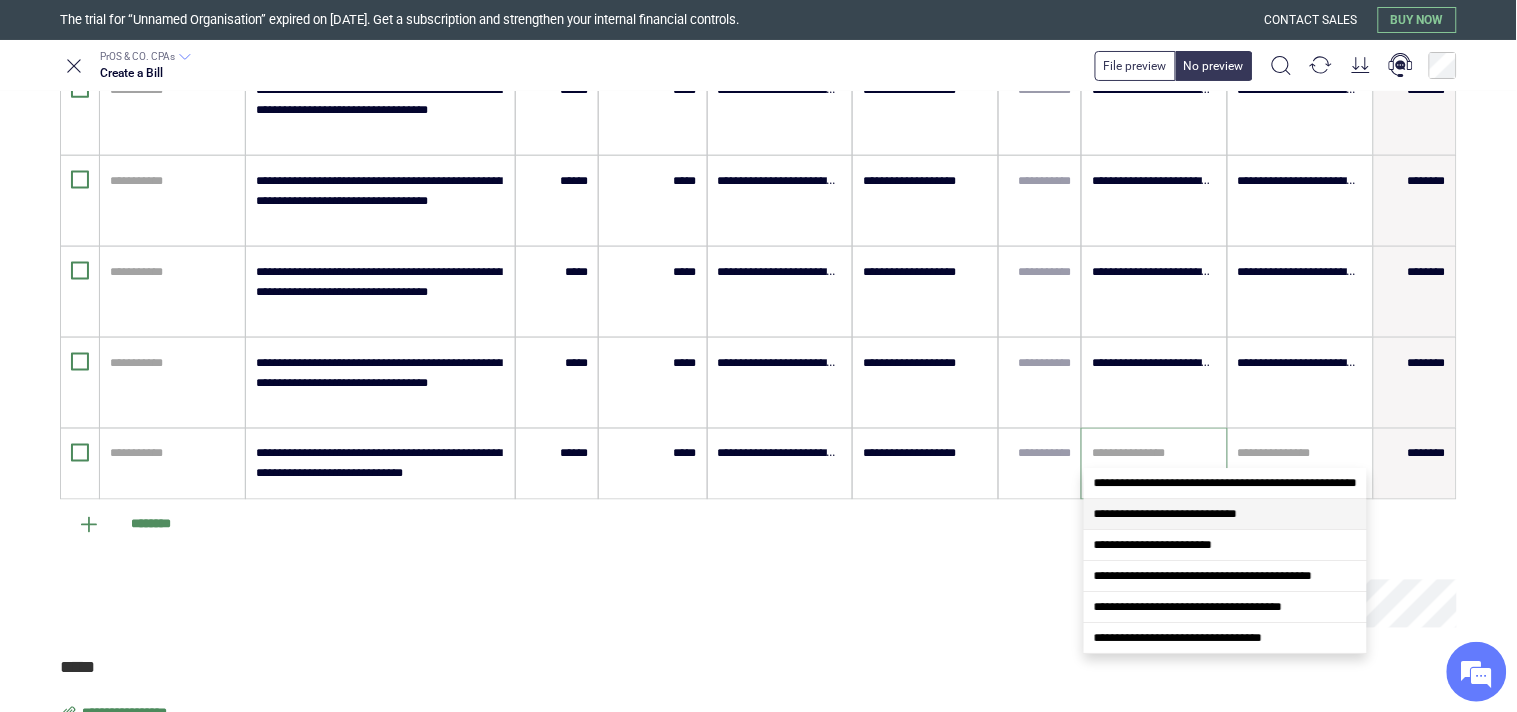 click on "**********" at bounding box center (1165, 514) 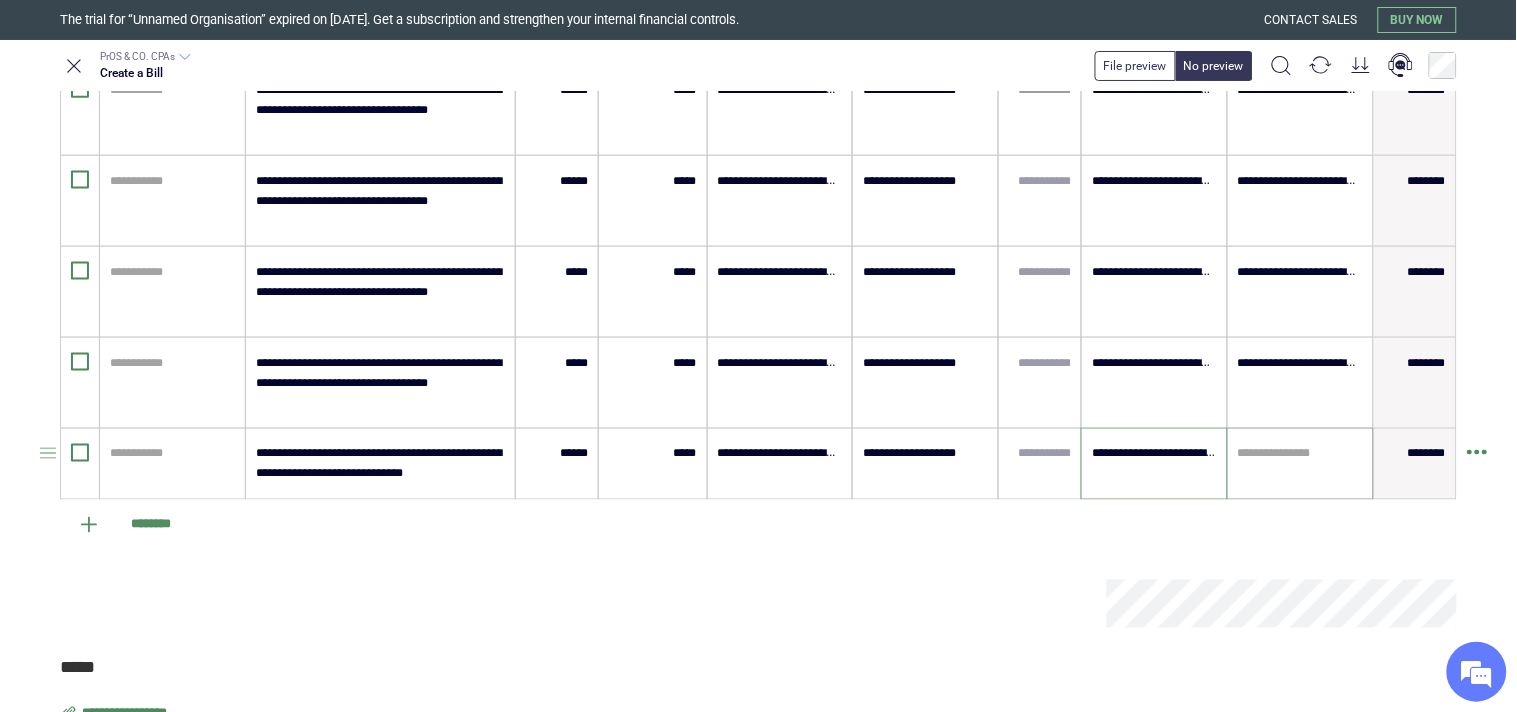 type on "**********" 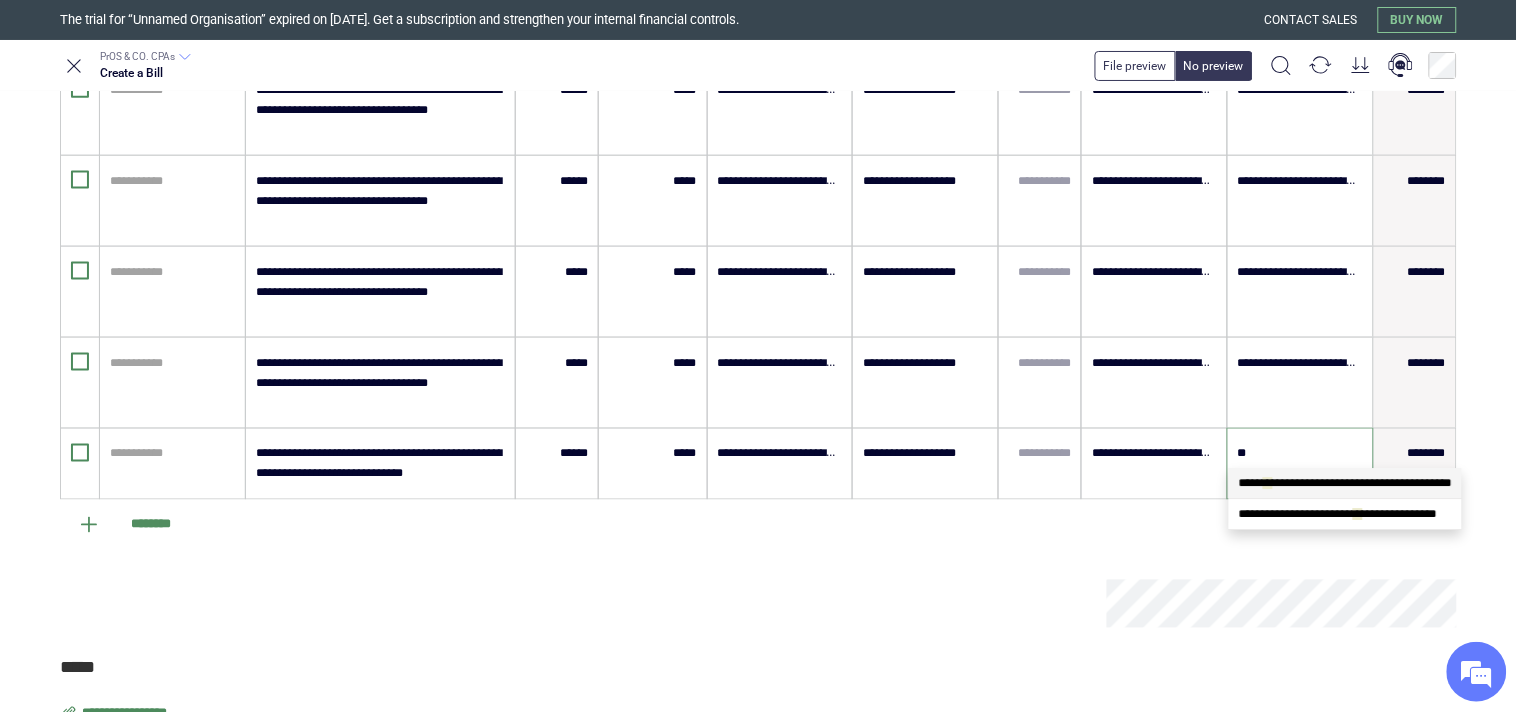scroll, scrollTop: 0, scrollLeft: 0, axis: both 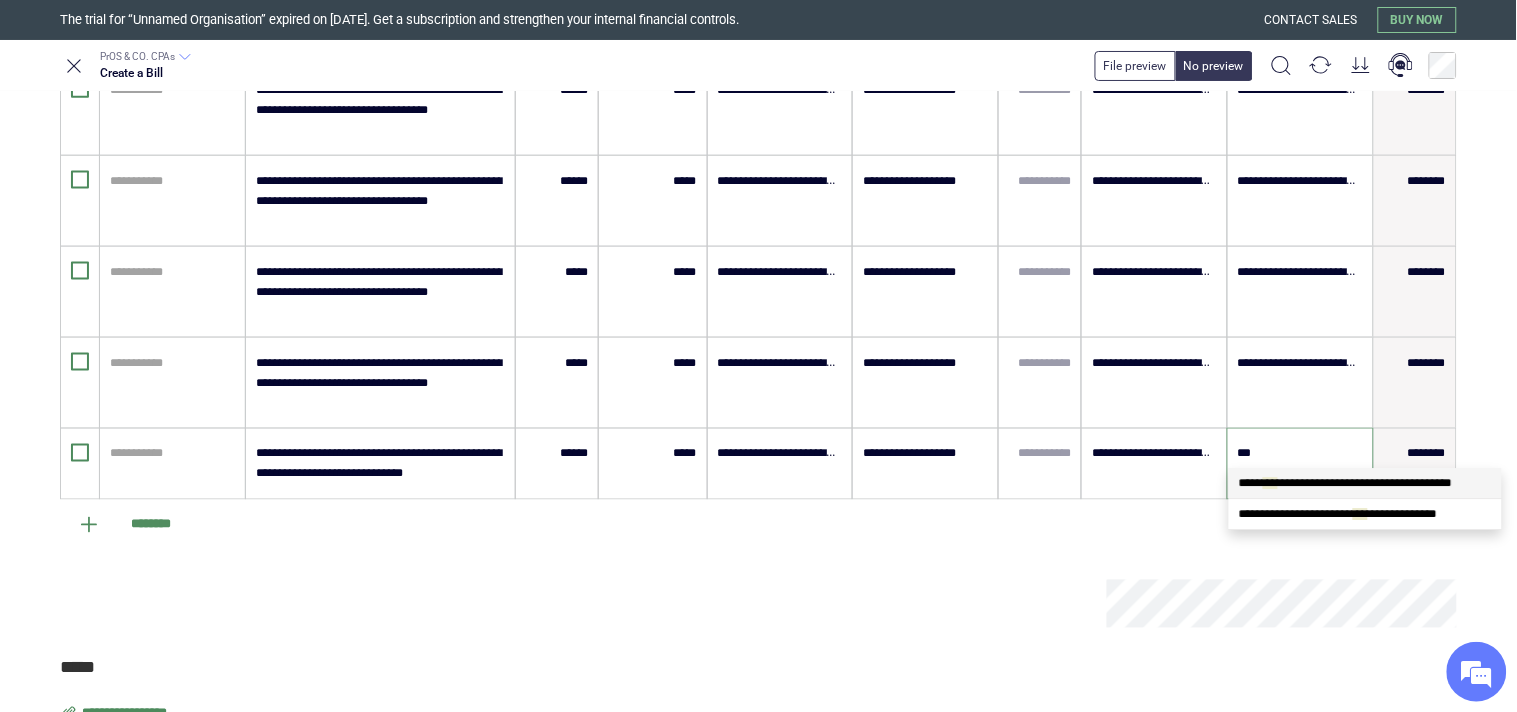 type on "****" 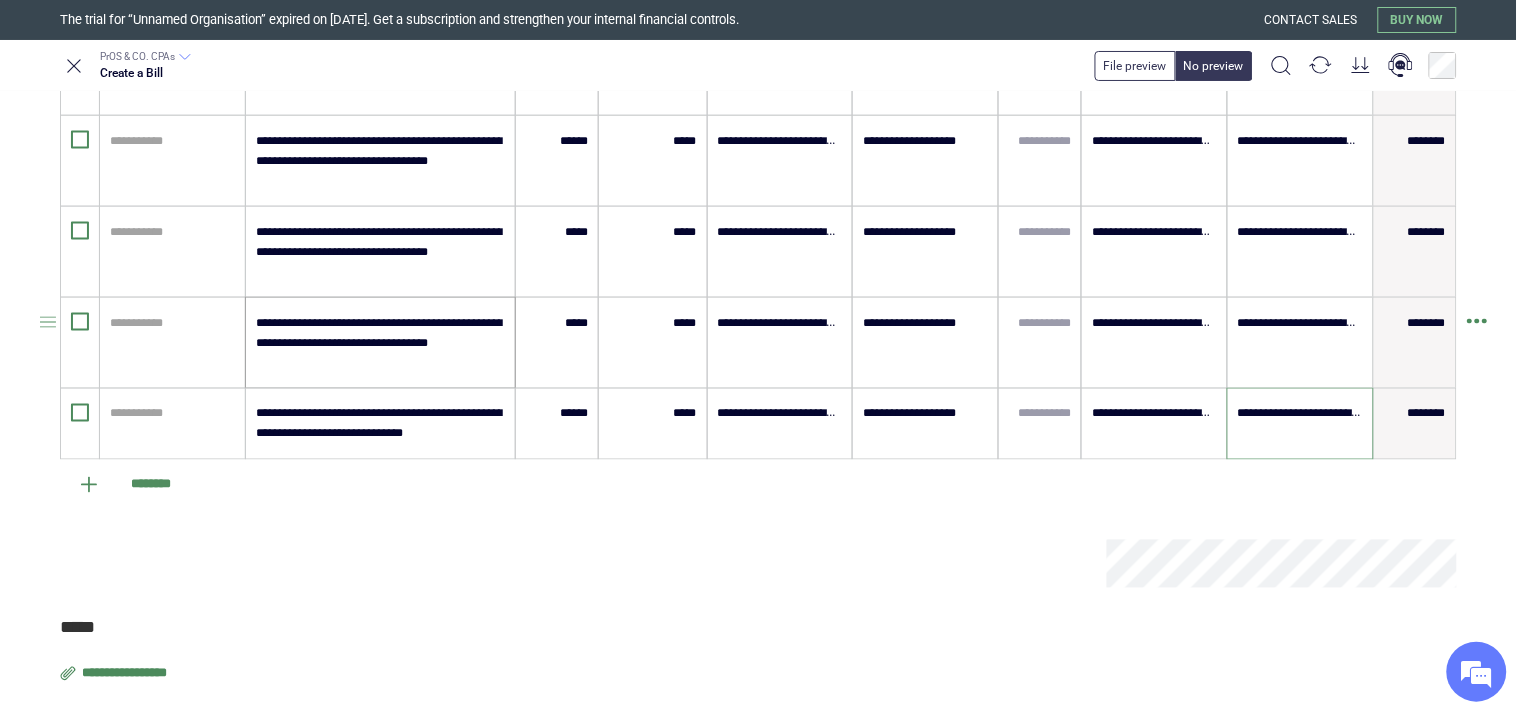 scroll, scrollTop: 735, scrollLeft: 0, axis: vertical 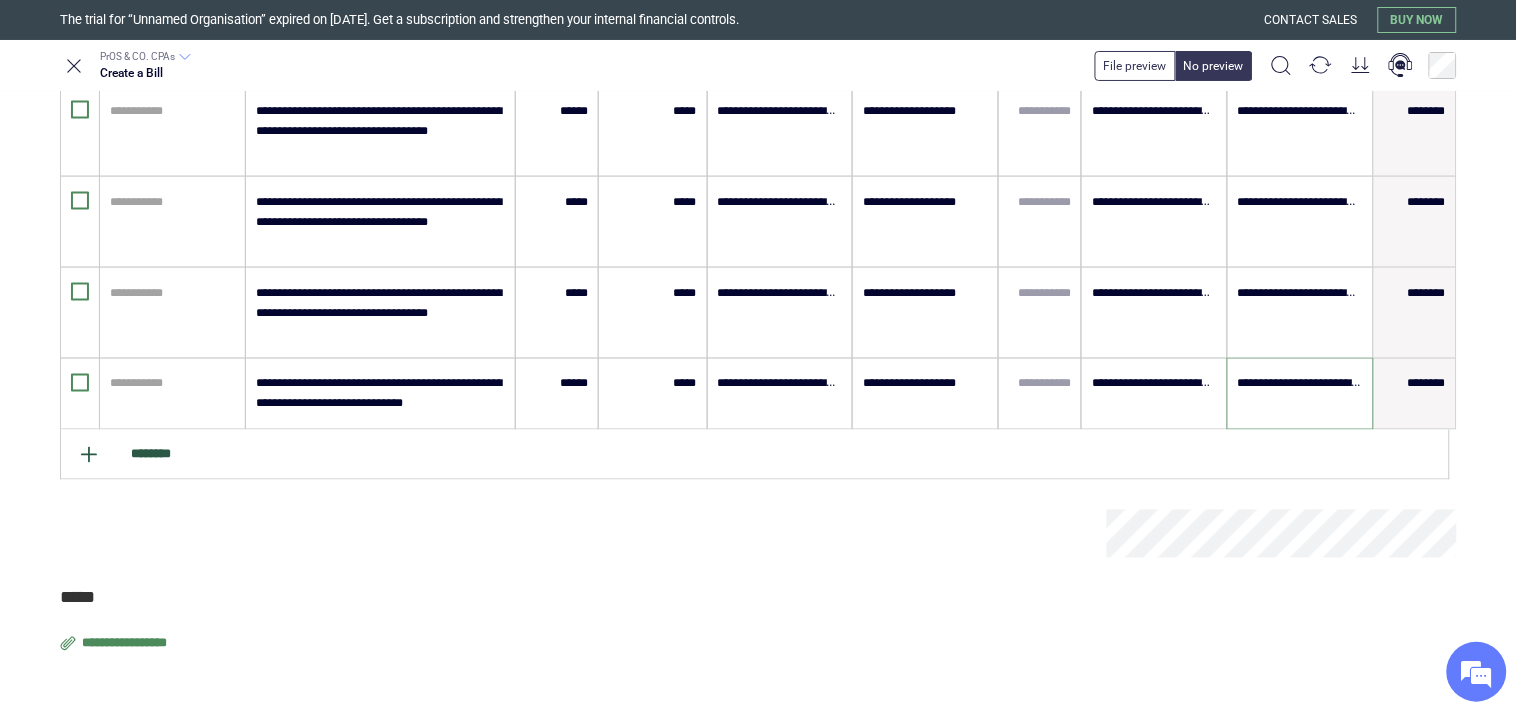 type on "**********" 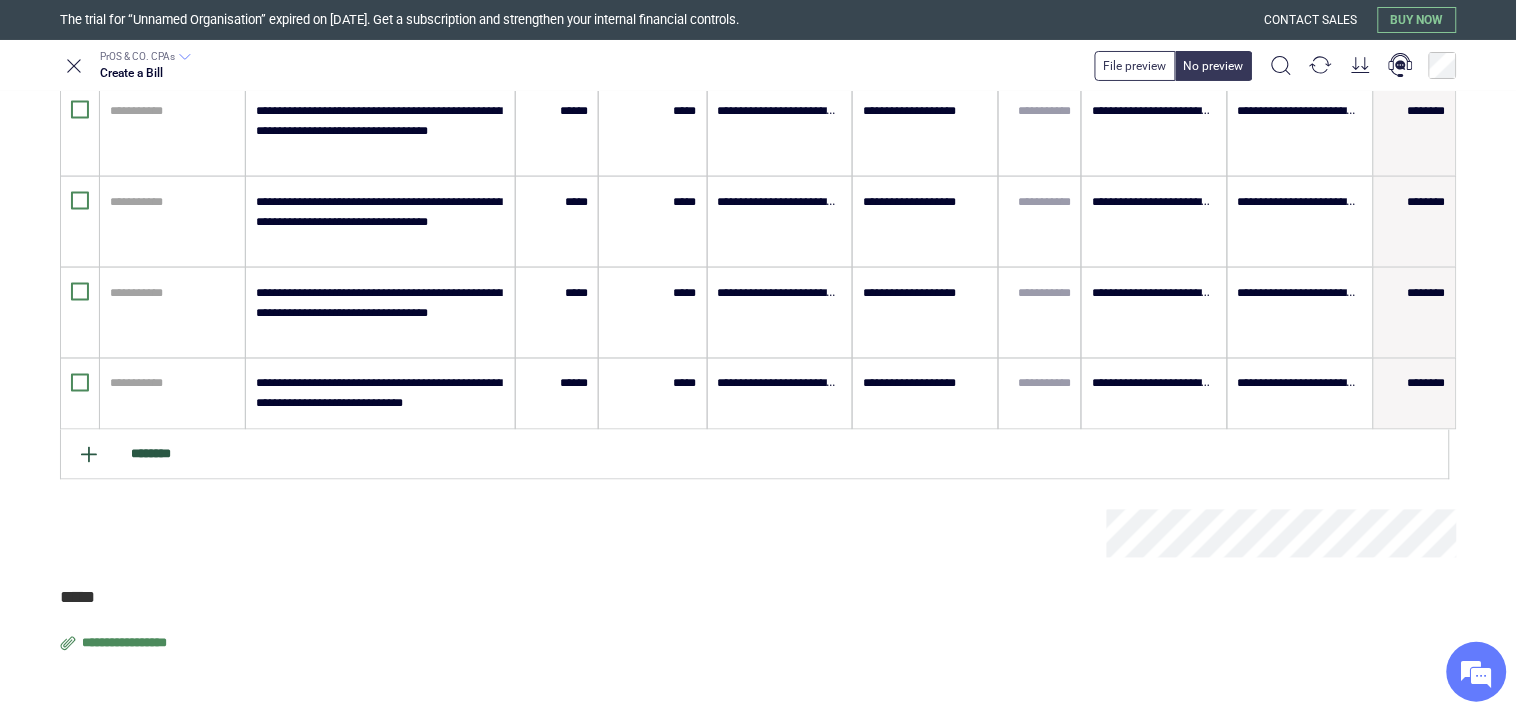 click on "********" at bounding box center [755, 455] 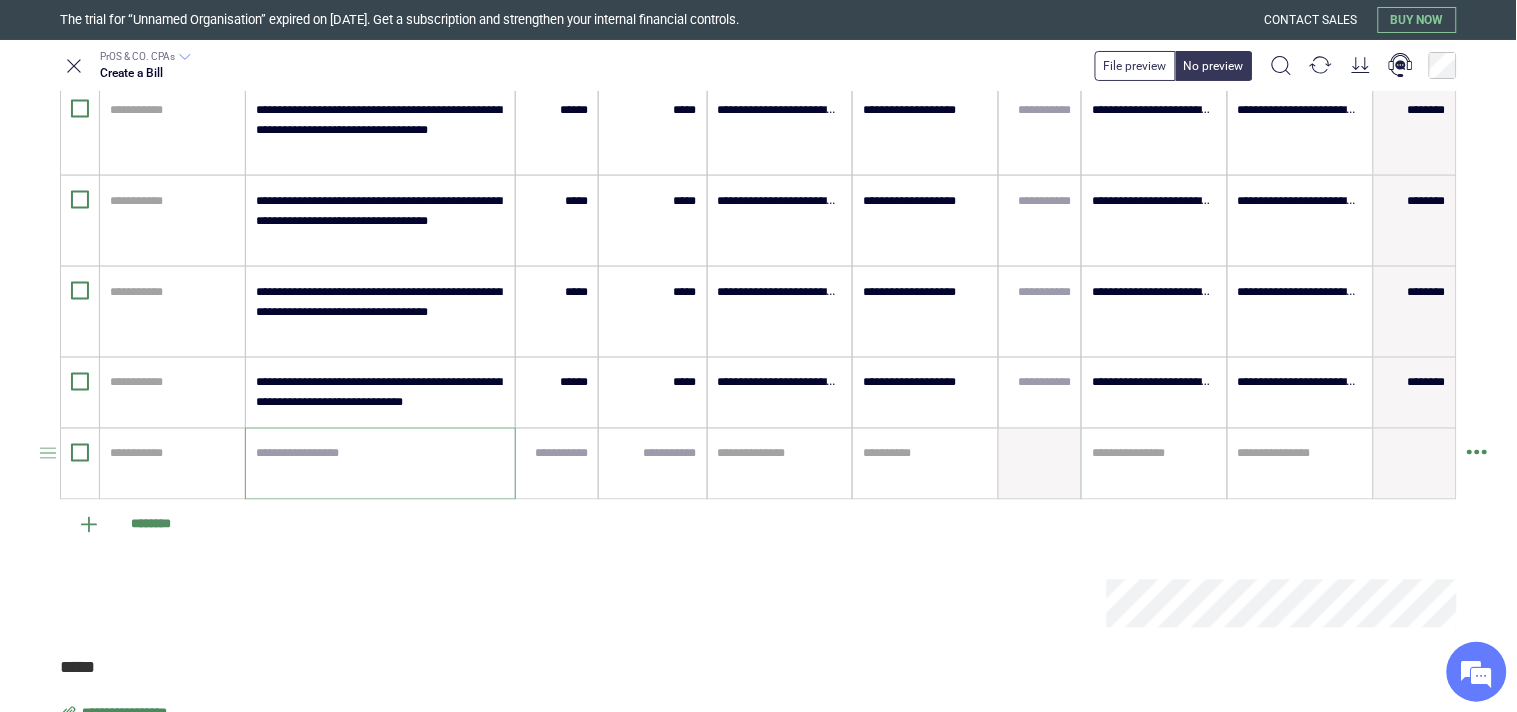 click at bounding box center [380, 464] 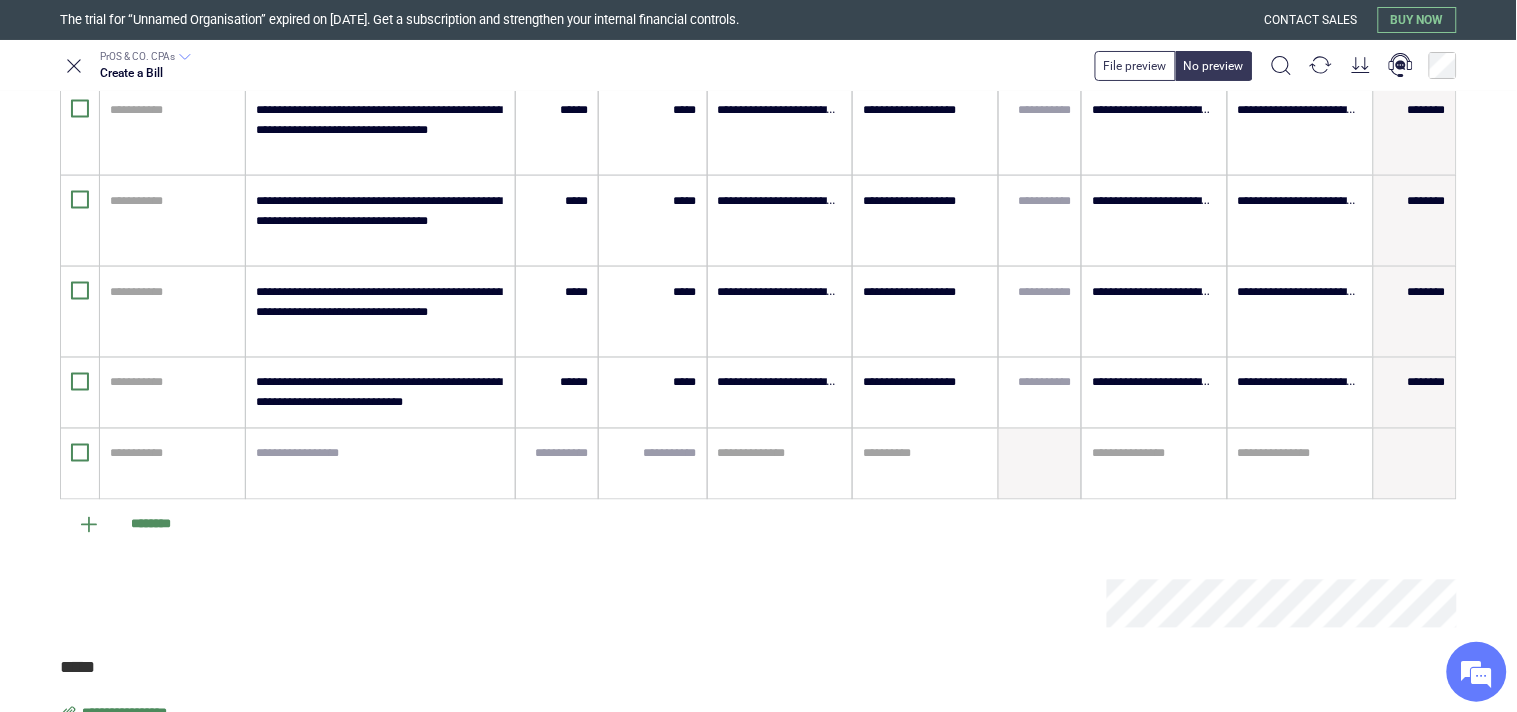 click at bounding box center (583, 604) 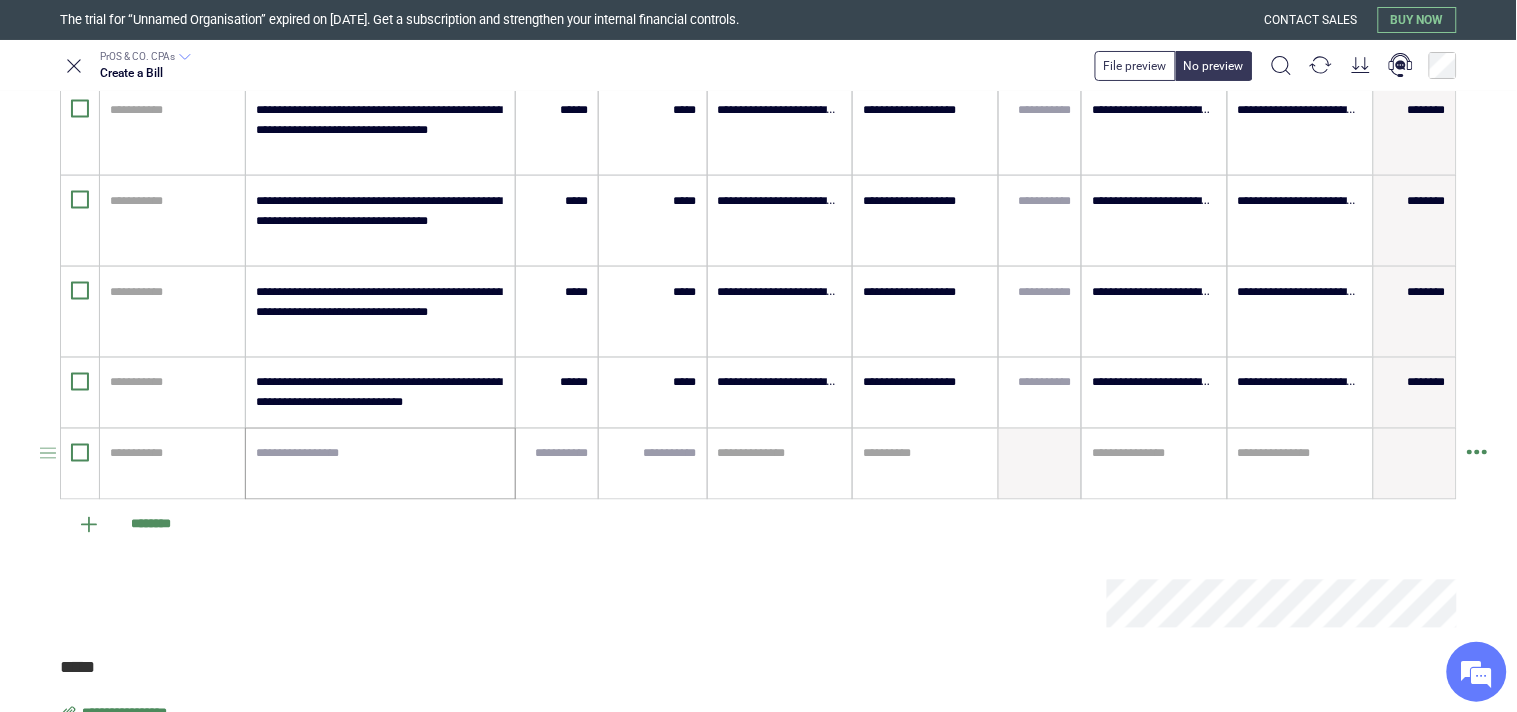 click at bounding box center [380, 464] 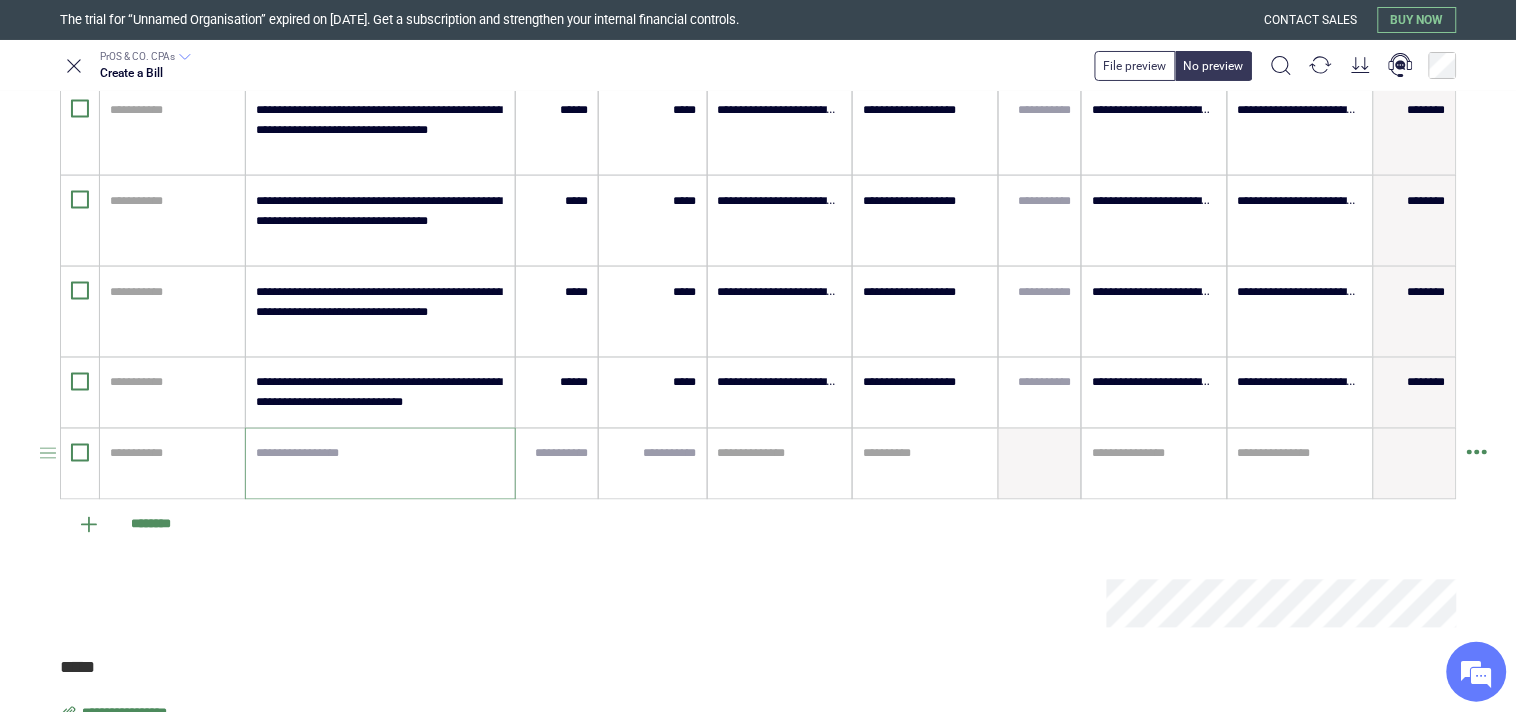 click at bounding box center (380, 464) 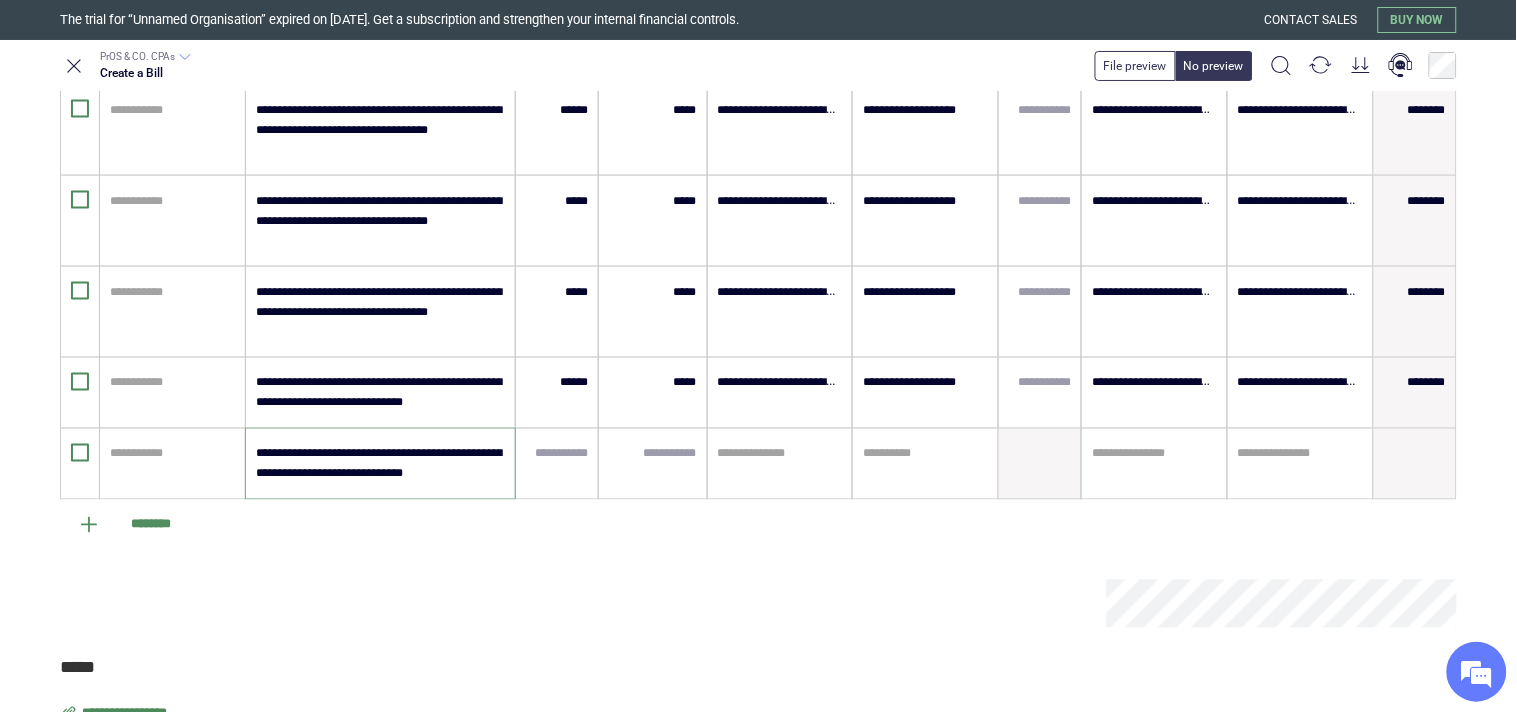 type on "**********" 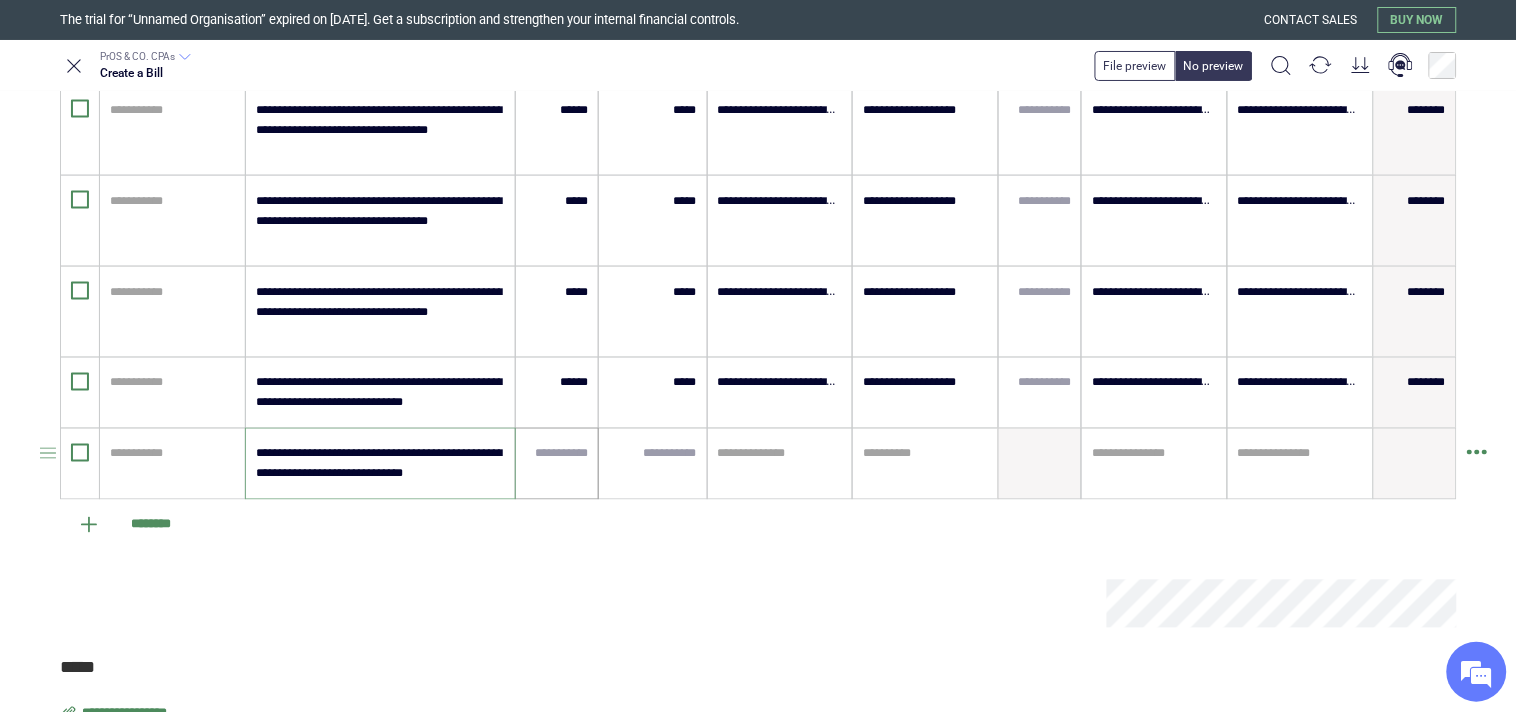 click at bounding box center [557, 454] 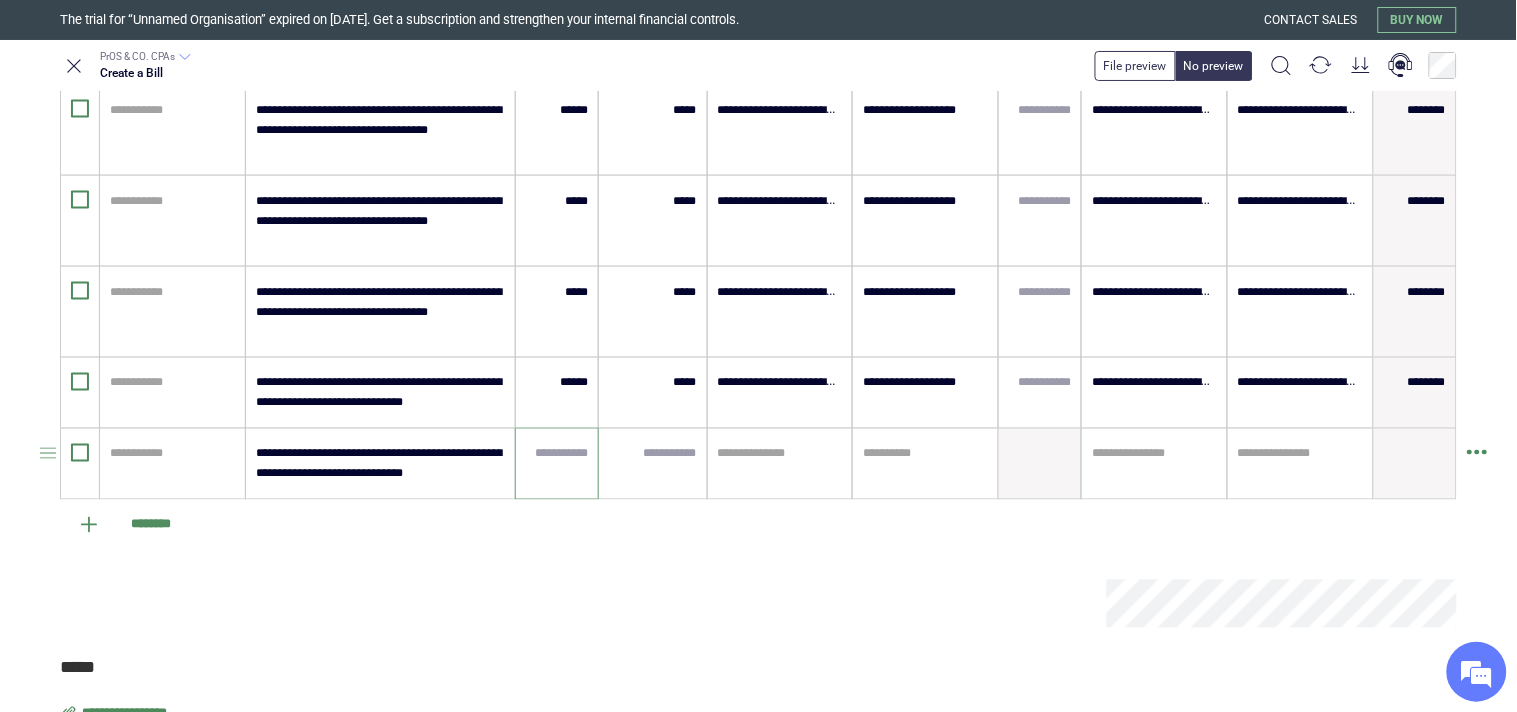 paste on "******" 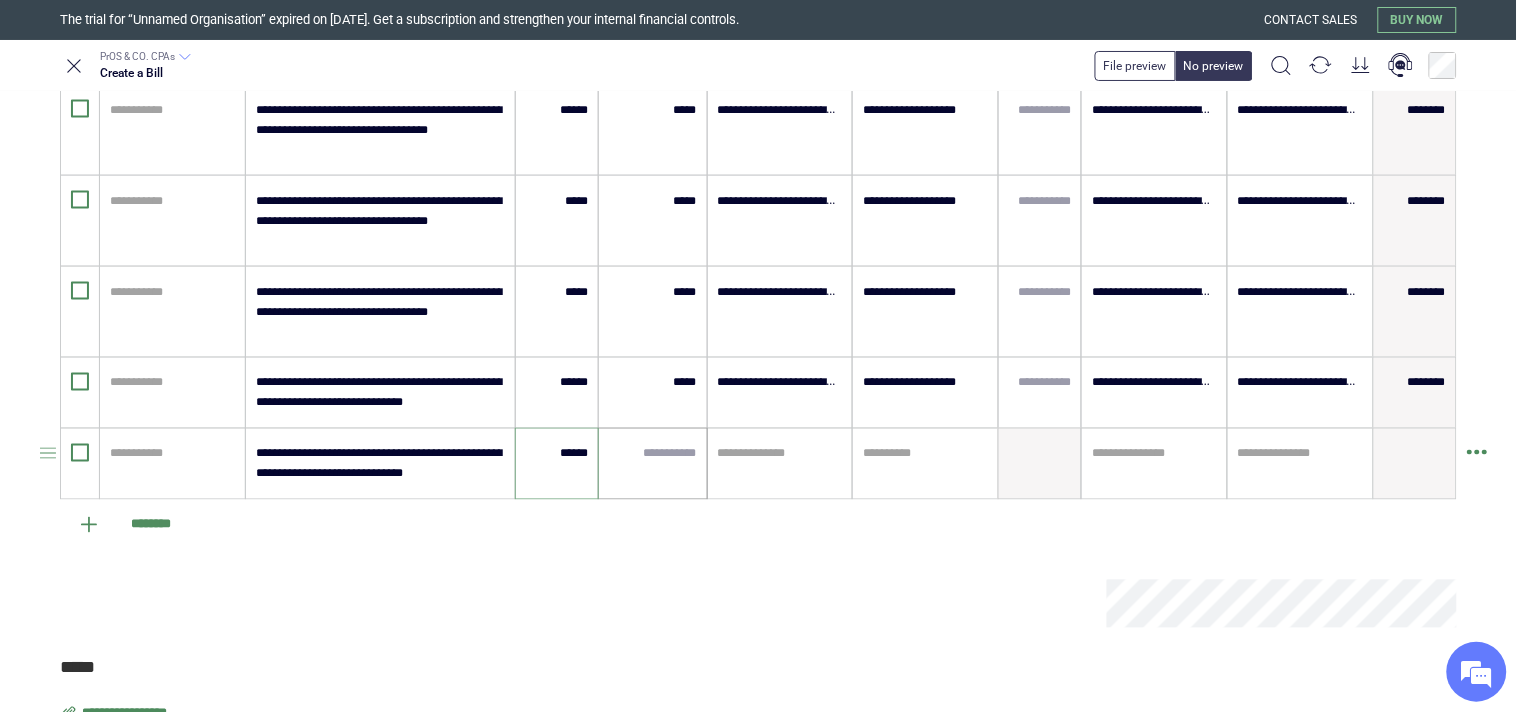 type on "******" 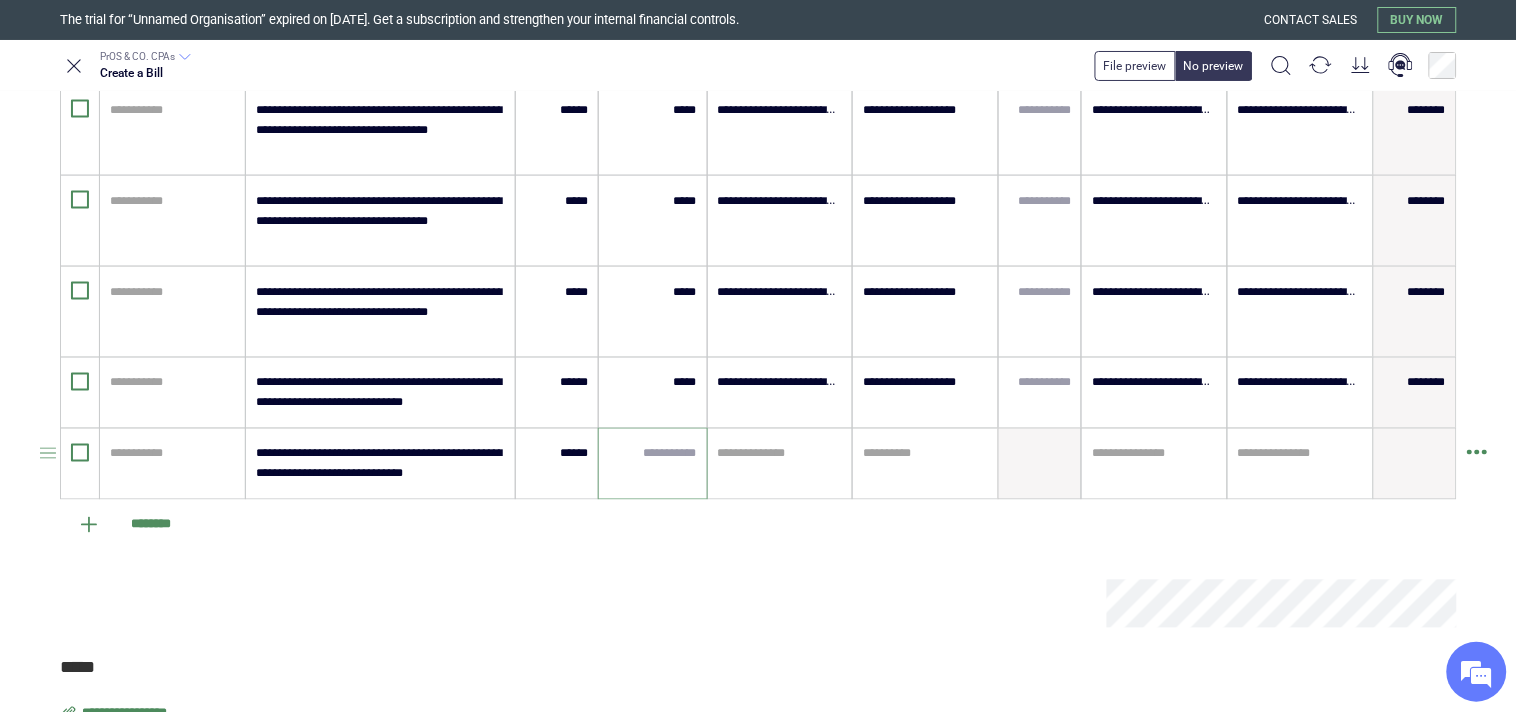 paste on "*****" 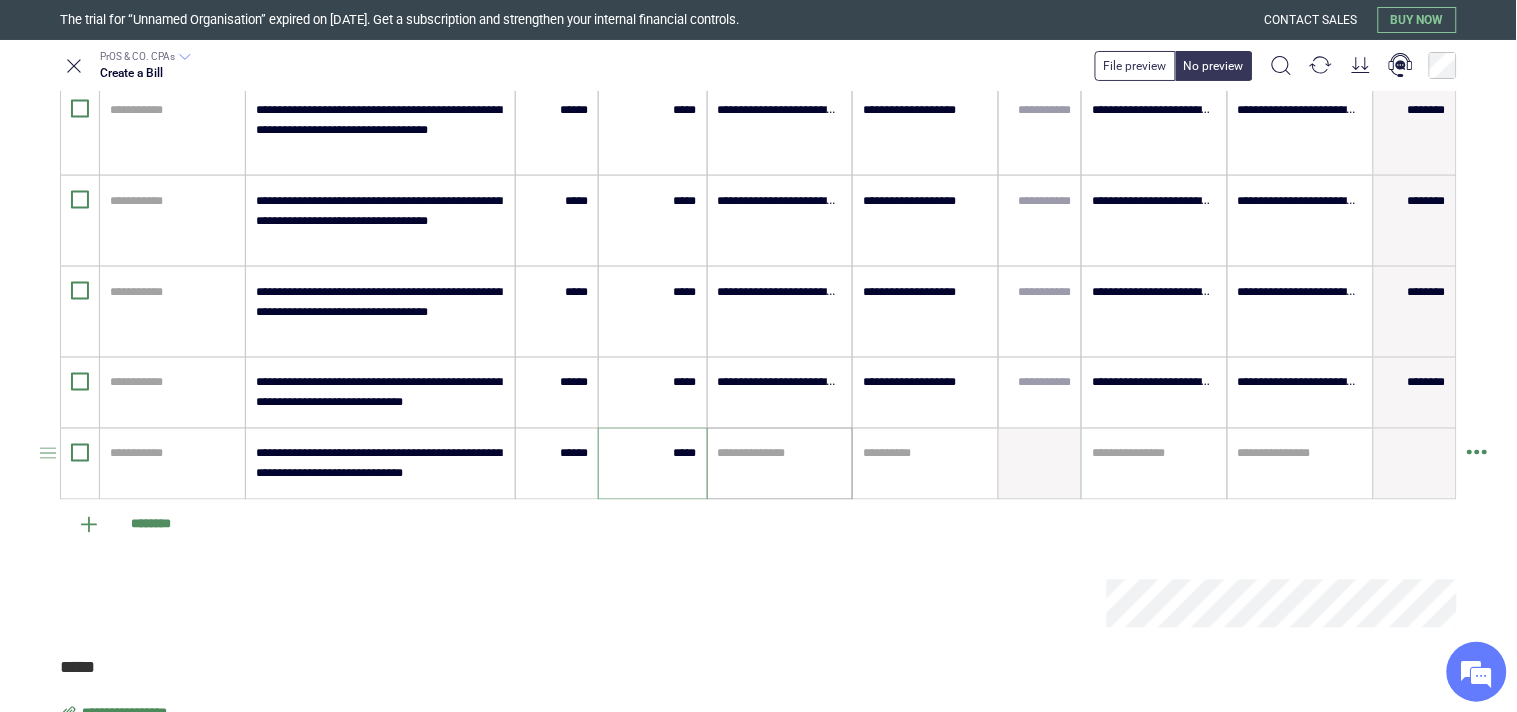 type on "*****" 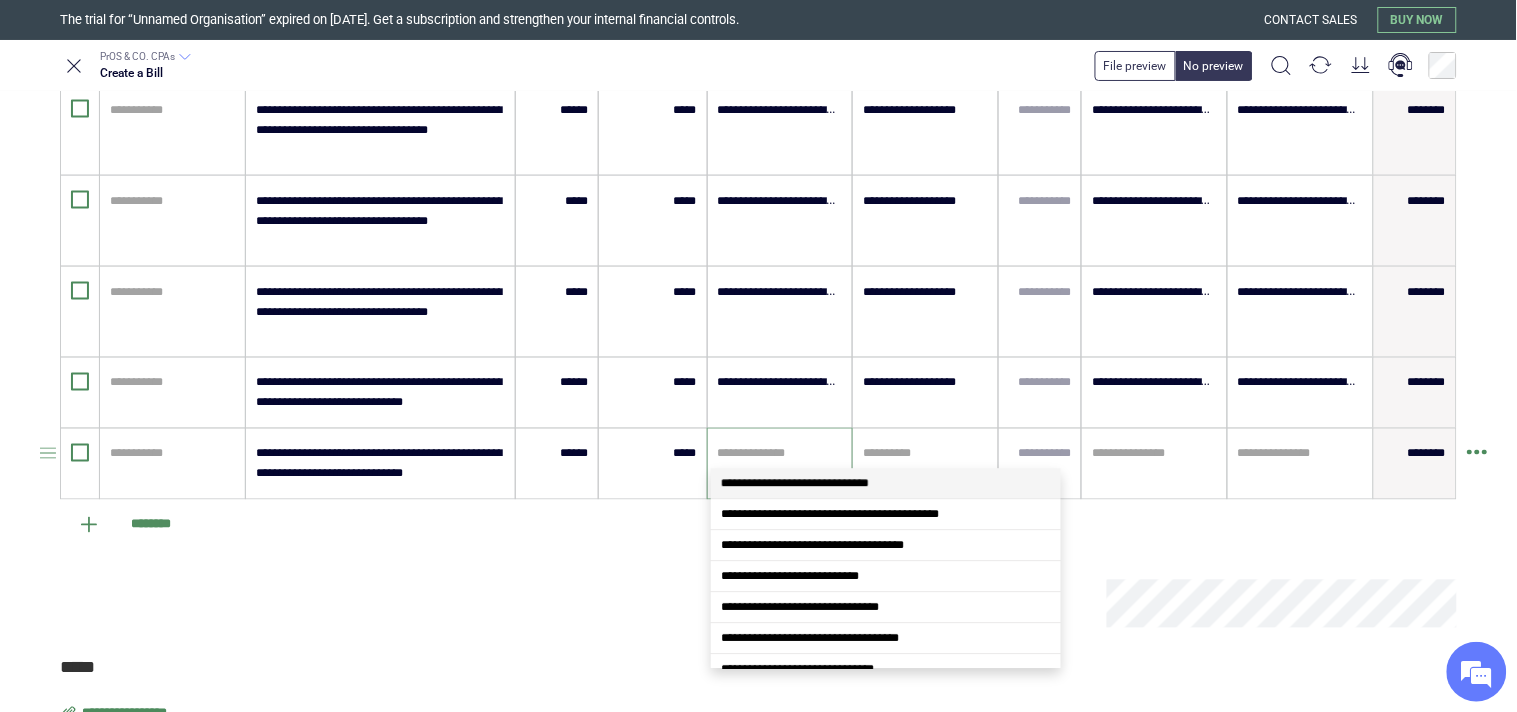 drag, startPoint x: 776, startPoint y: 446, endPoint x: 796, endPoint y: 458, distance: 23.323807 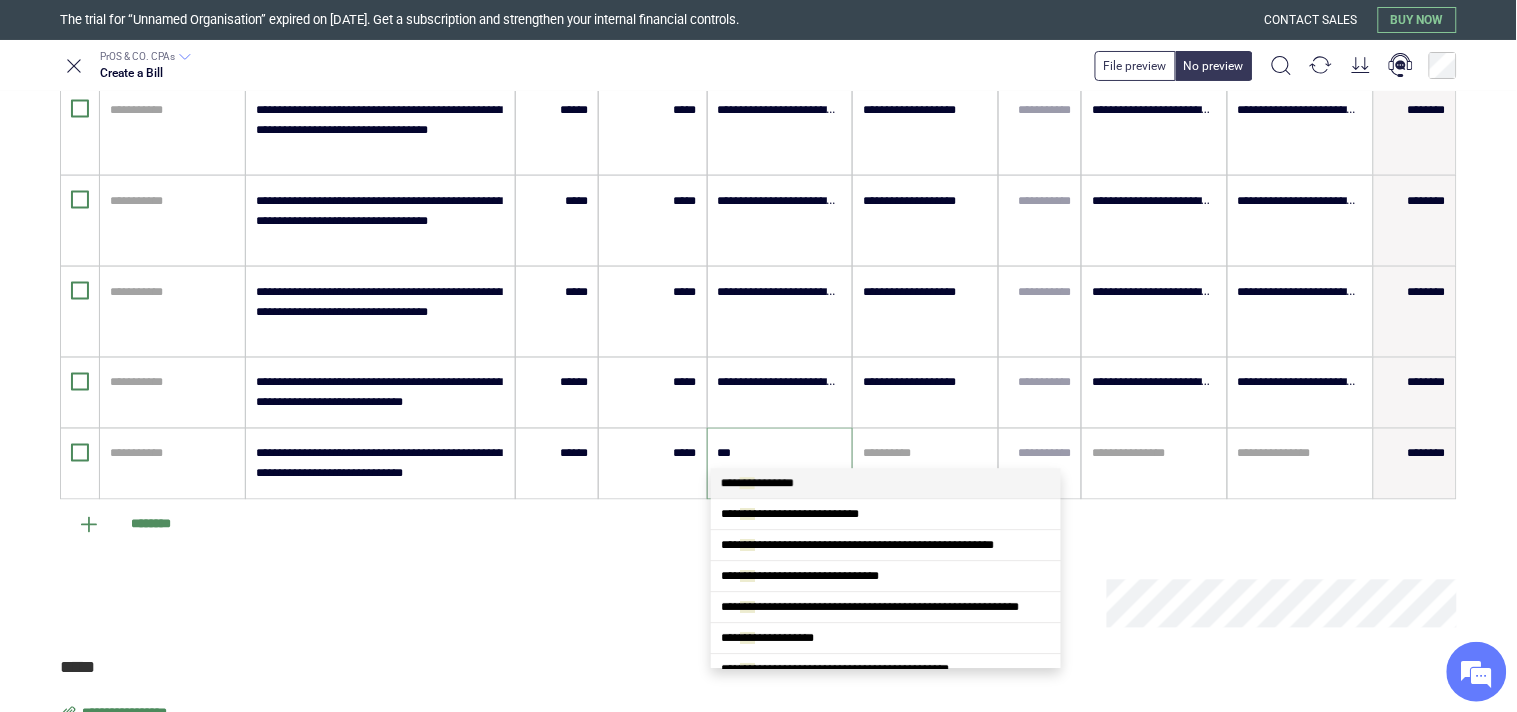 type on "****" 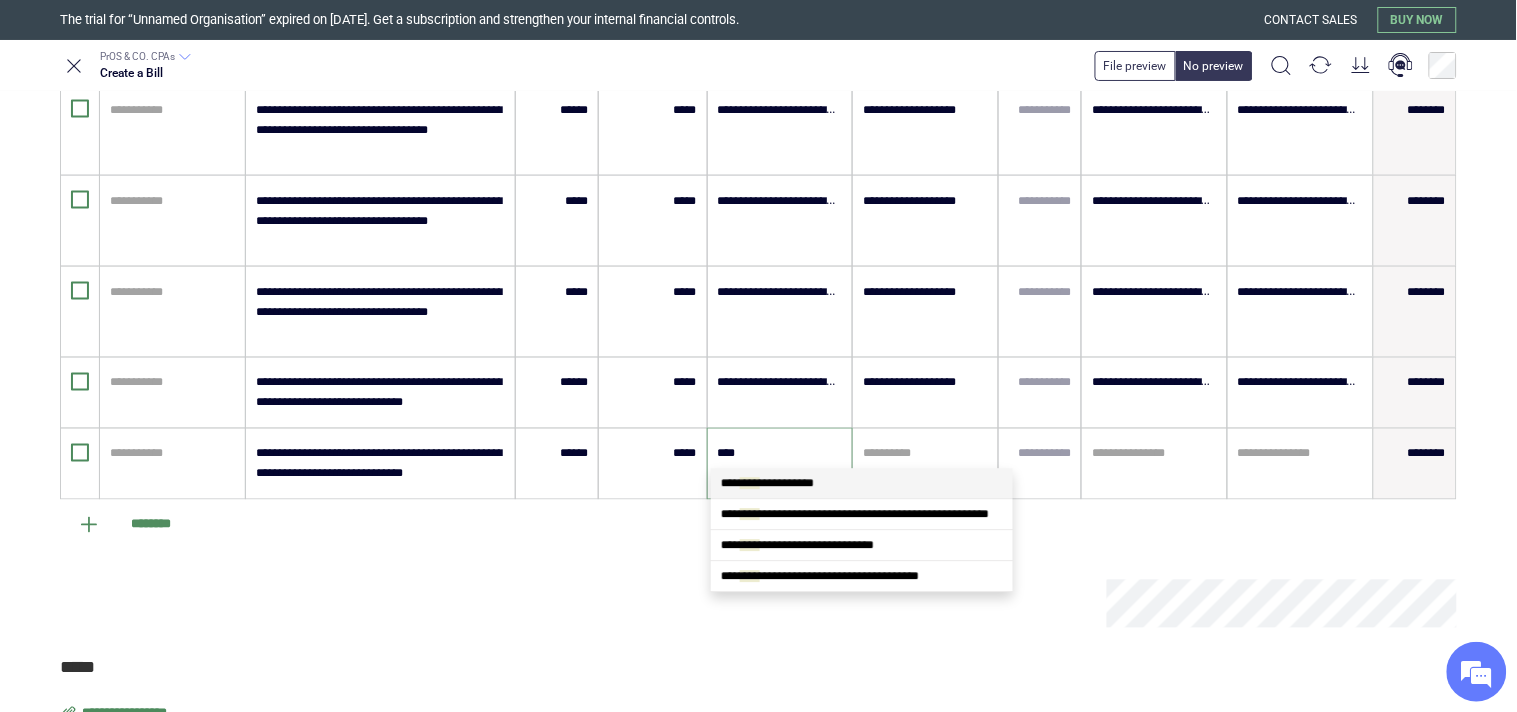 scroll, scrollTop: 0, scrollLeft: 0, axis: both 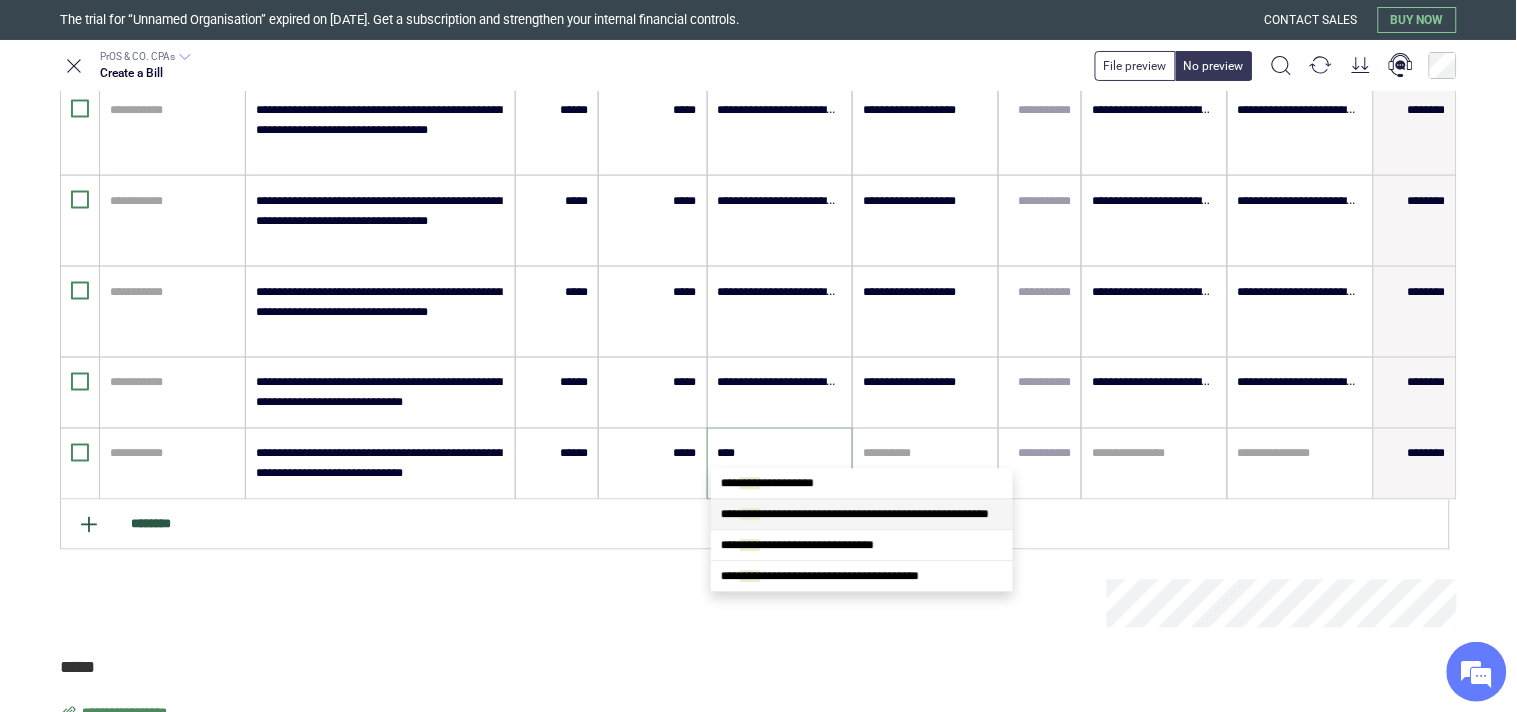 click on "**********" at bounding box center (855, 514) 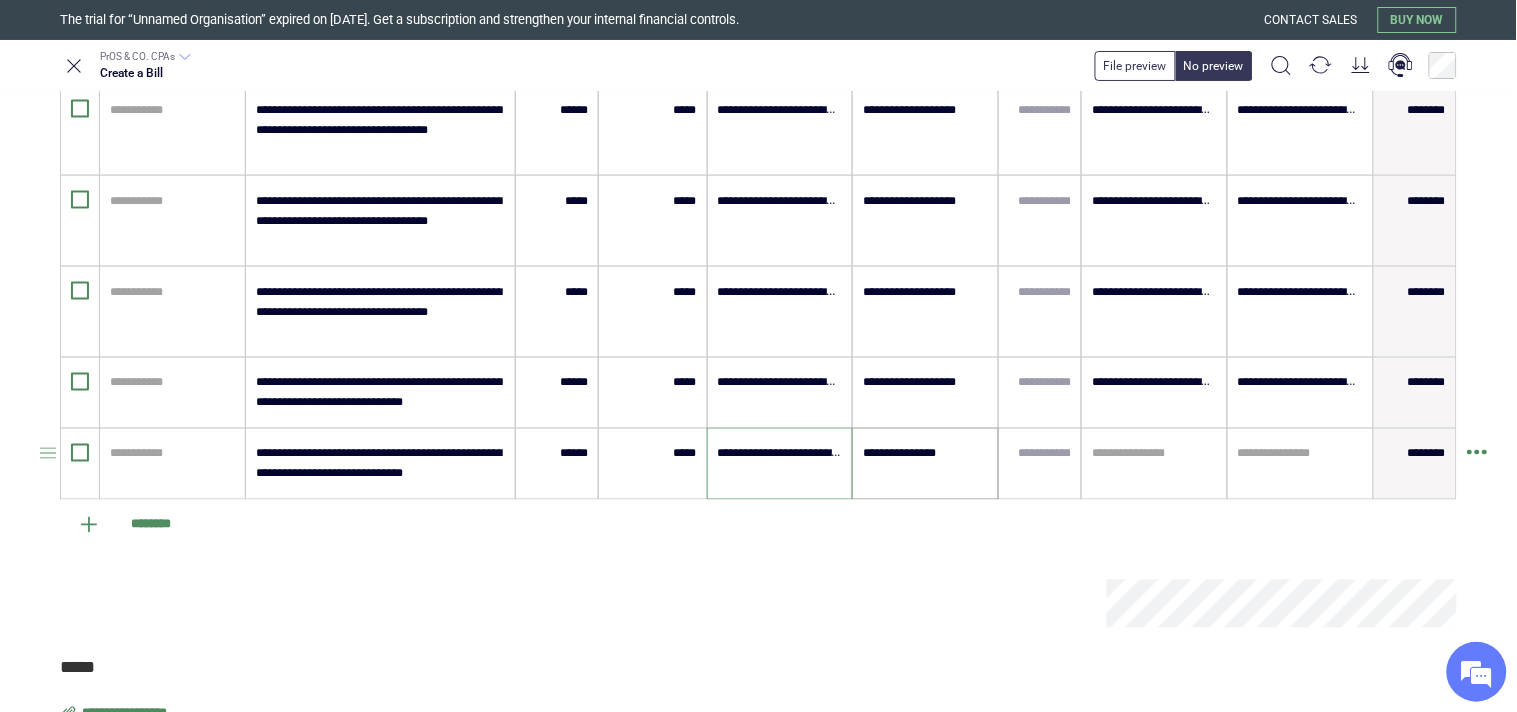 type on "**********" 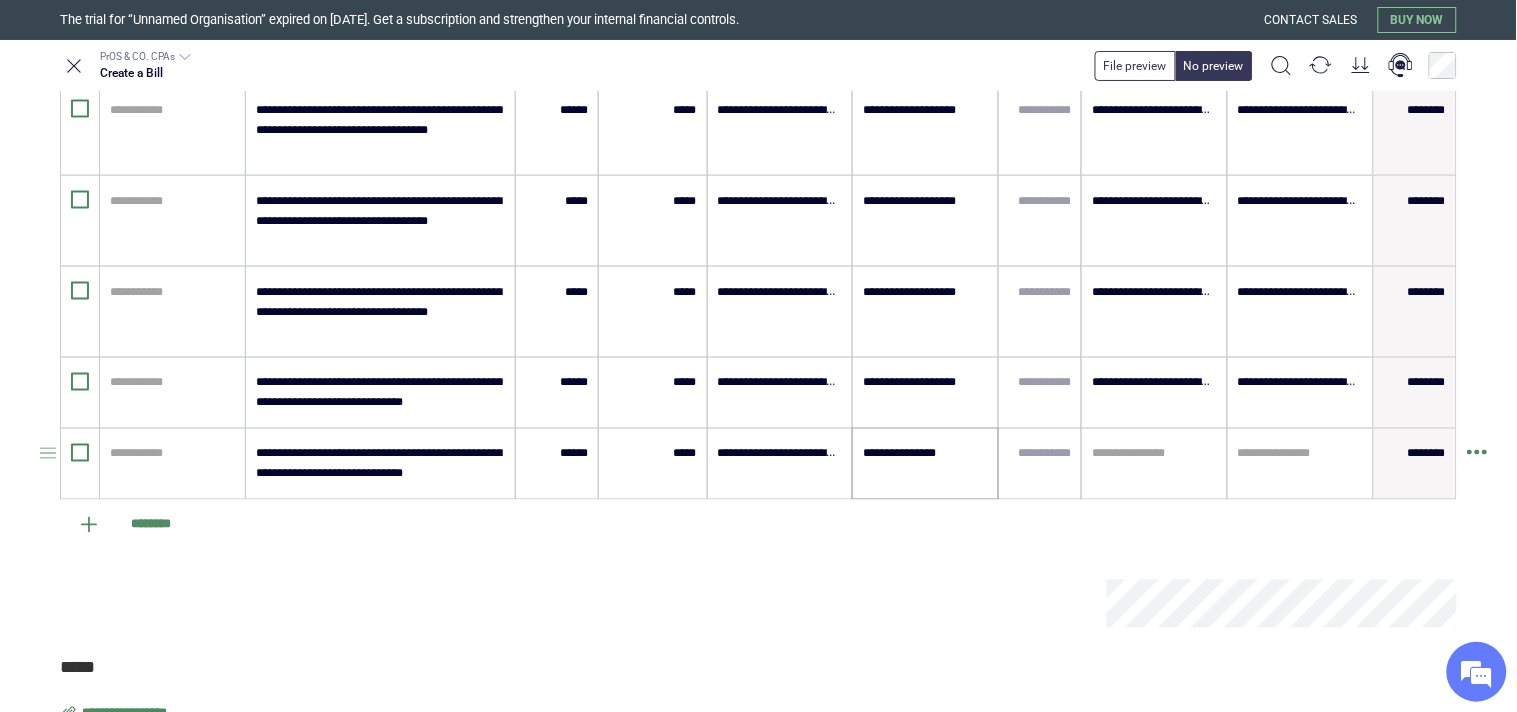 click on "**********" at bounding box center [925, 464] 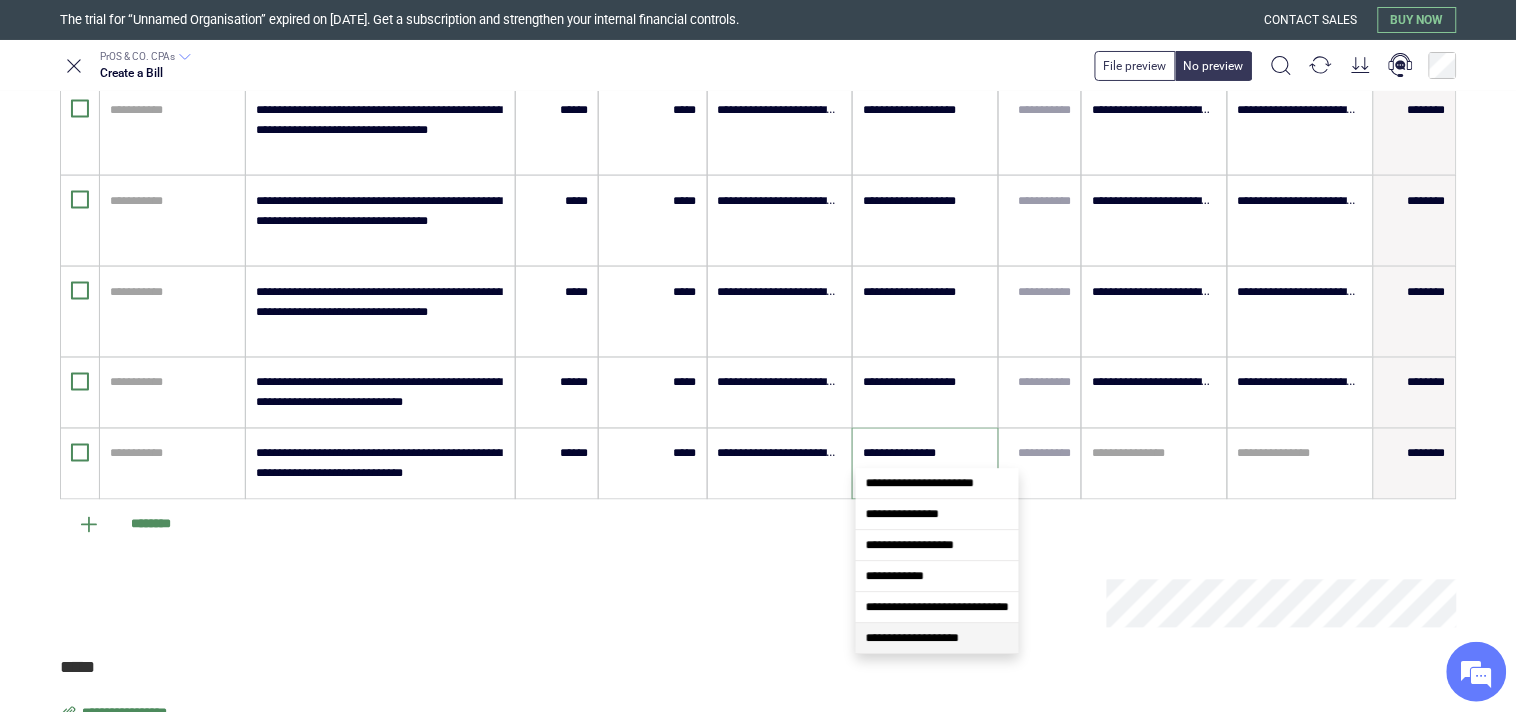 click on "**********" at bounding box center [937, 638] 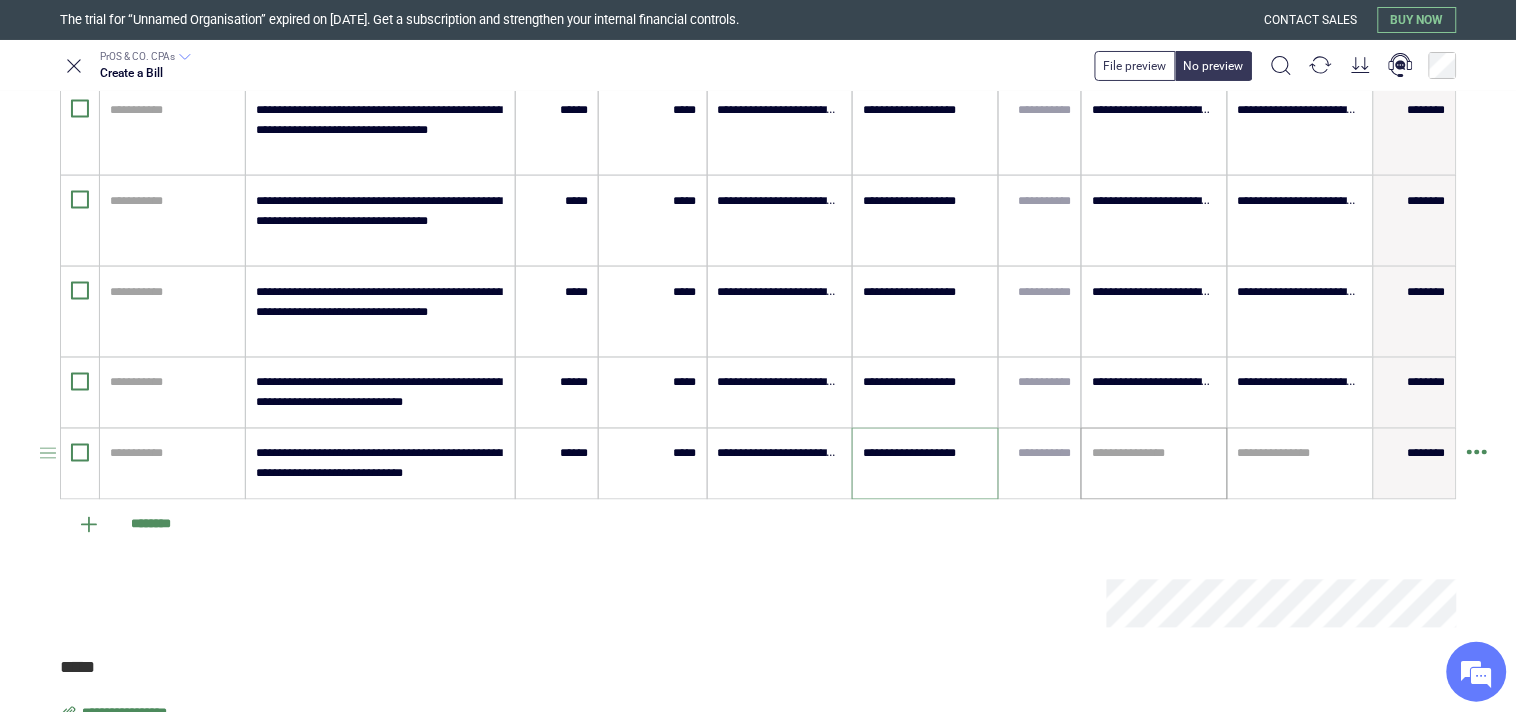 type on "**********" 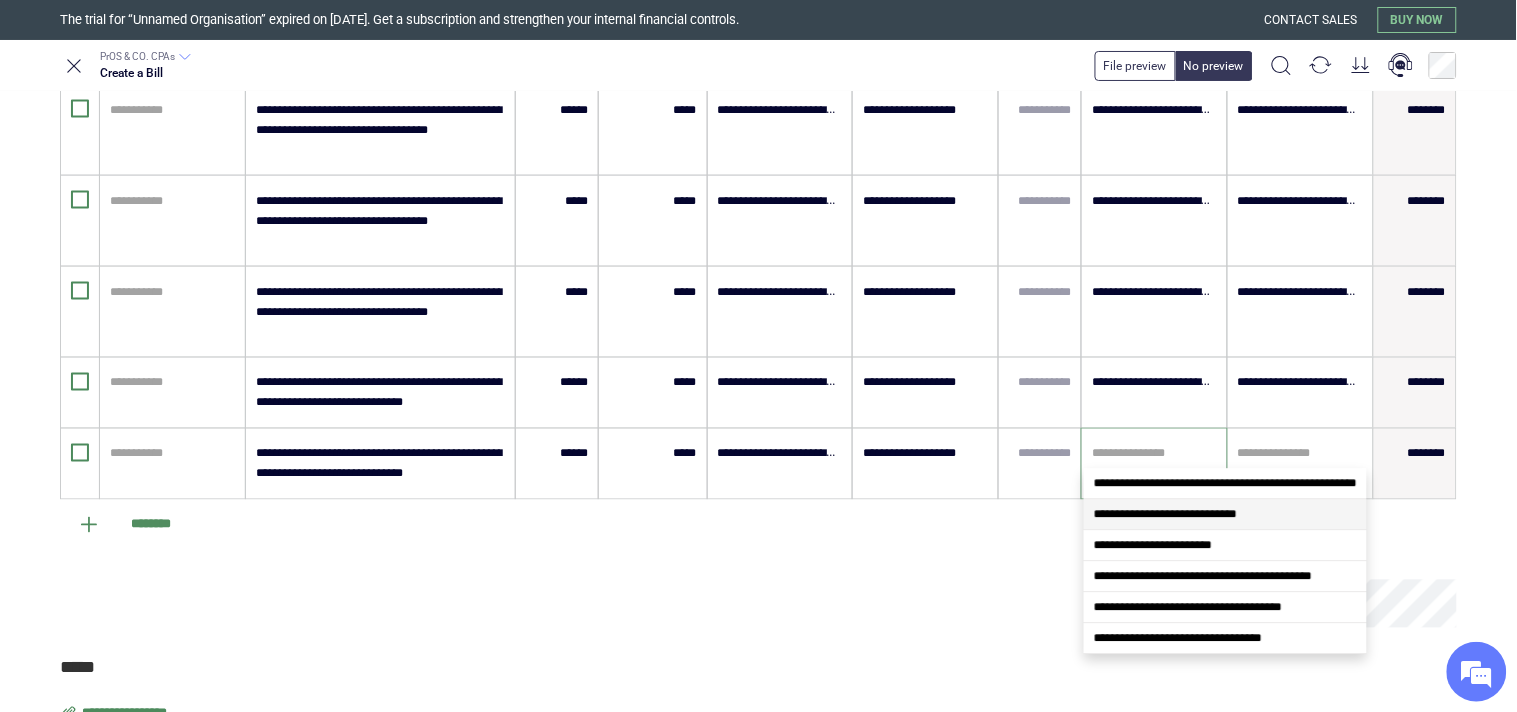click on "**********" at bounding box center (1225, 514) 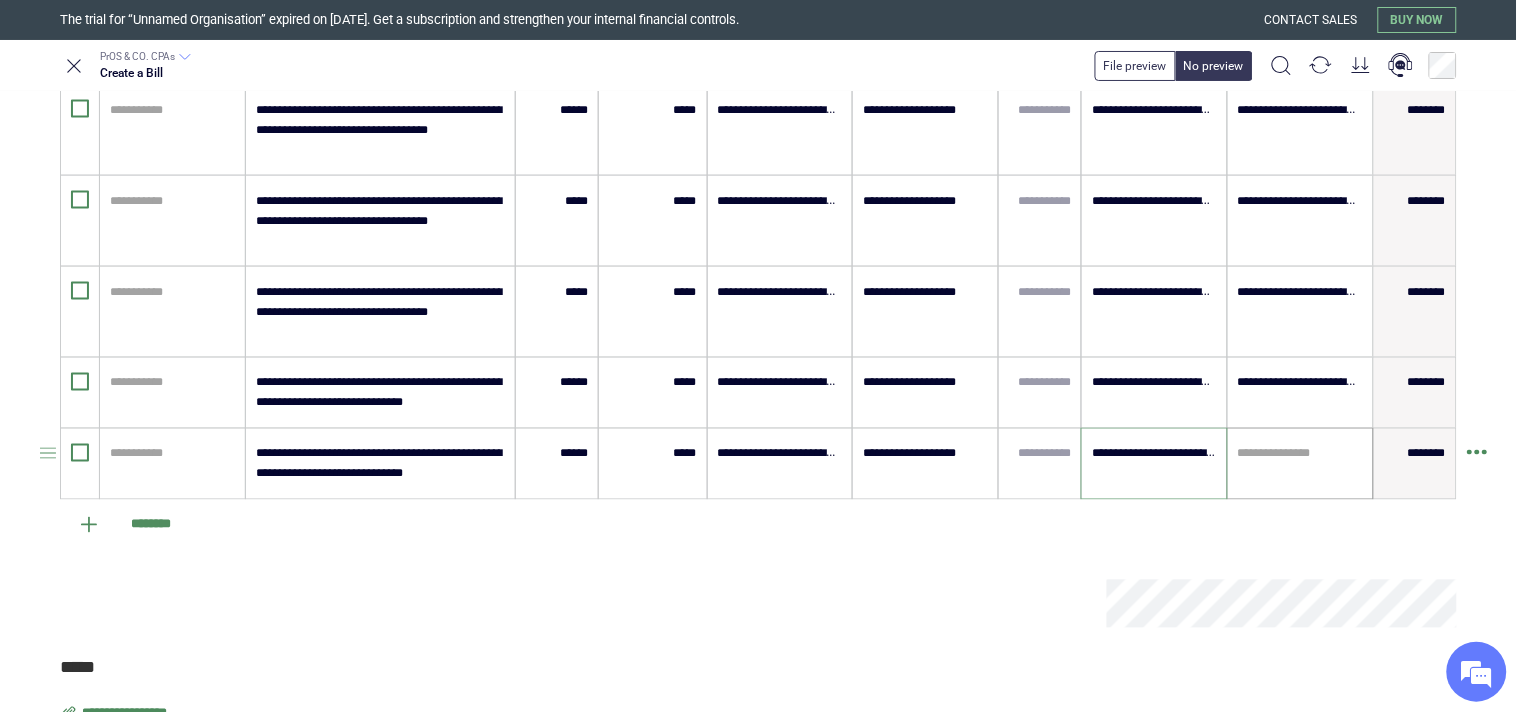 type on "**********" 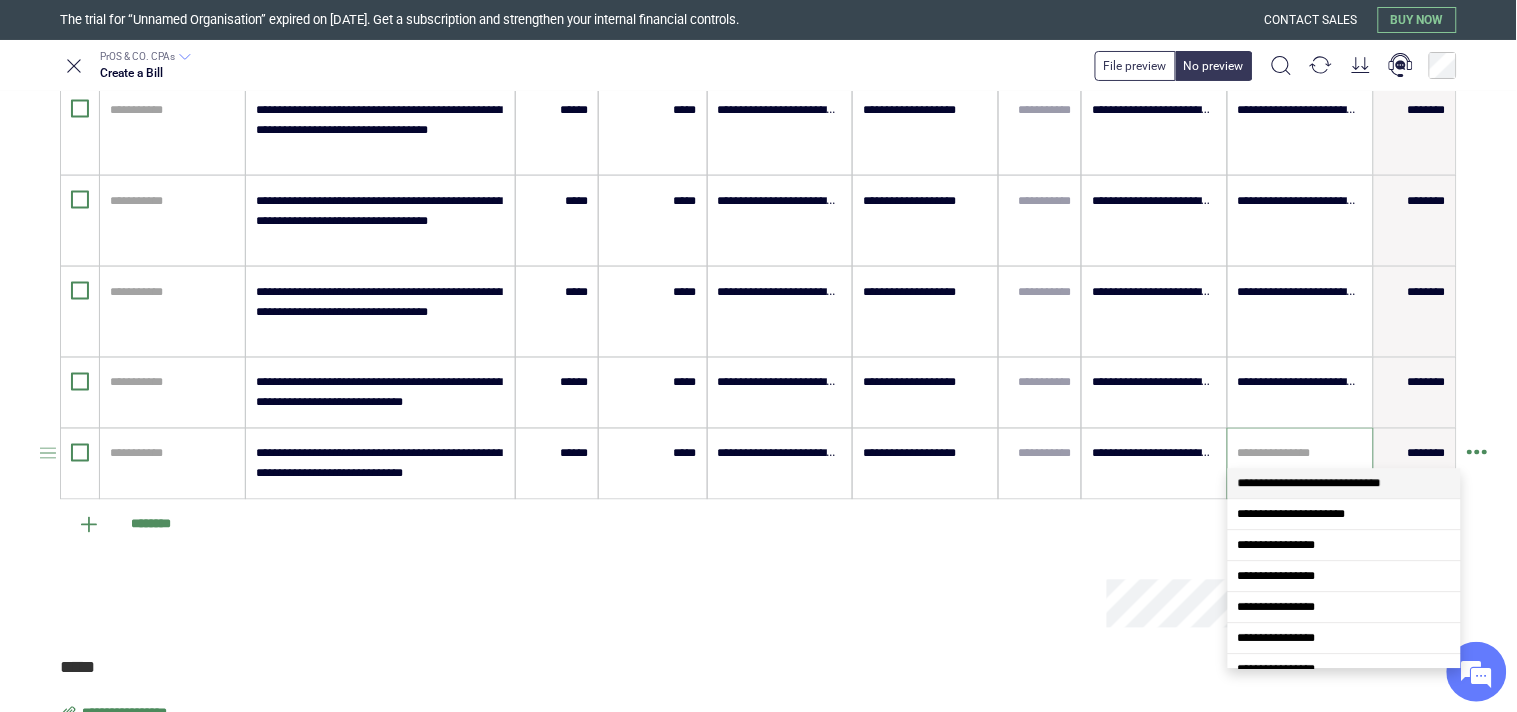 click at bounding box center (1300, 454) 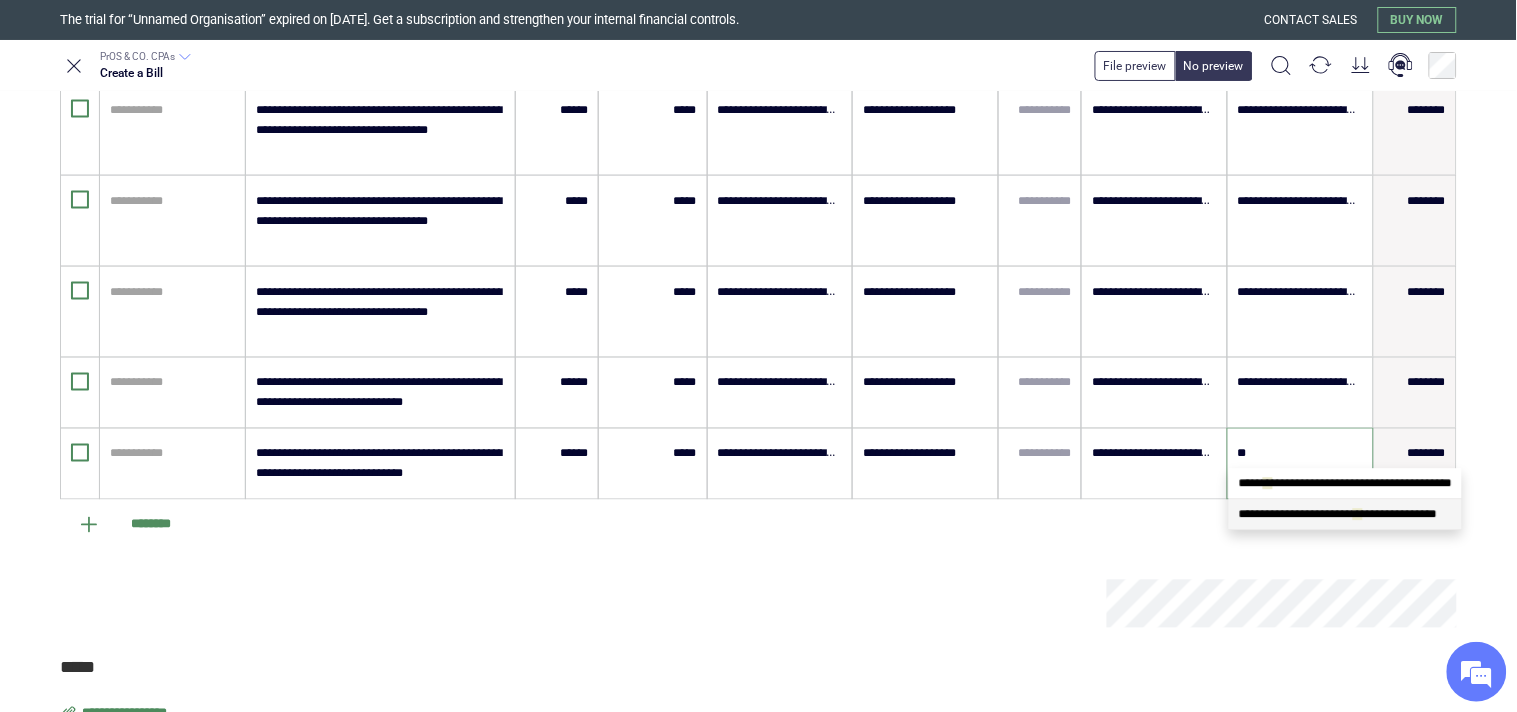 scroll, scrollTop: 0, scrollLeft: 0, axis: both 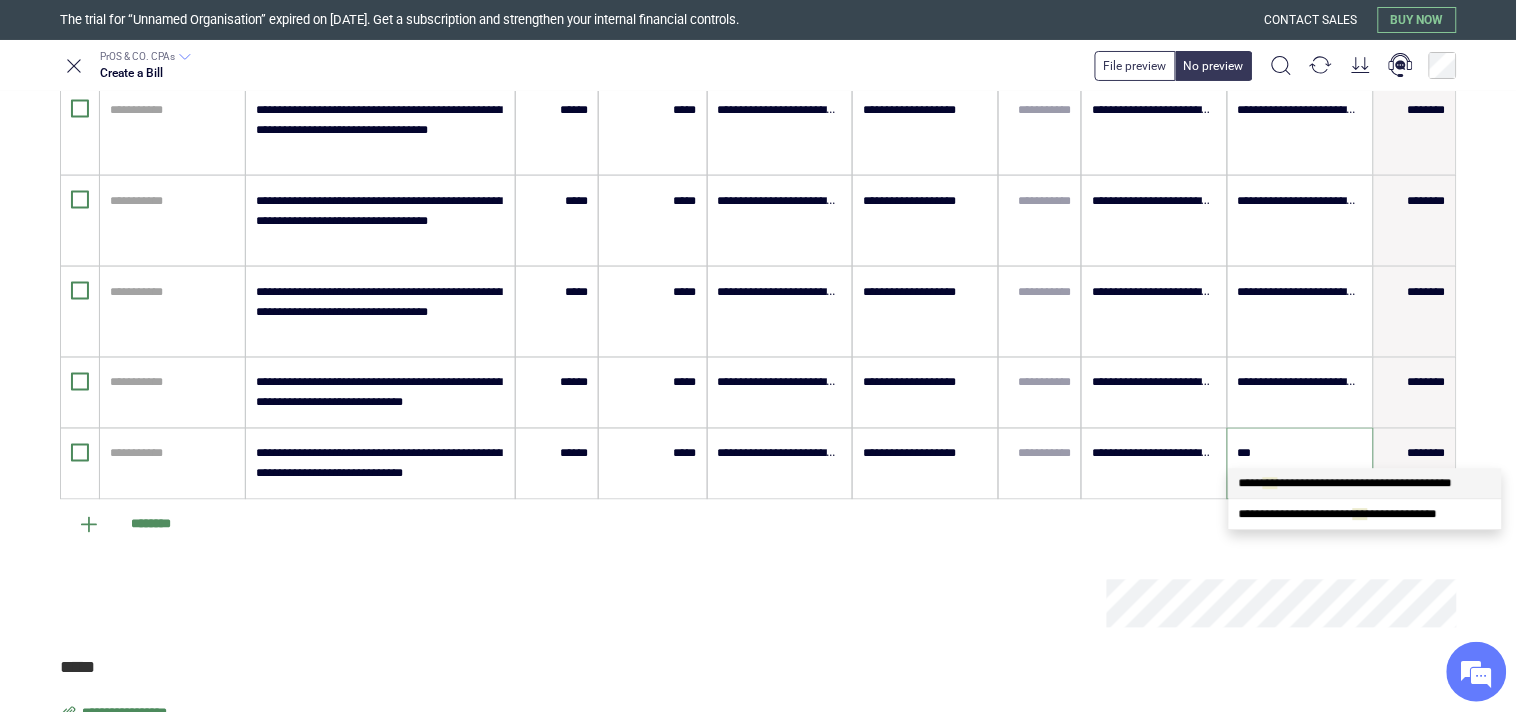 type on "****" 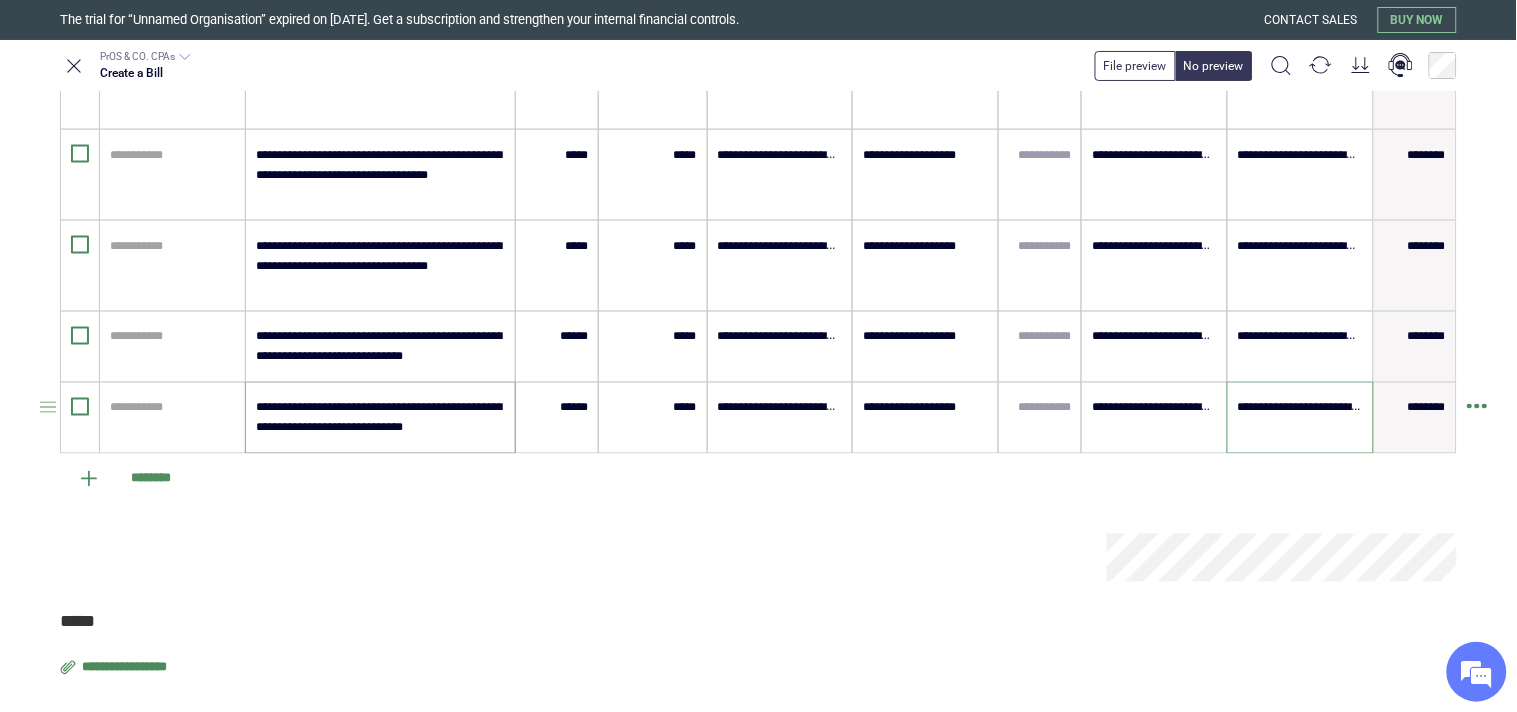scroll, scrollTop: 806, scrollLeft: 0, axis: vertical 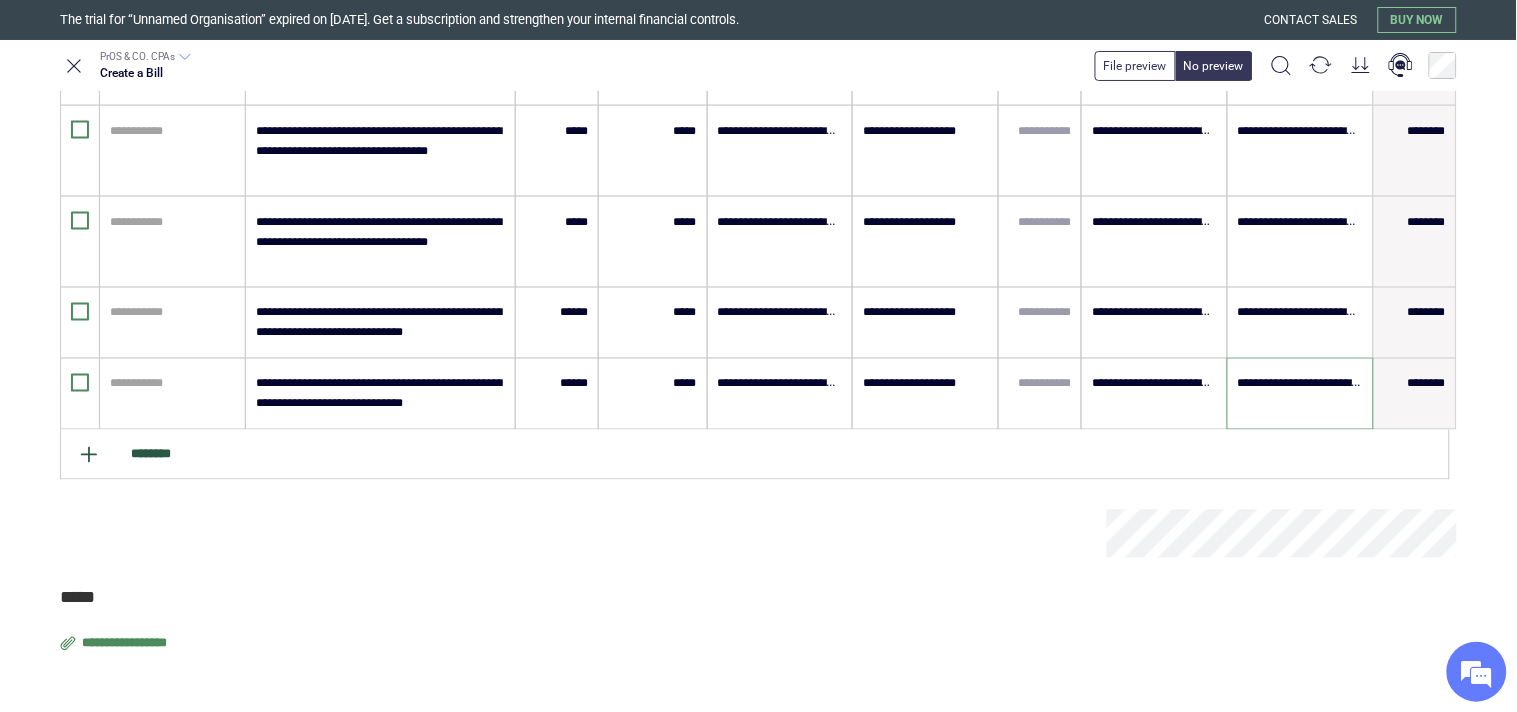 type on "**********" 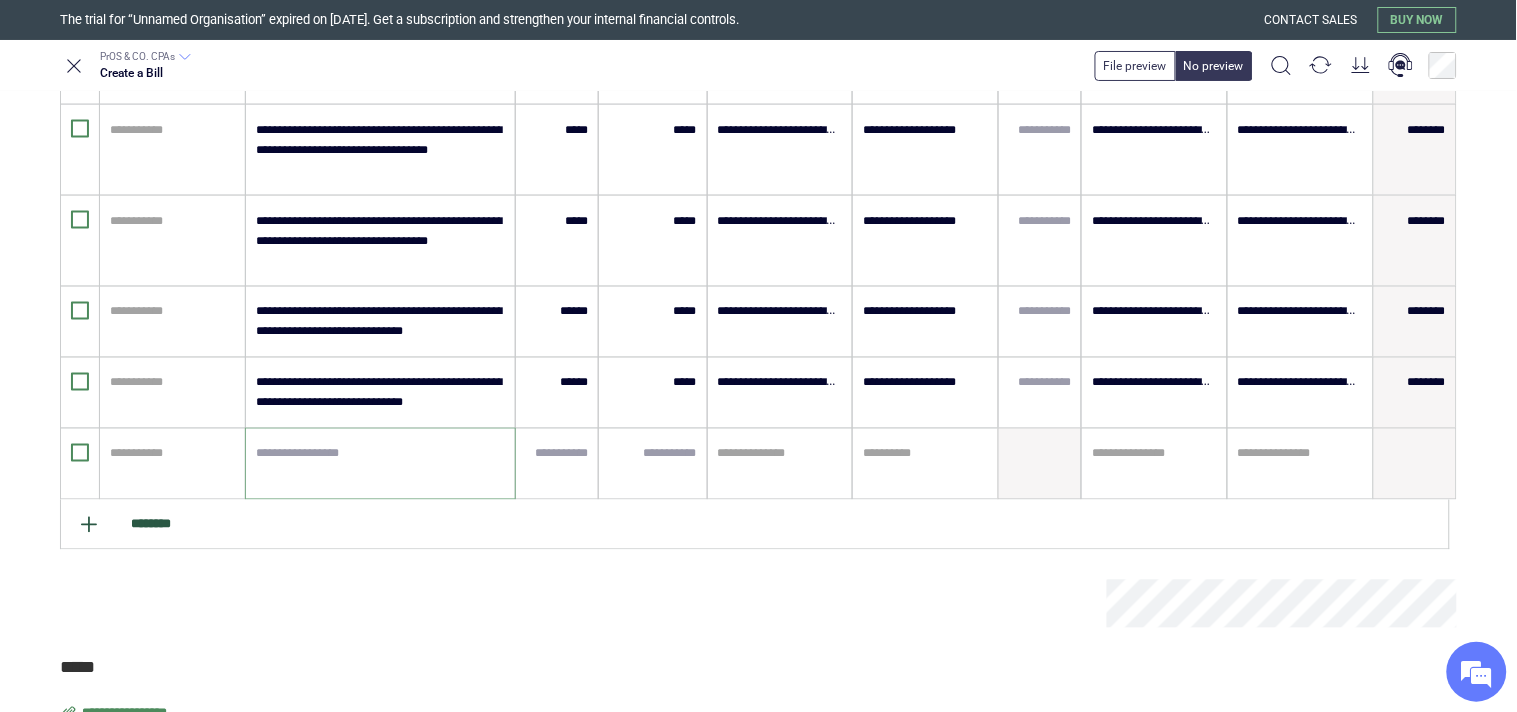 click at bounding box center (380, 464) 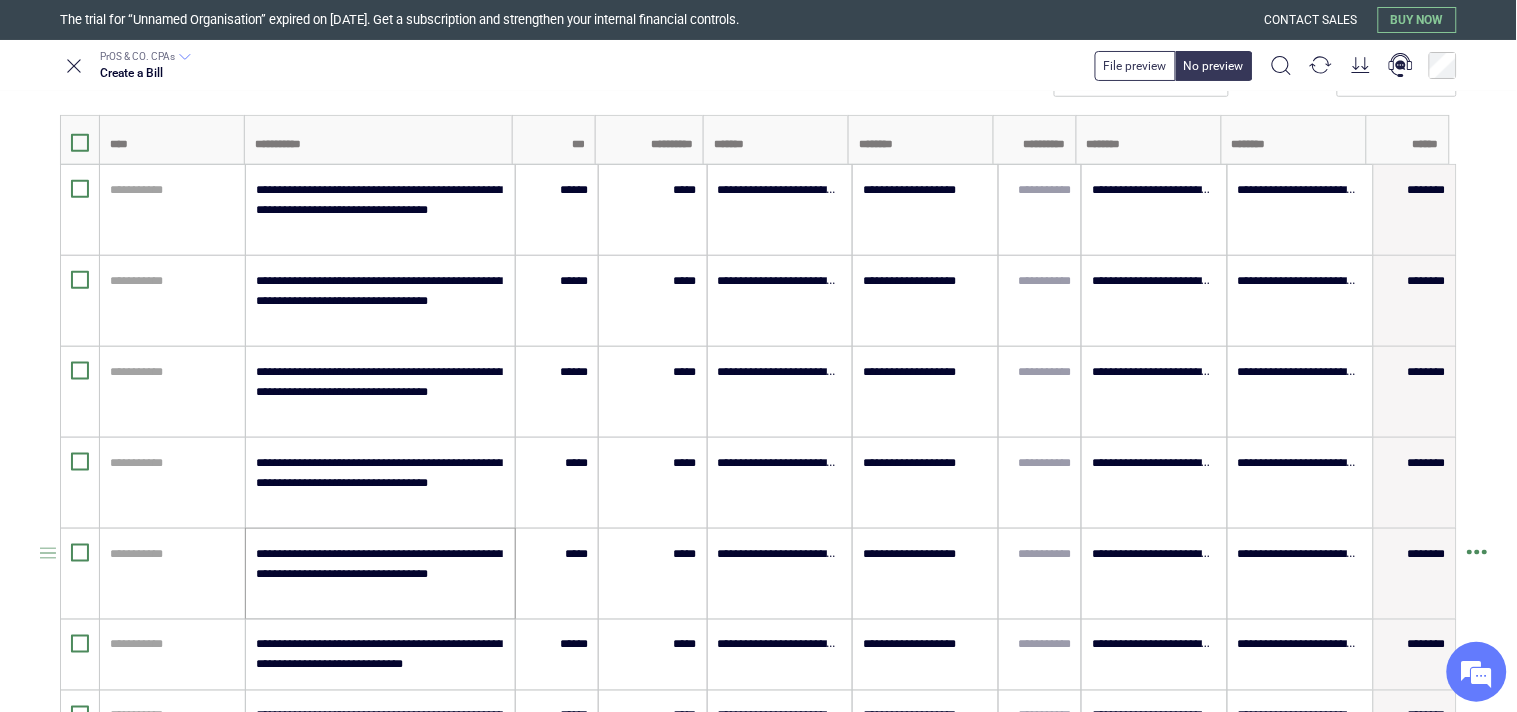 scroll, scrollTop: 584, scrollLeft: 0, axis: vertical 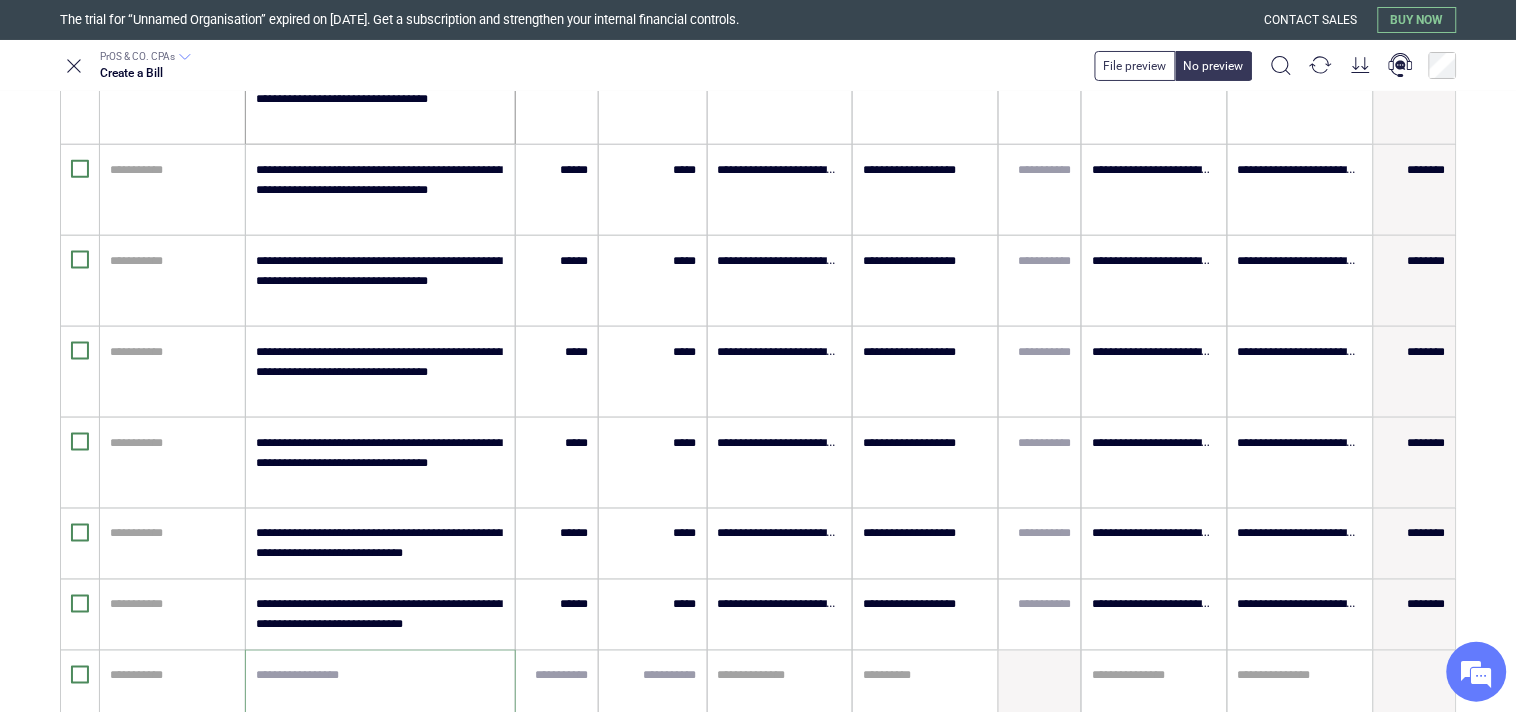 click on "**********" at bounding box center [379, 99] 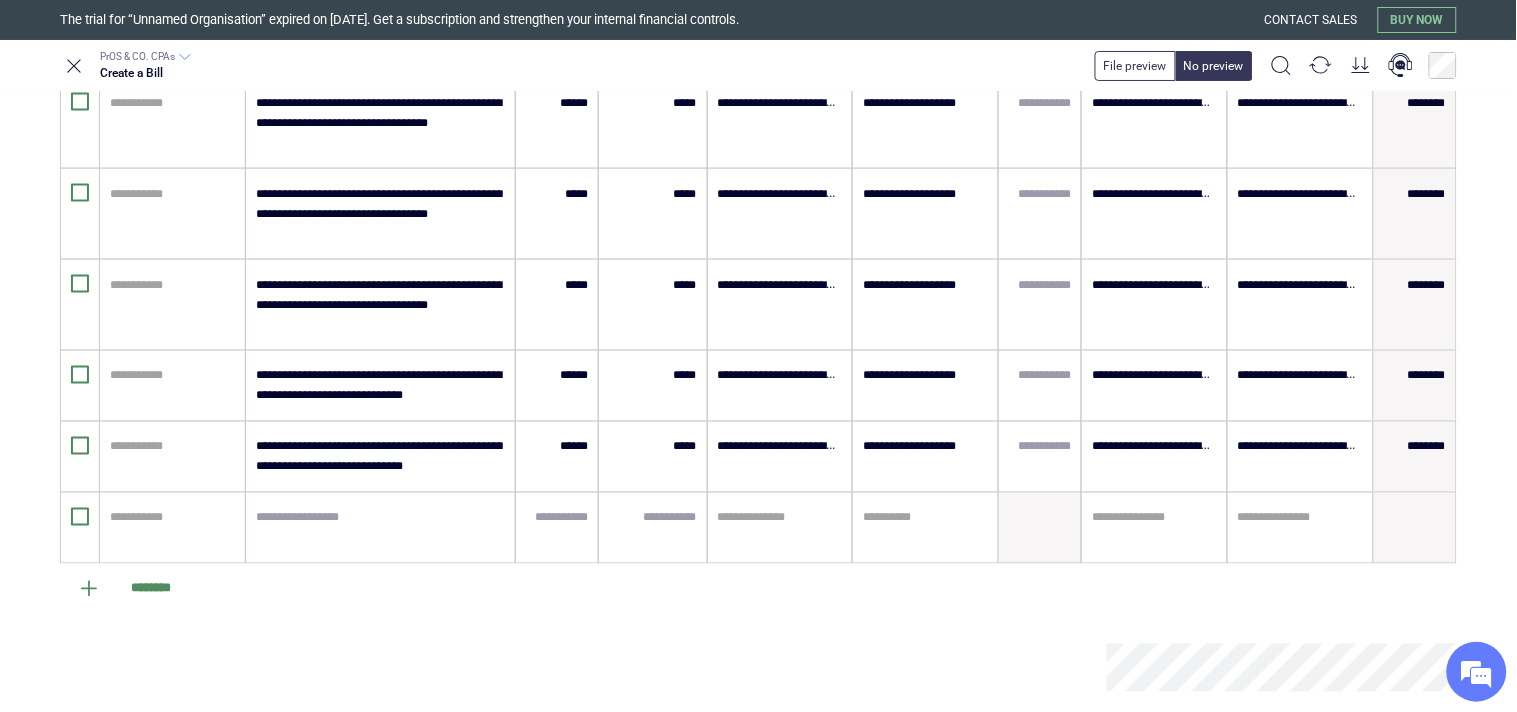 scroll, scrollTop: 877, scrollLeft: 0, axis: vertical 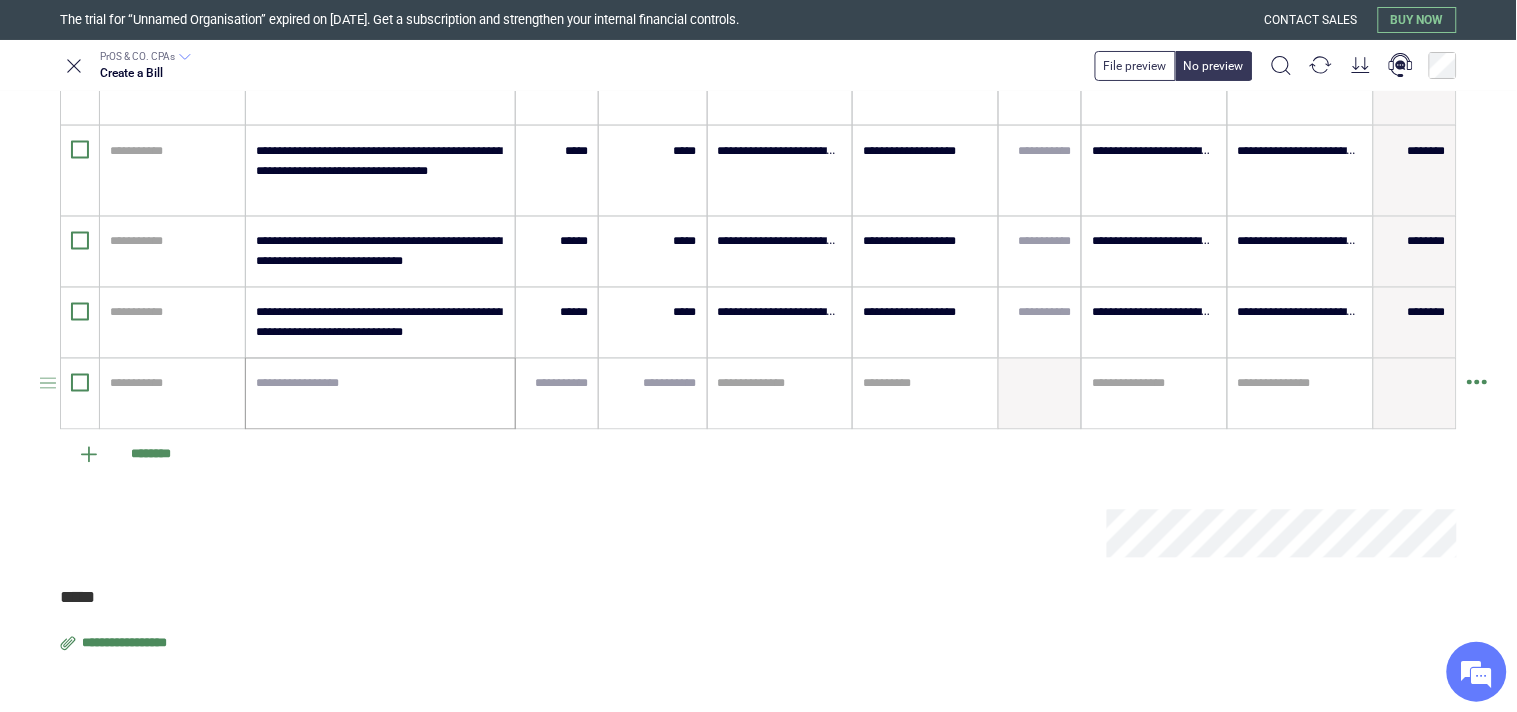 click at bounding box center [380, 394] 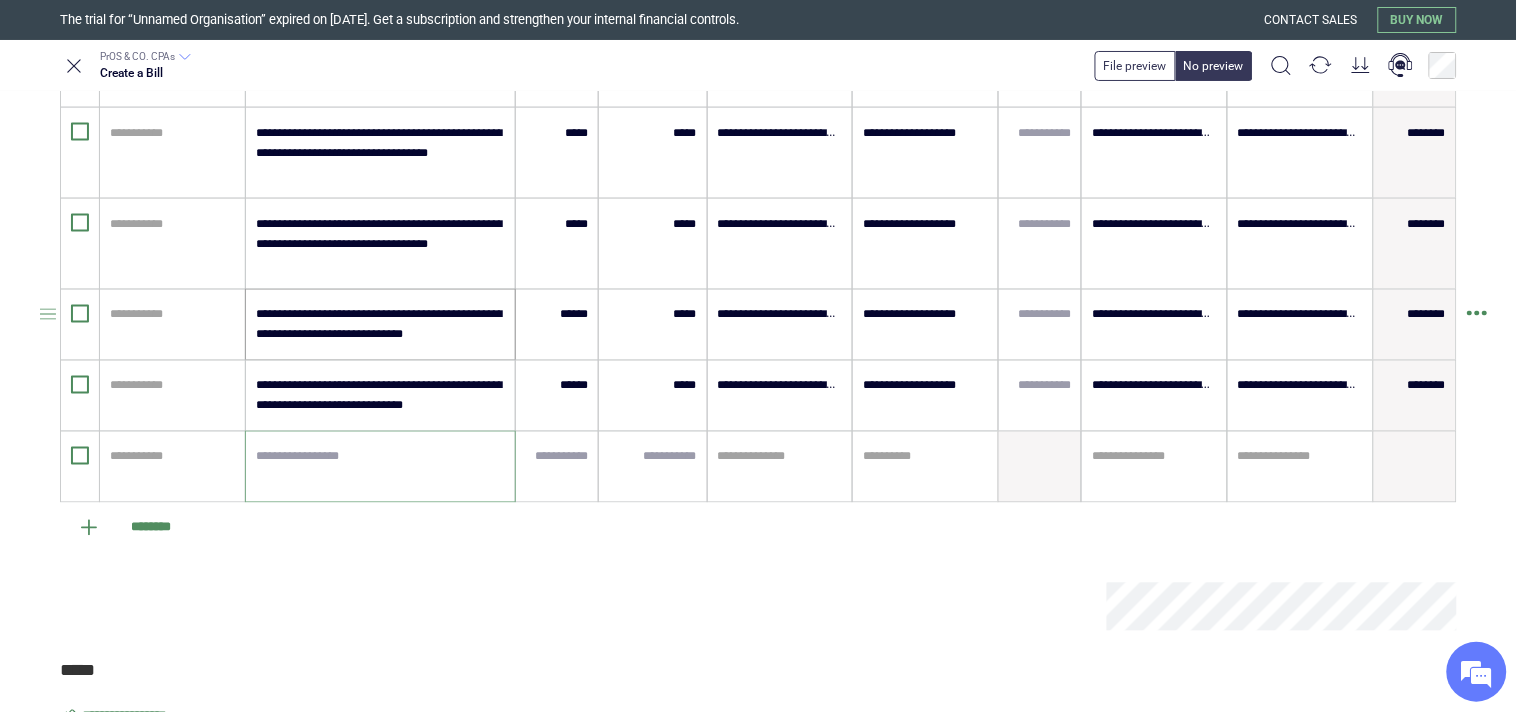 scroll, scrollTop: 766, scrollLeft: 0, axis: vertical 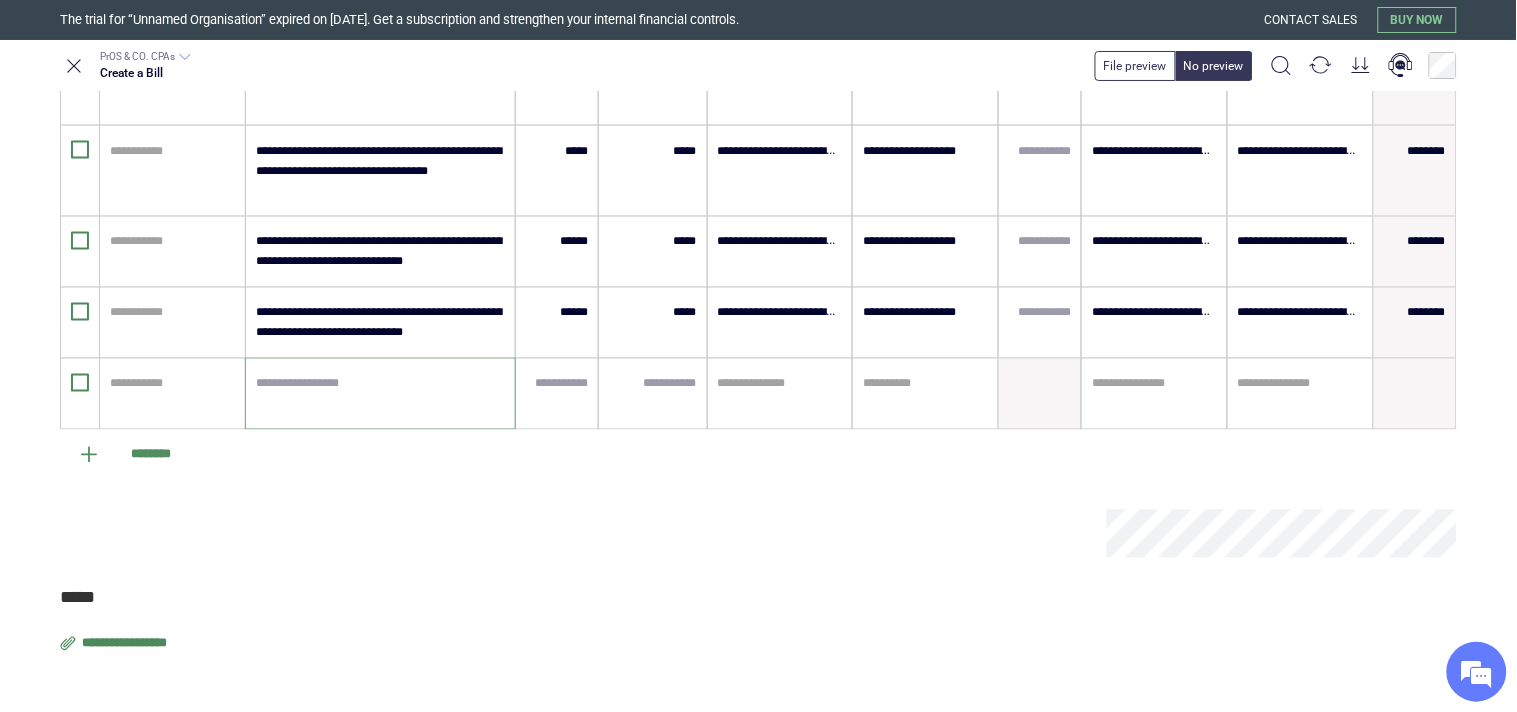 click on "**********" at bounding box center [126, 644] 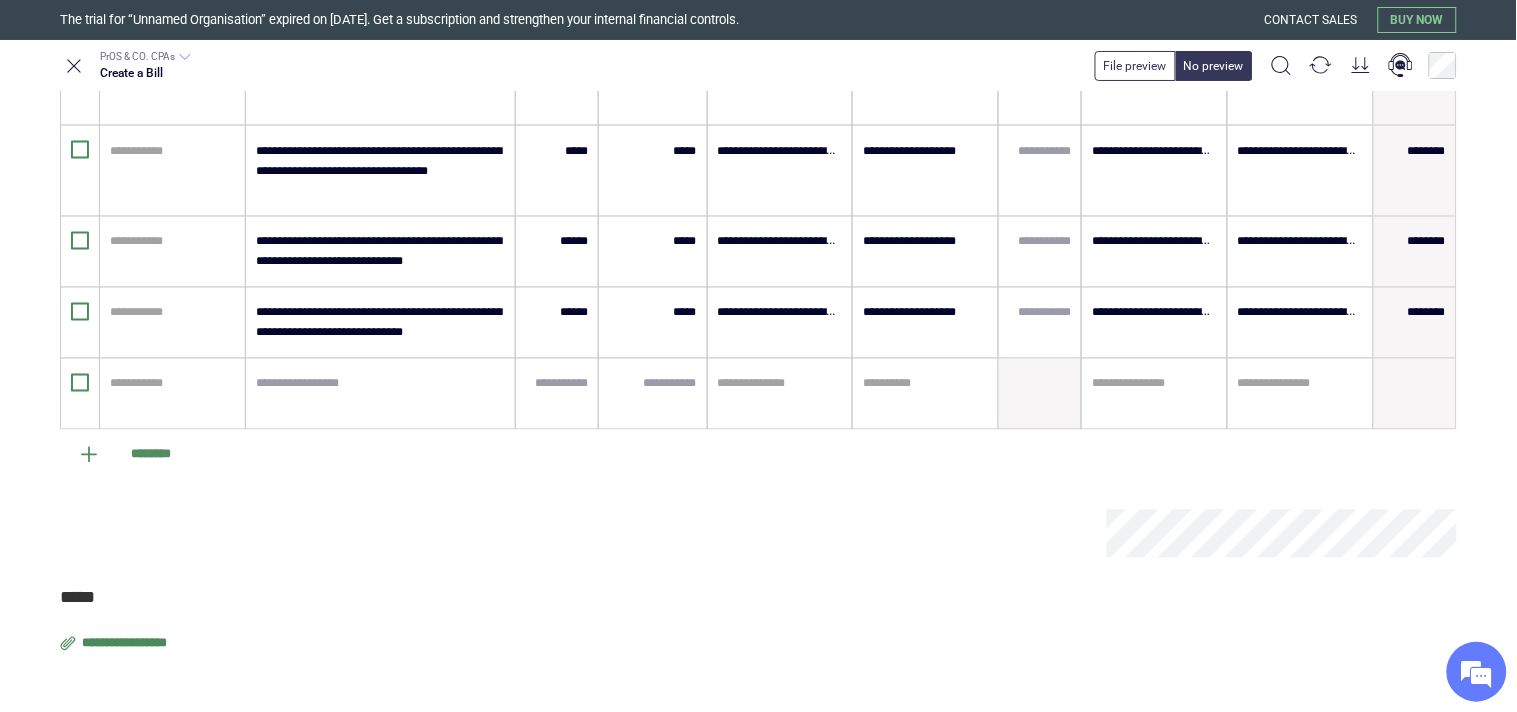 type on "**********" 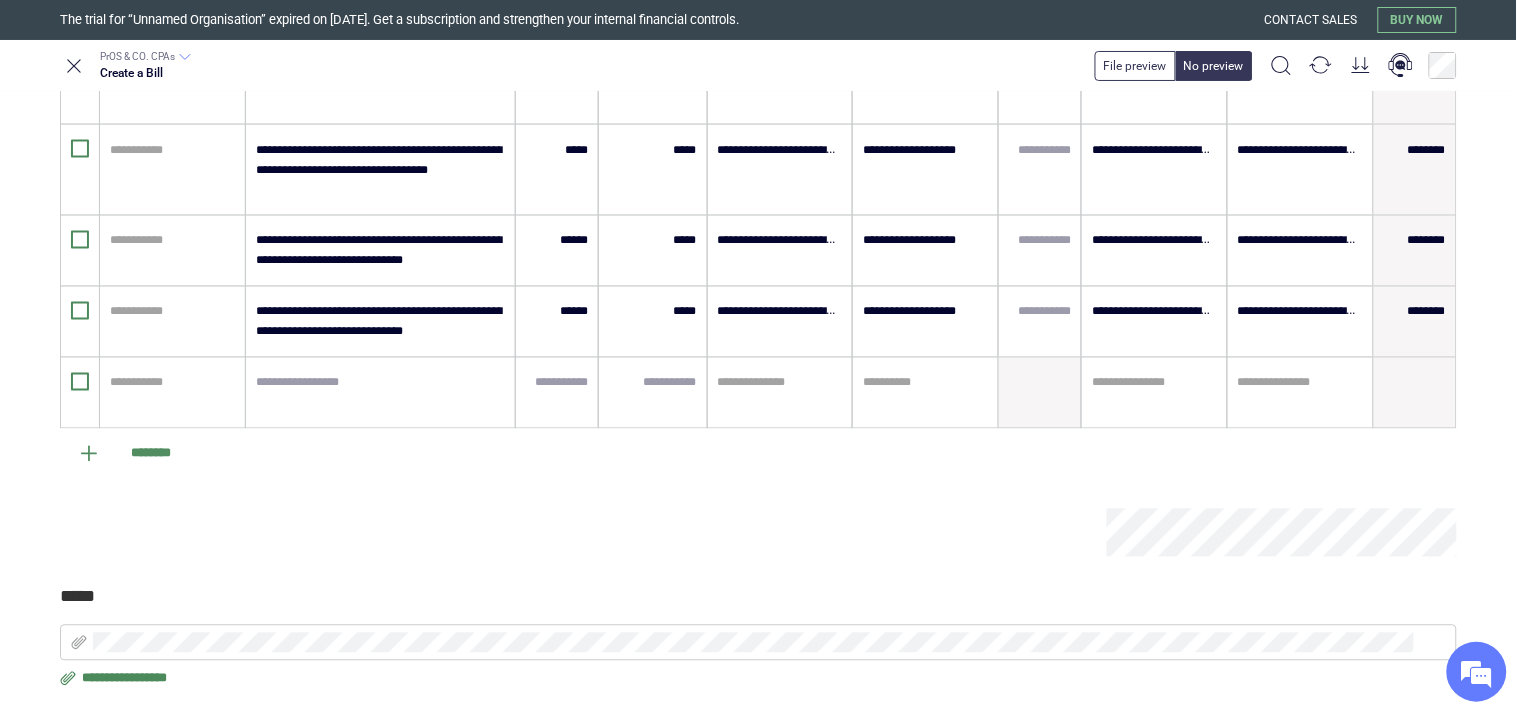click on "**********" at bounding box center [758, 661] 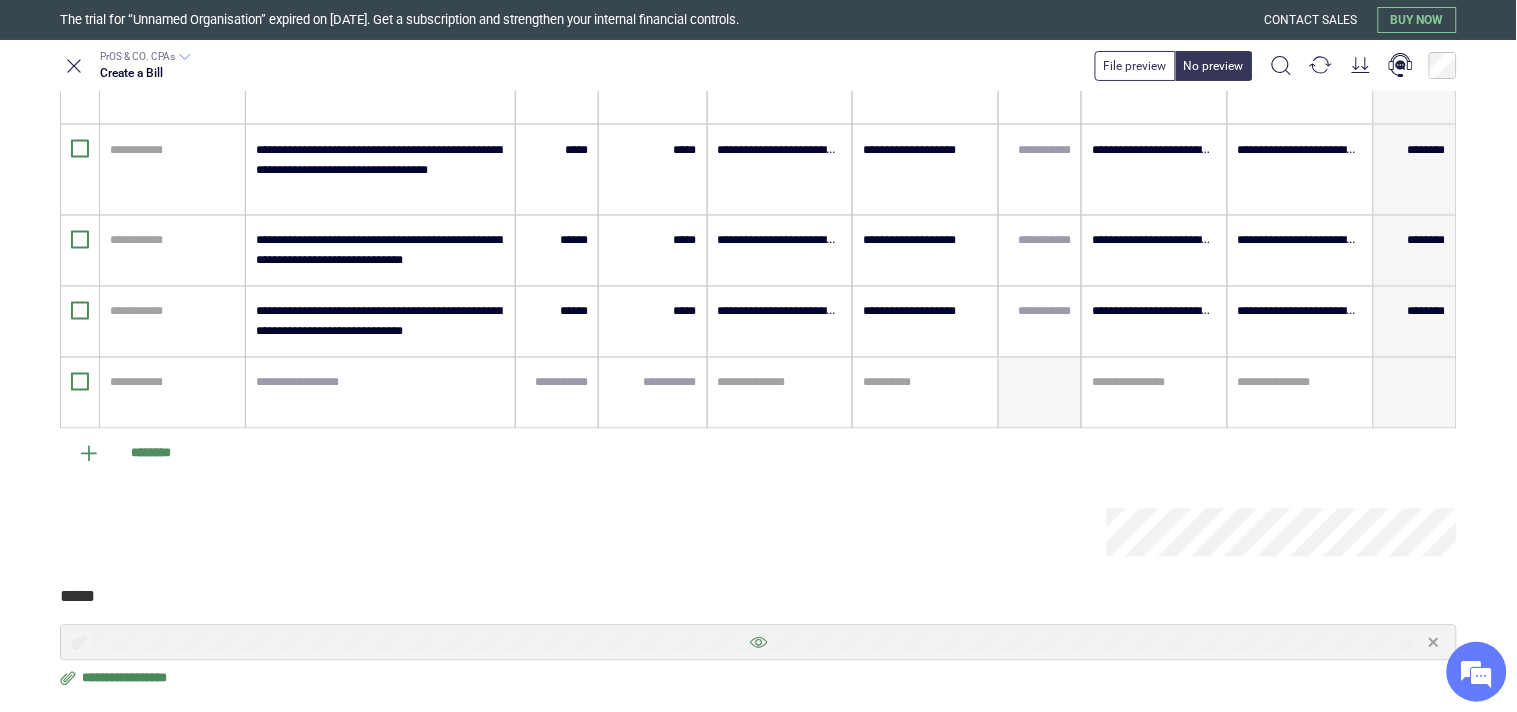click at bounding box center [758, 643] 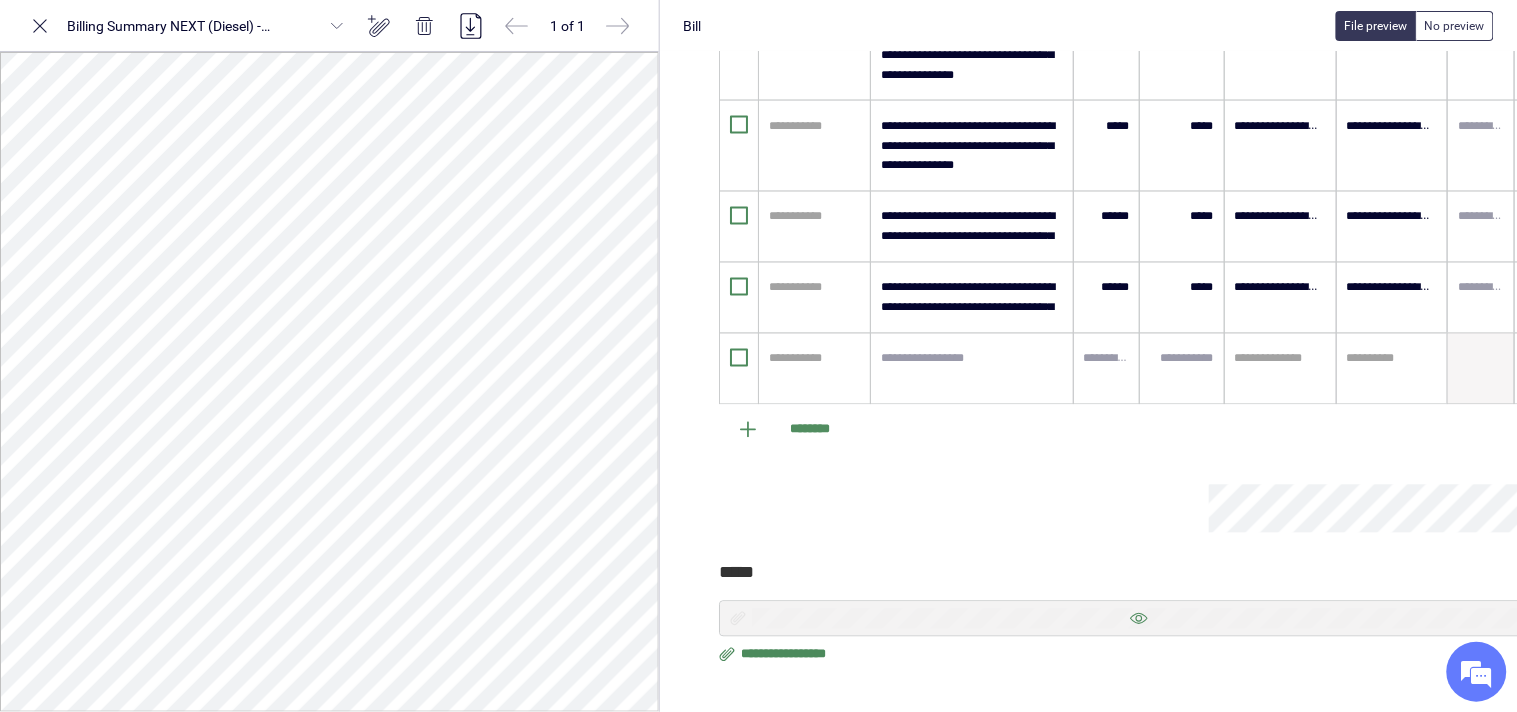 scroll, scrollTop: 877, scrollLeft: 108, axis: both 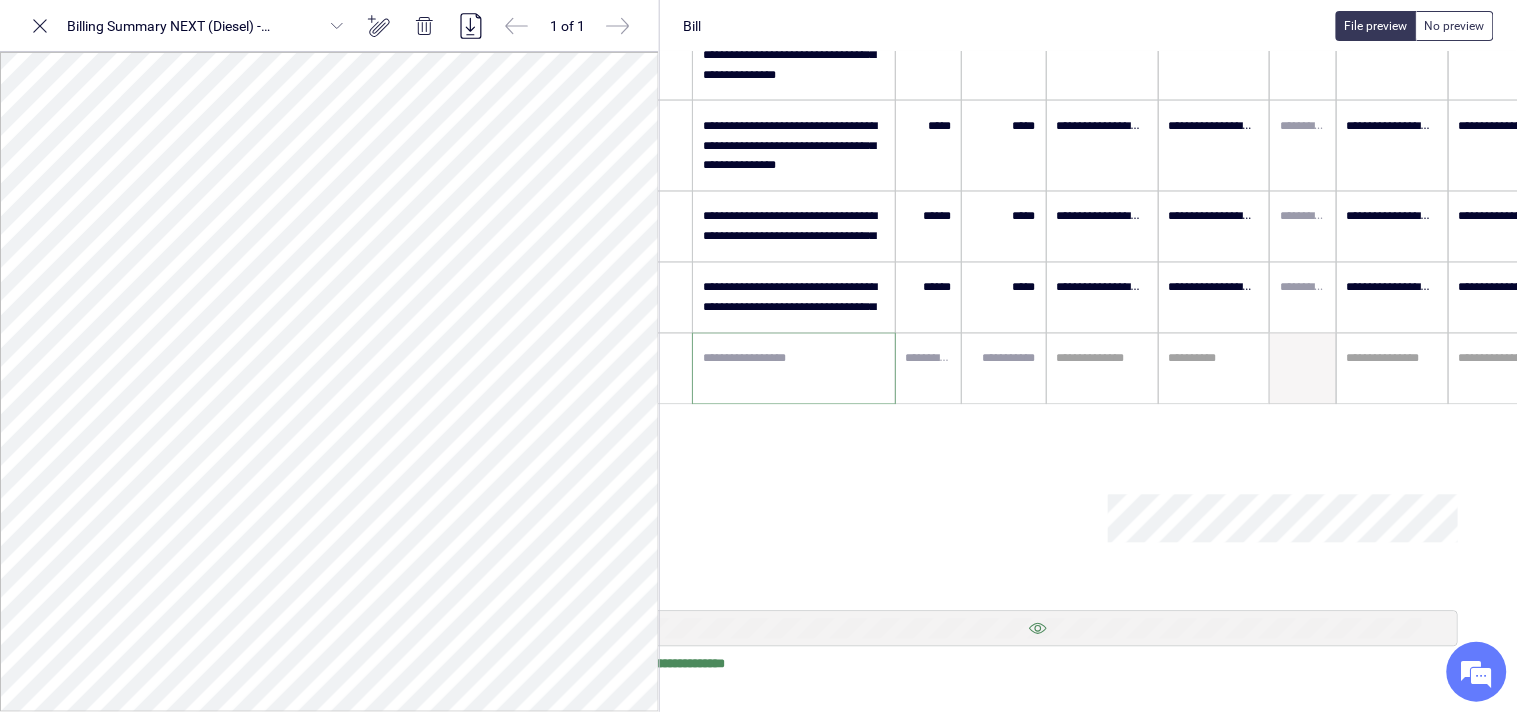 click at bounding box center [794, 369] 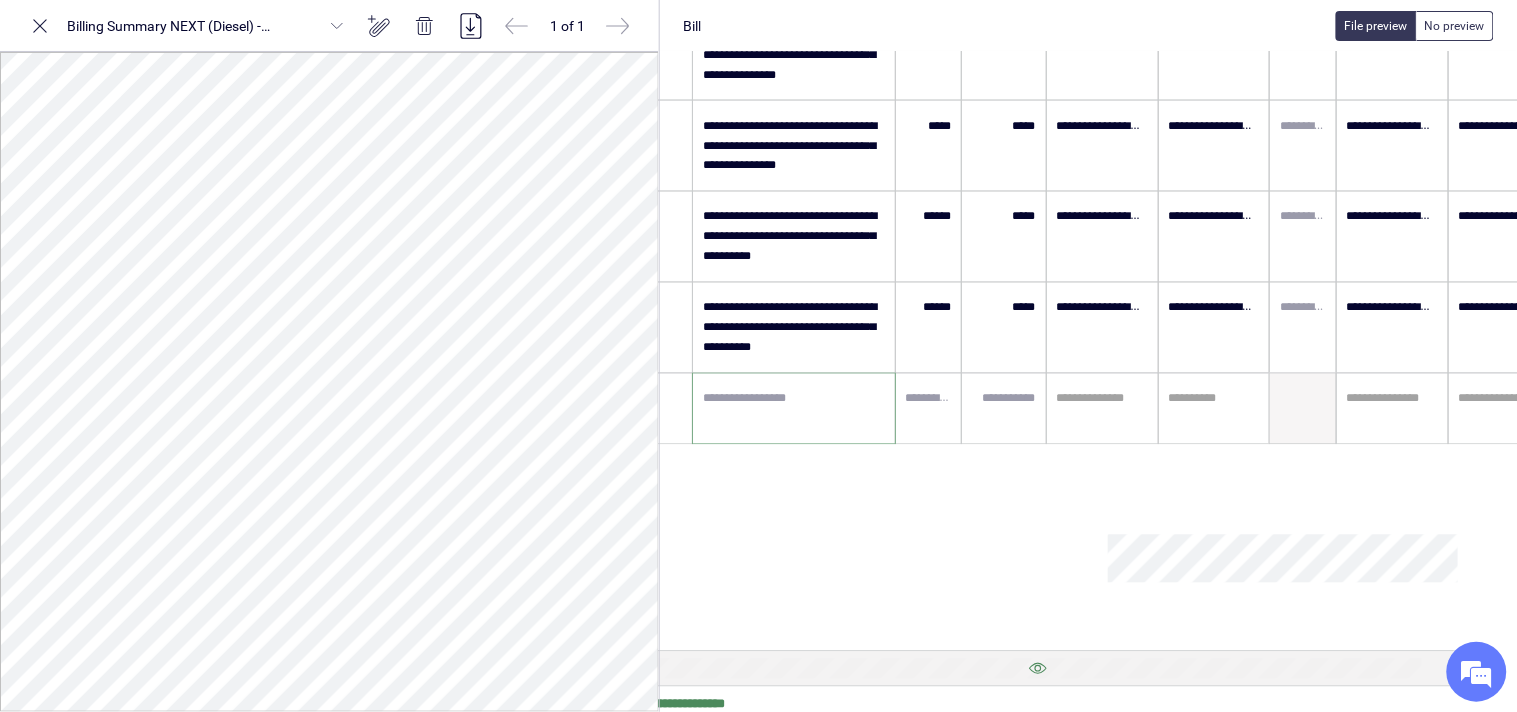 click at bounding box center (794, 409) 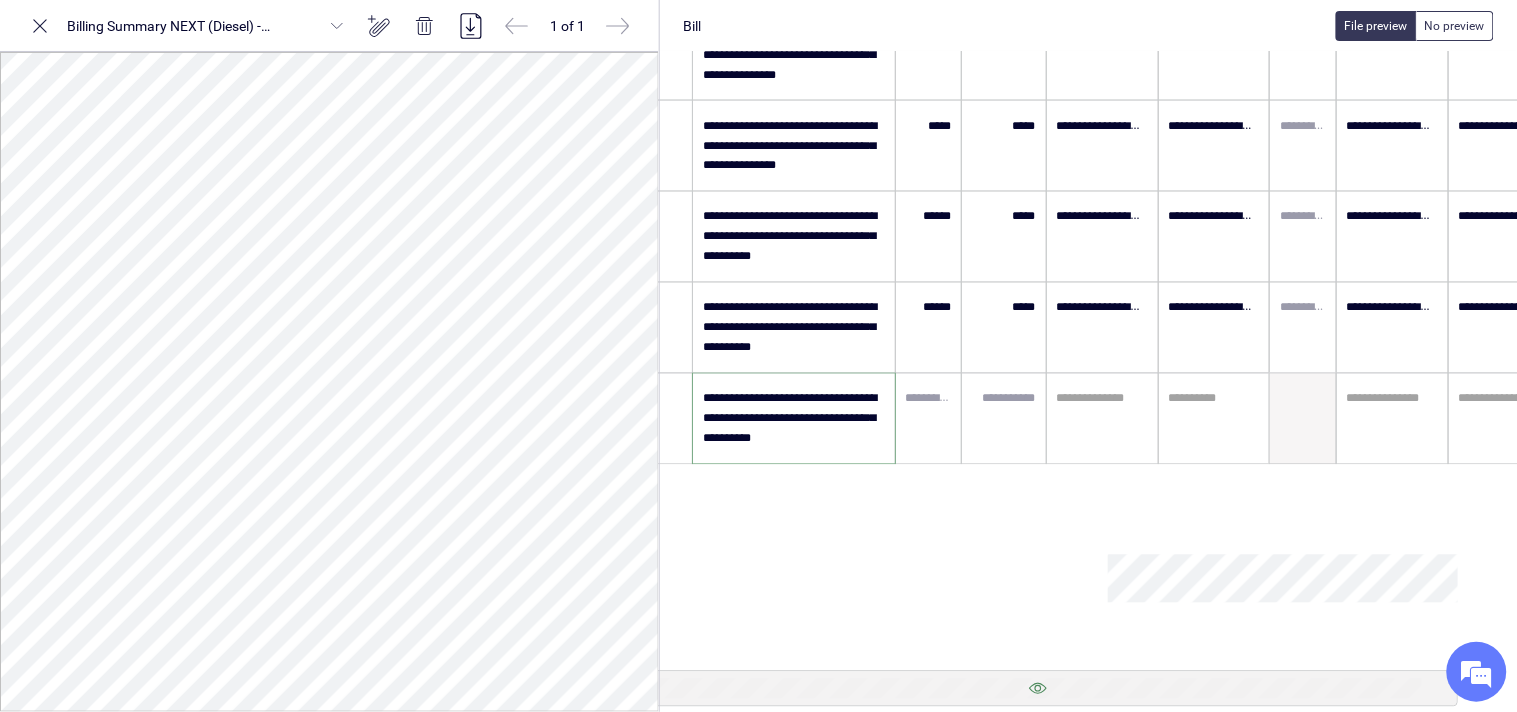type on "**********" 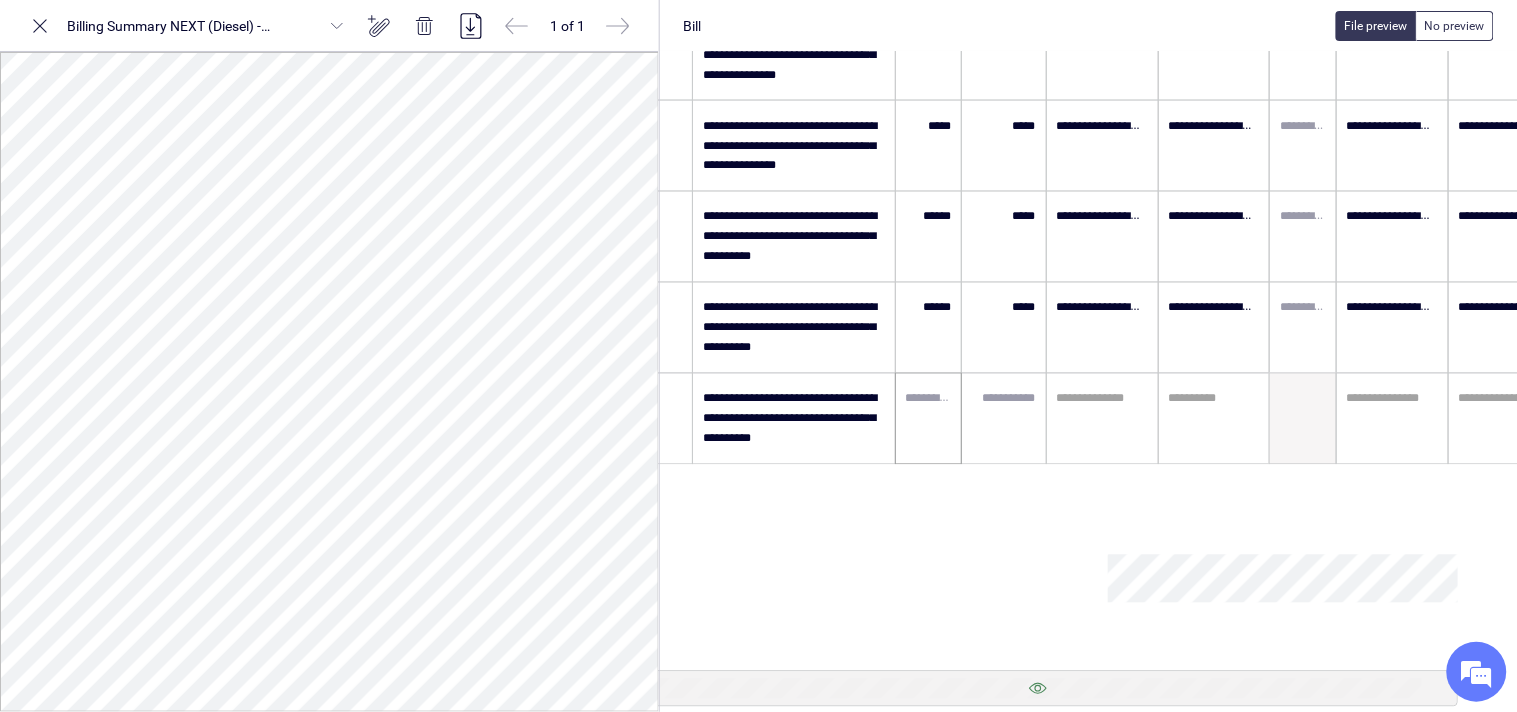 click at bounding box center [928, 419] 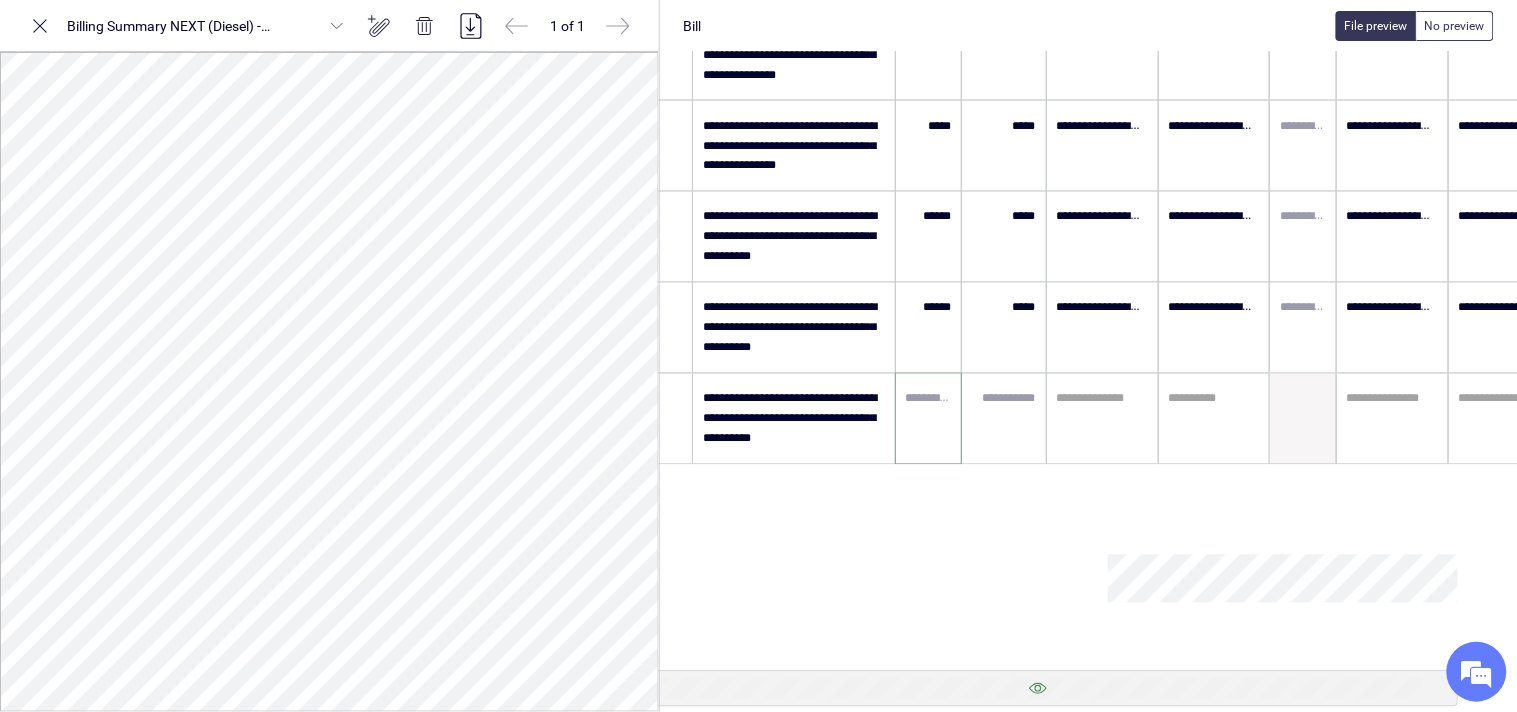 paste on "******" 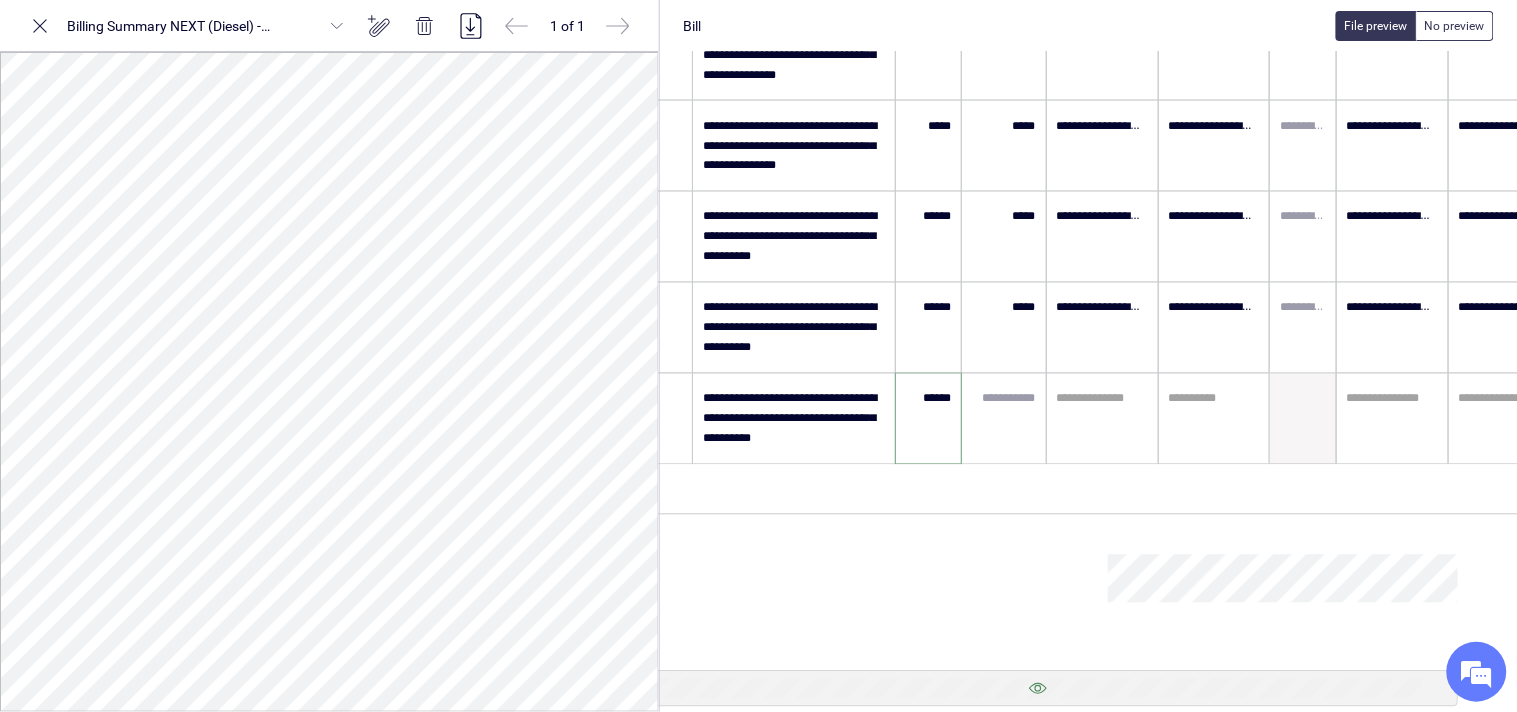 type on "******" 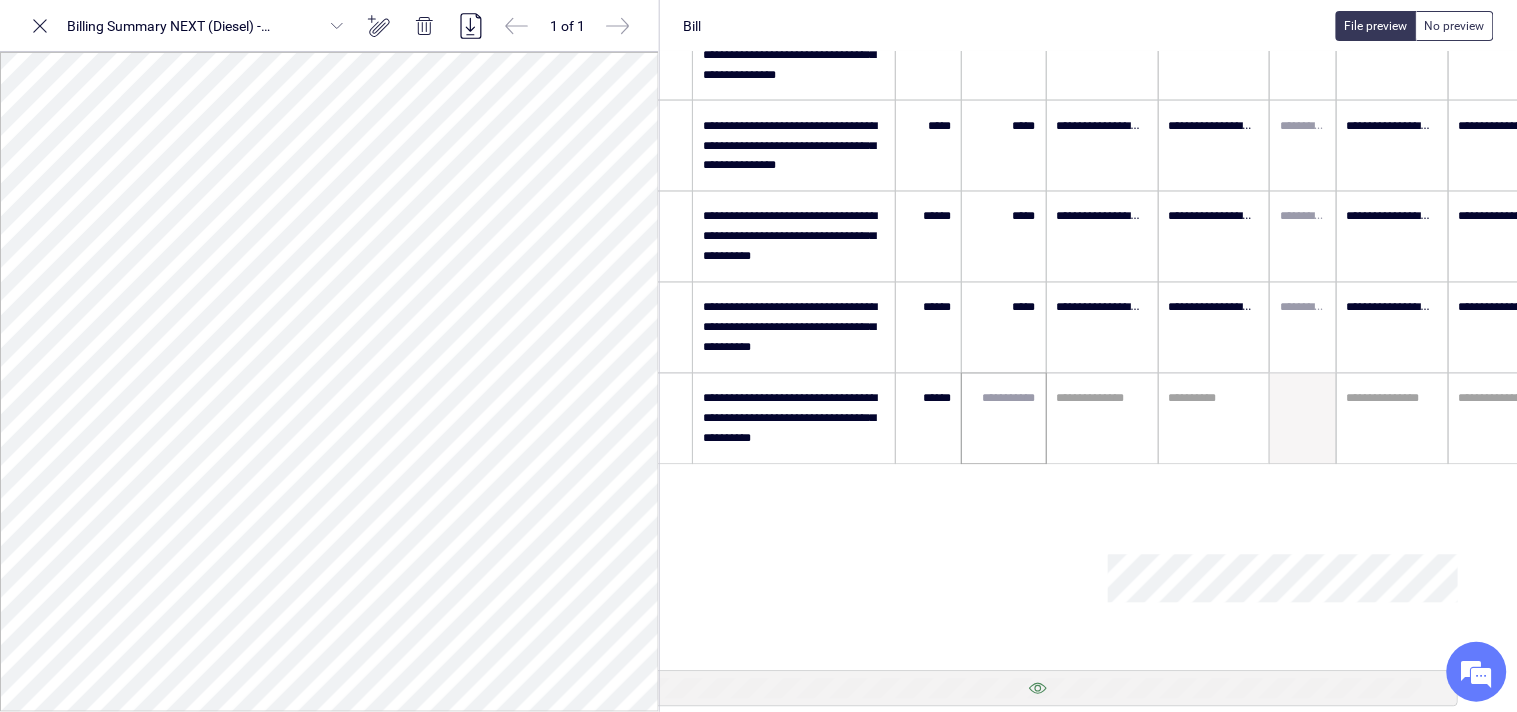 click at bounding box center [1004, 399] 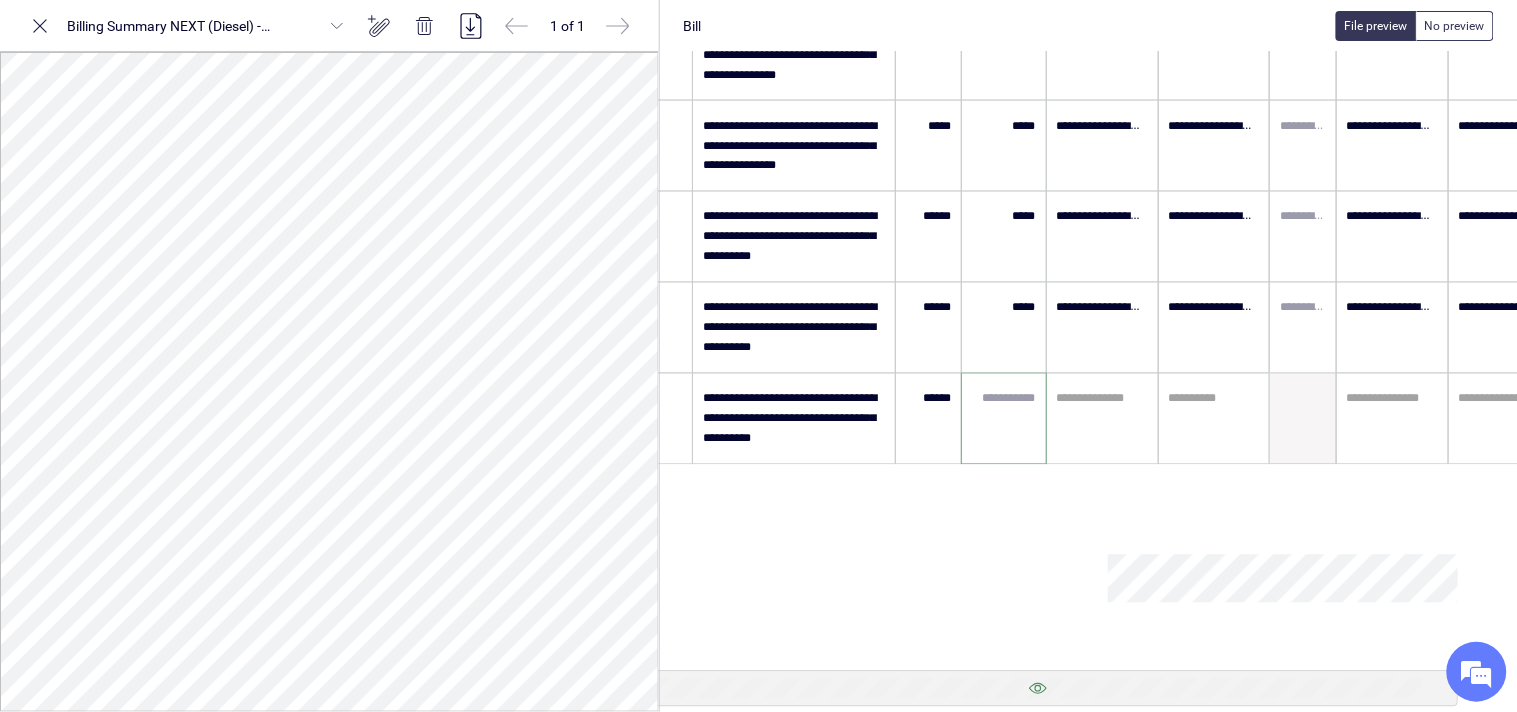 paste on "*****" 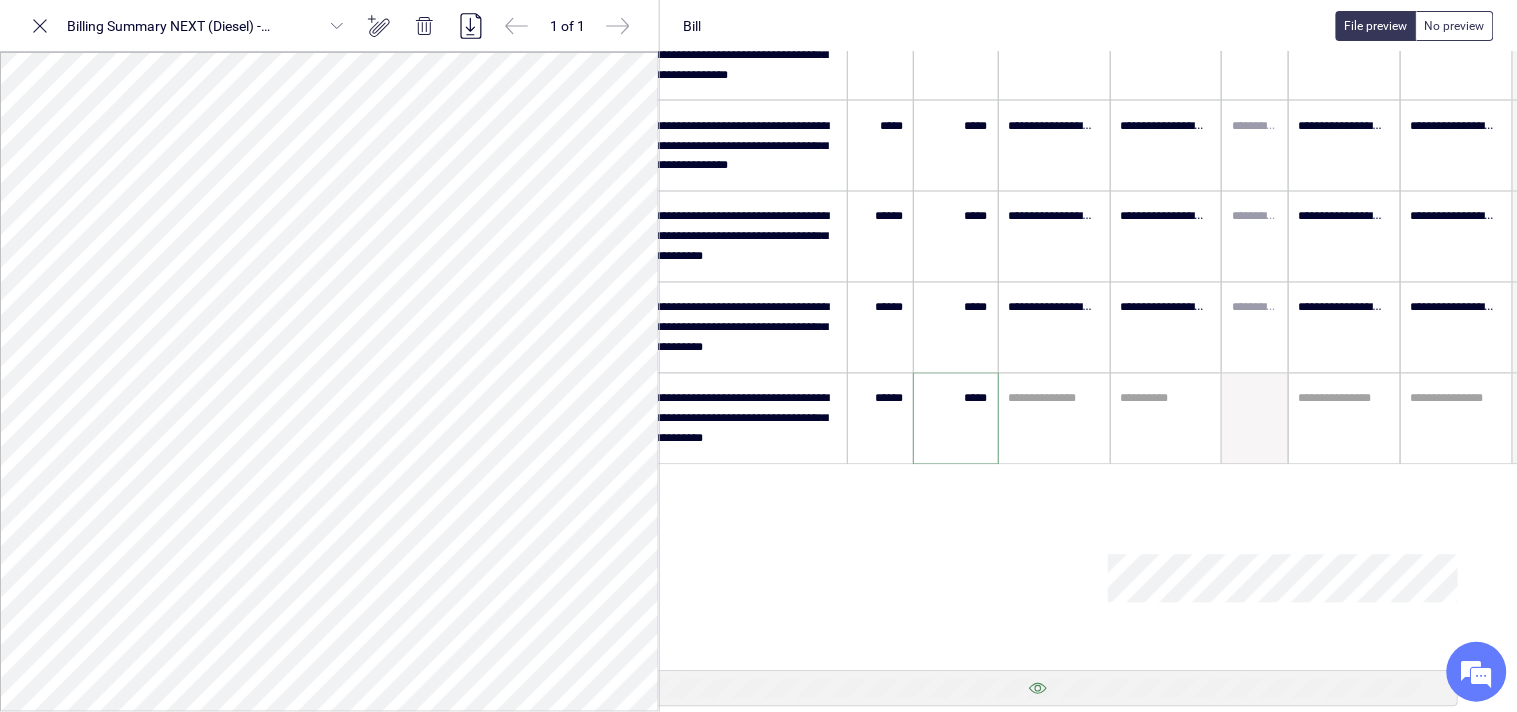 scroll, scrollTop: 0, scrollLeft: 245, axis: horizontal 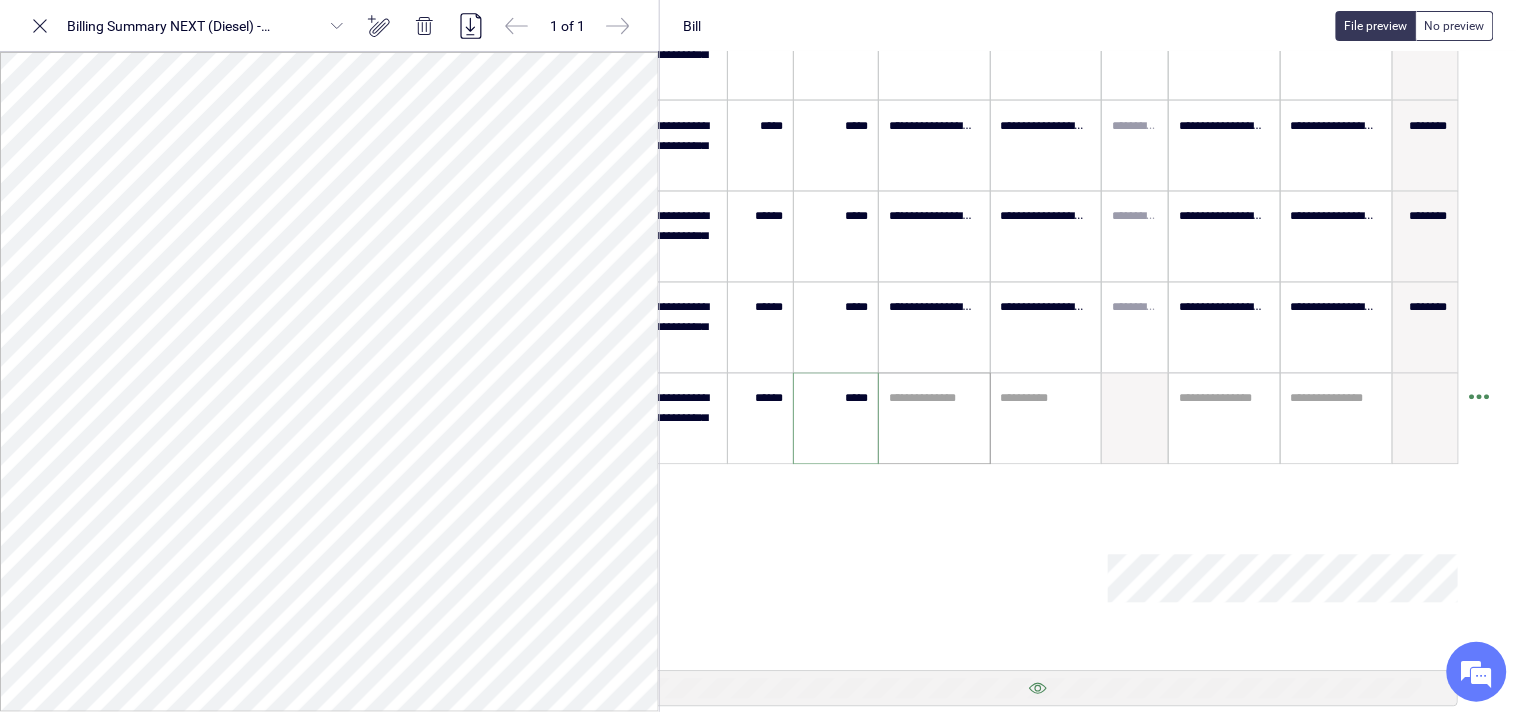 type on "*****" 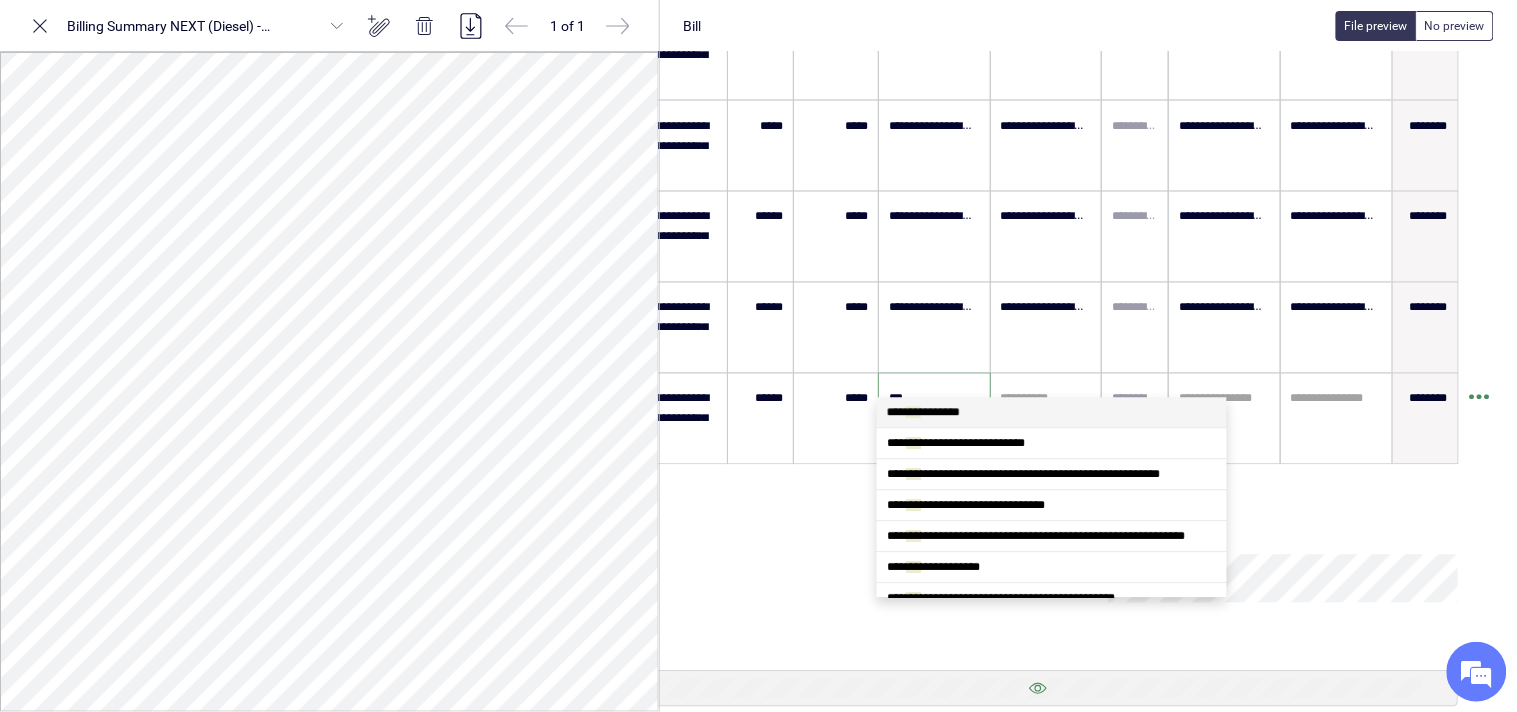 scroll, scrollTop: 0, scrollLeft: 0, axis: both 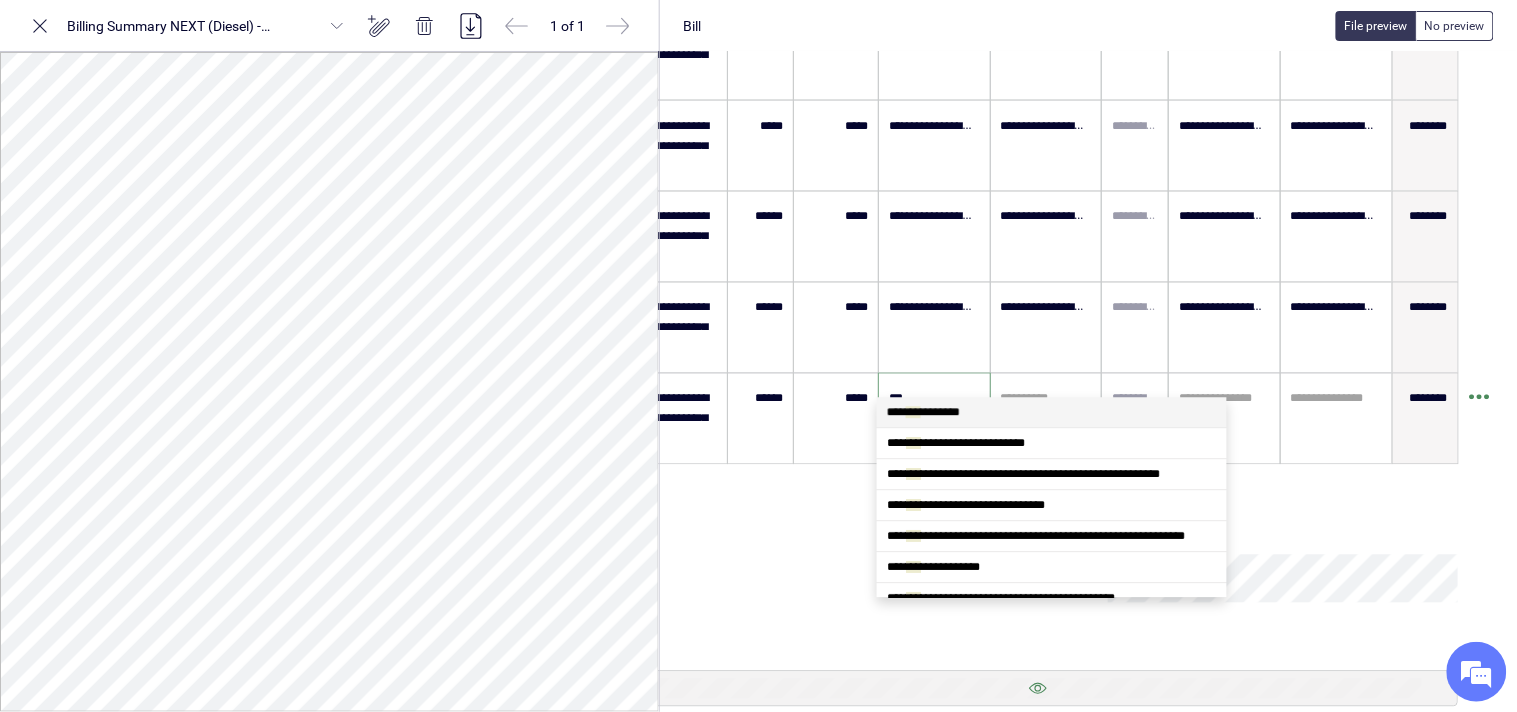 type on "****" 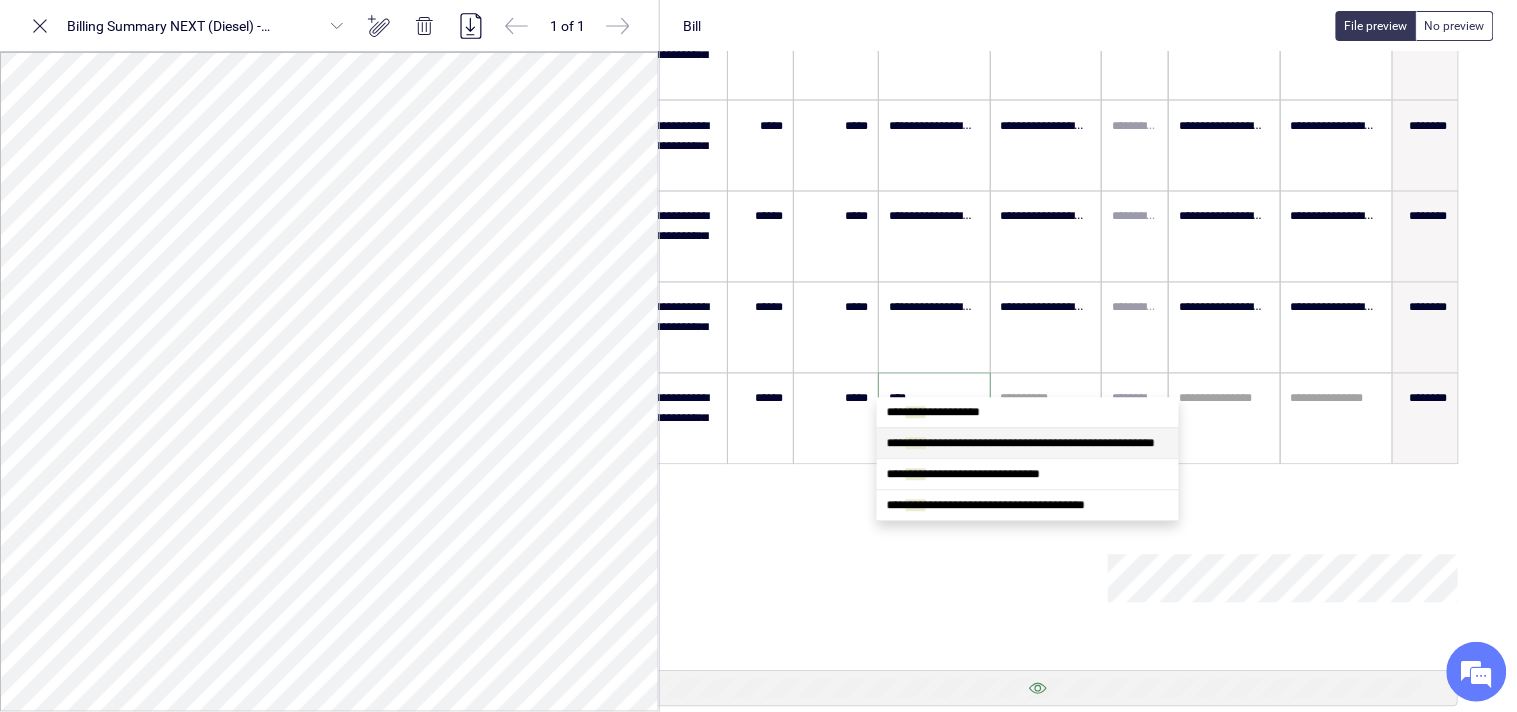 click on "**********" at bounding box center (1021, 443) 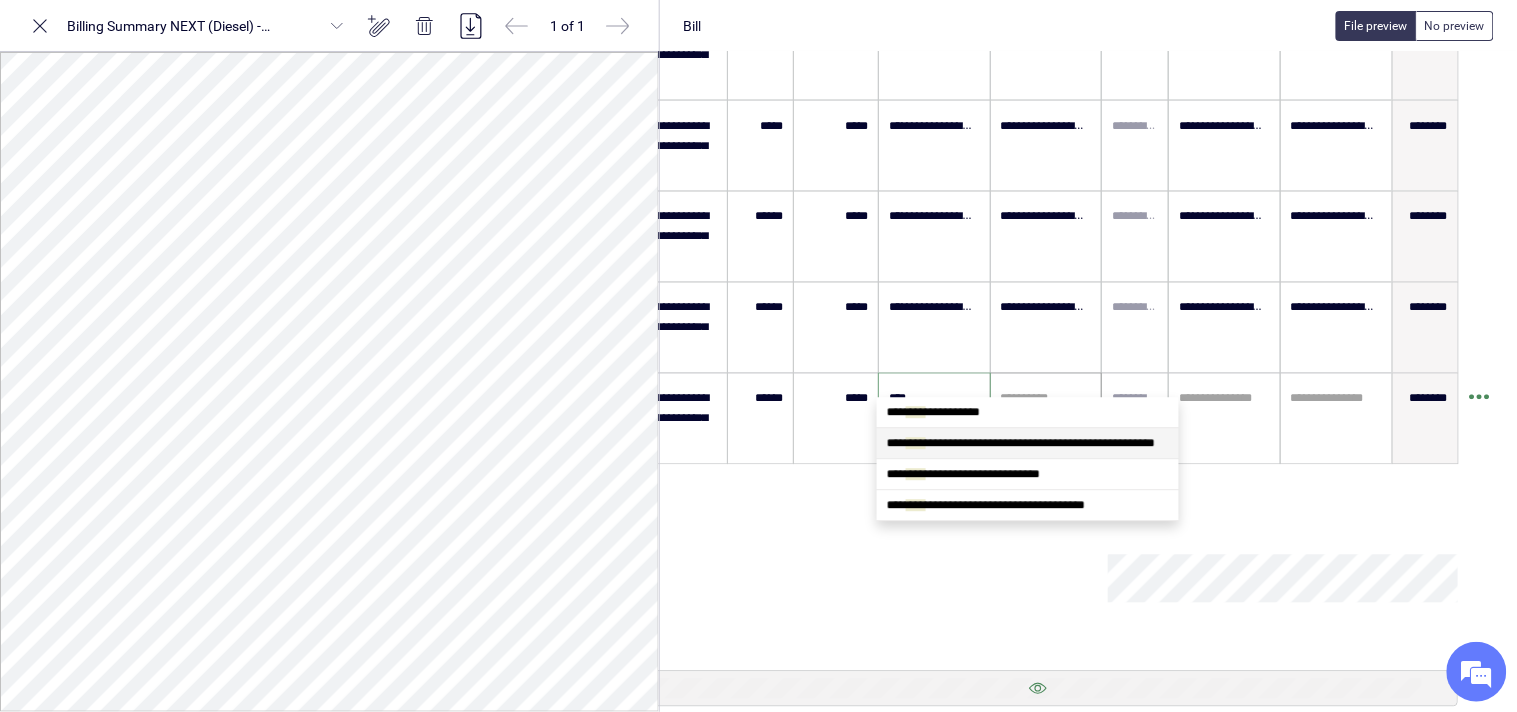 type 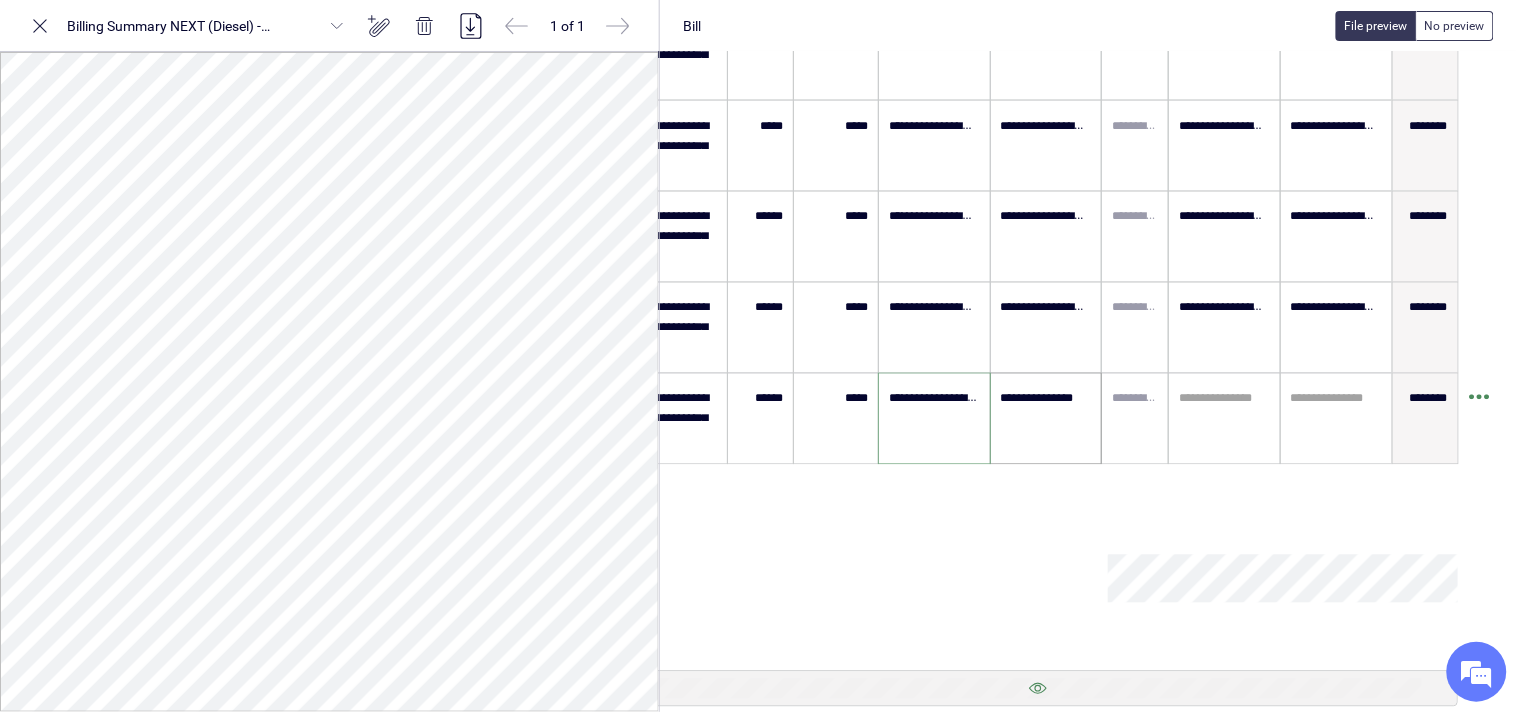 type on "**********" 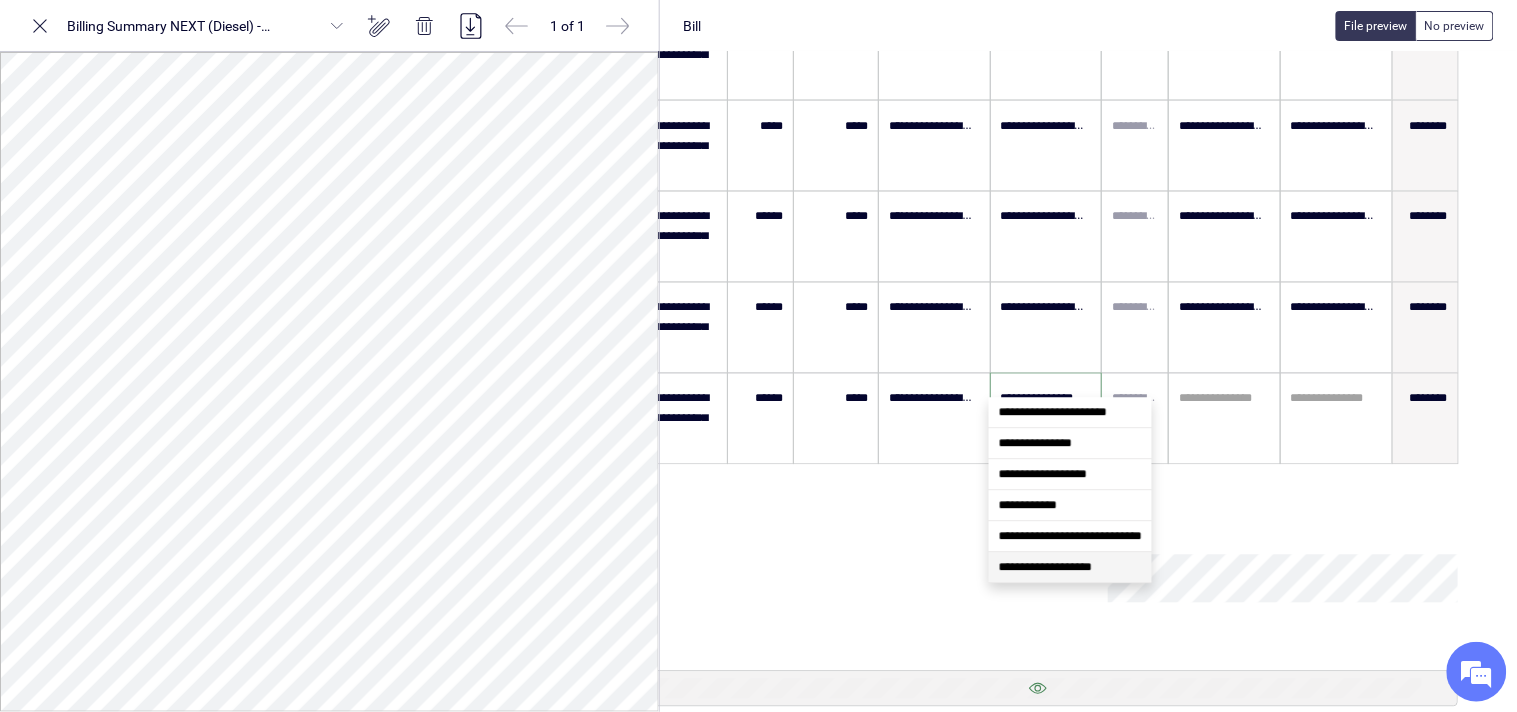 click on "**********" at bounding box center (1045, 567) 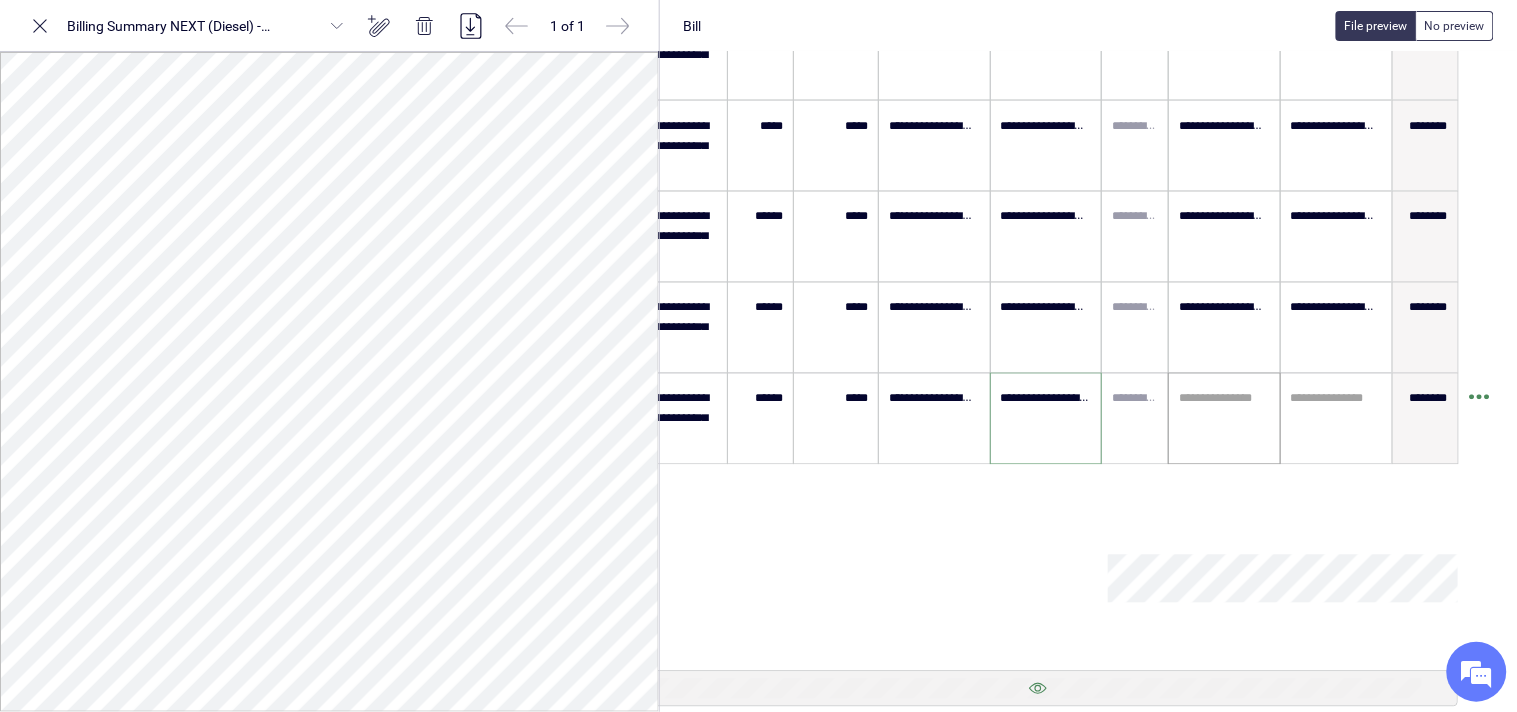 type on "**********" 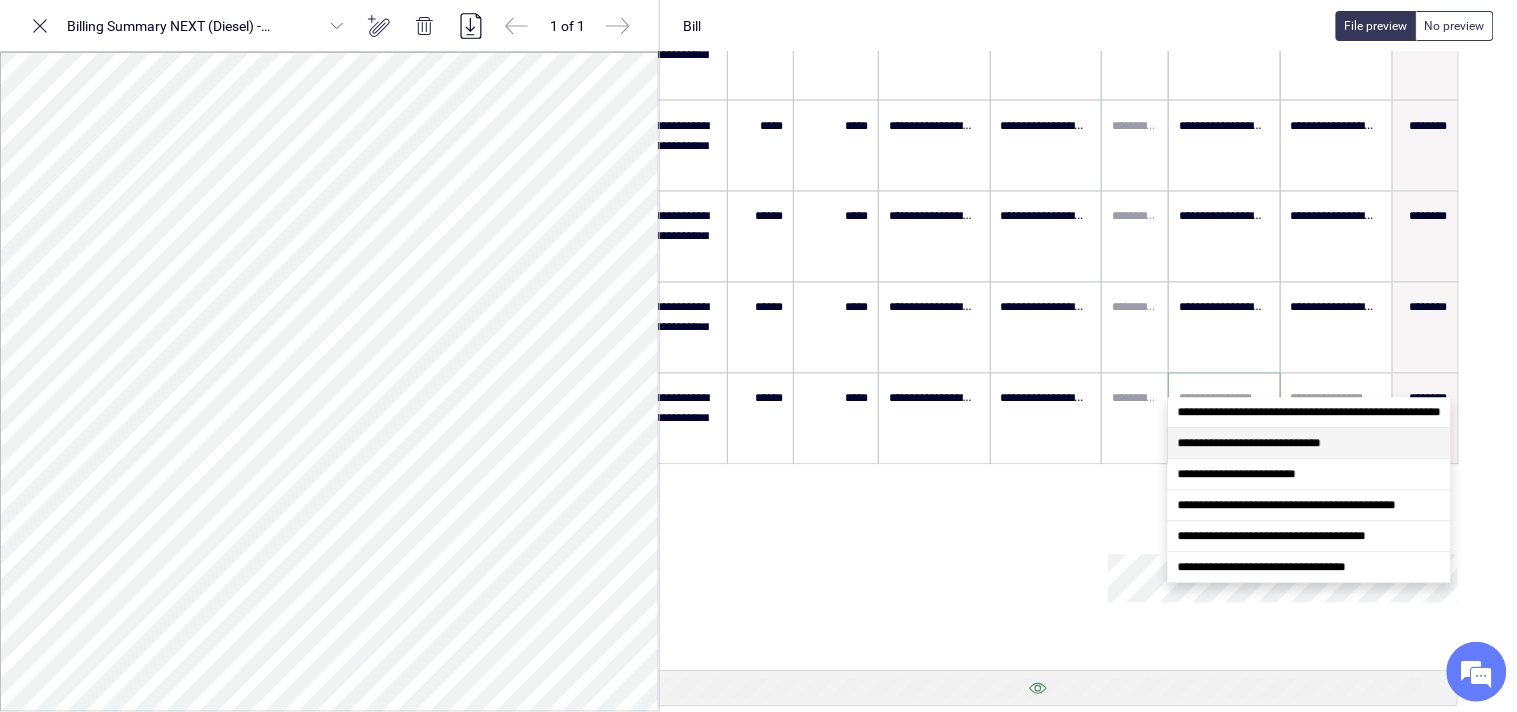 click on "**********" at bounding box center (1249, 443) 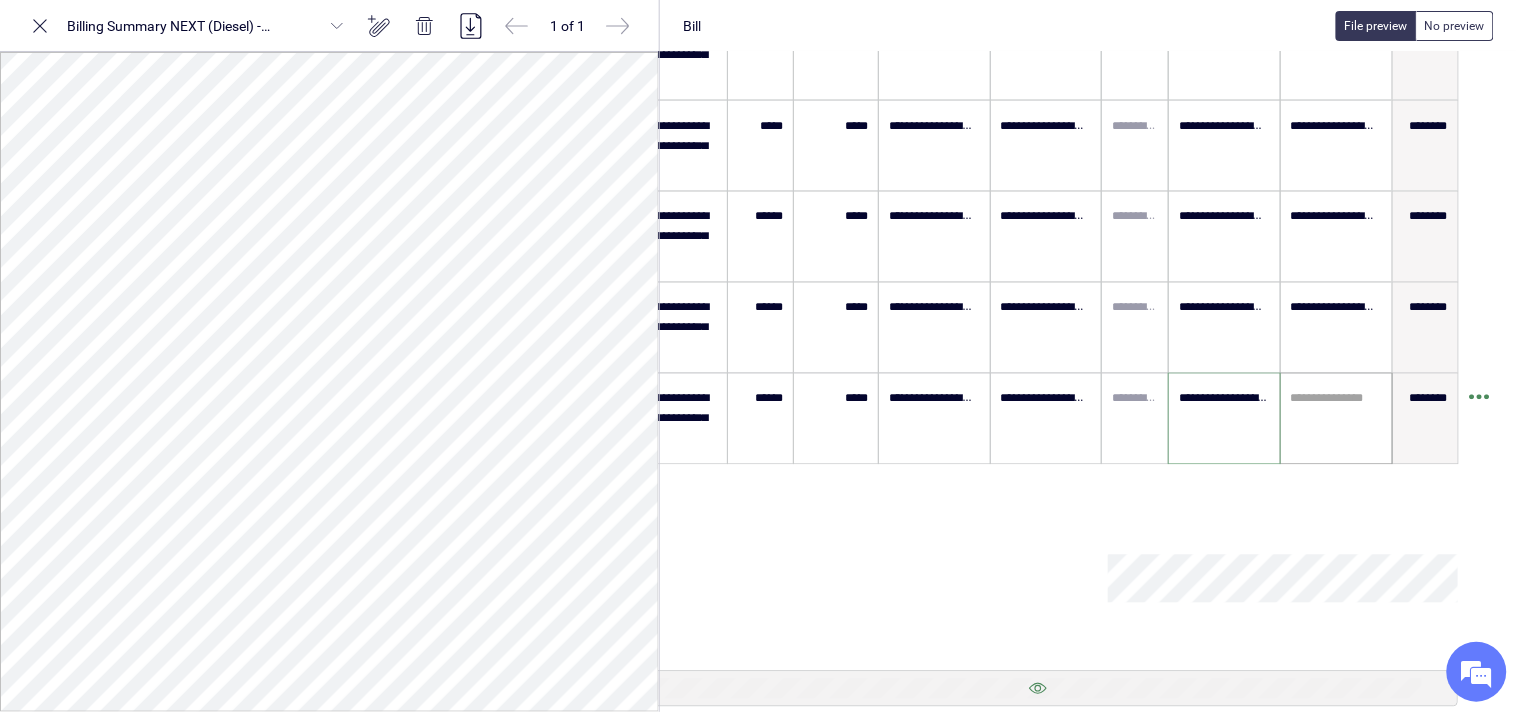 type on "**********" 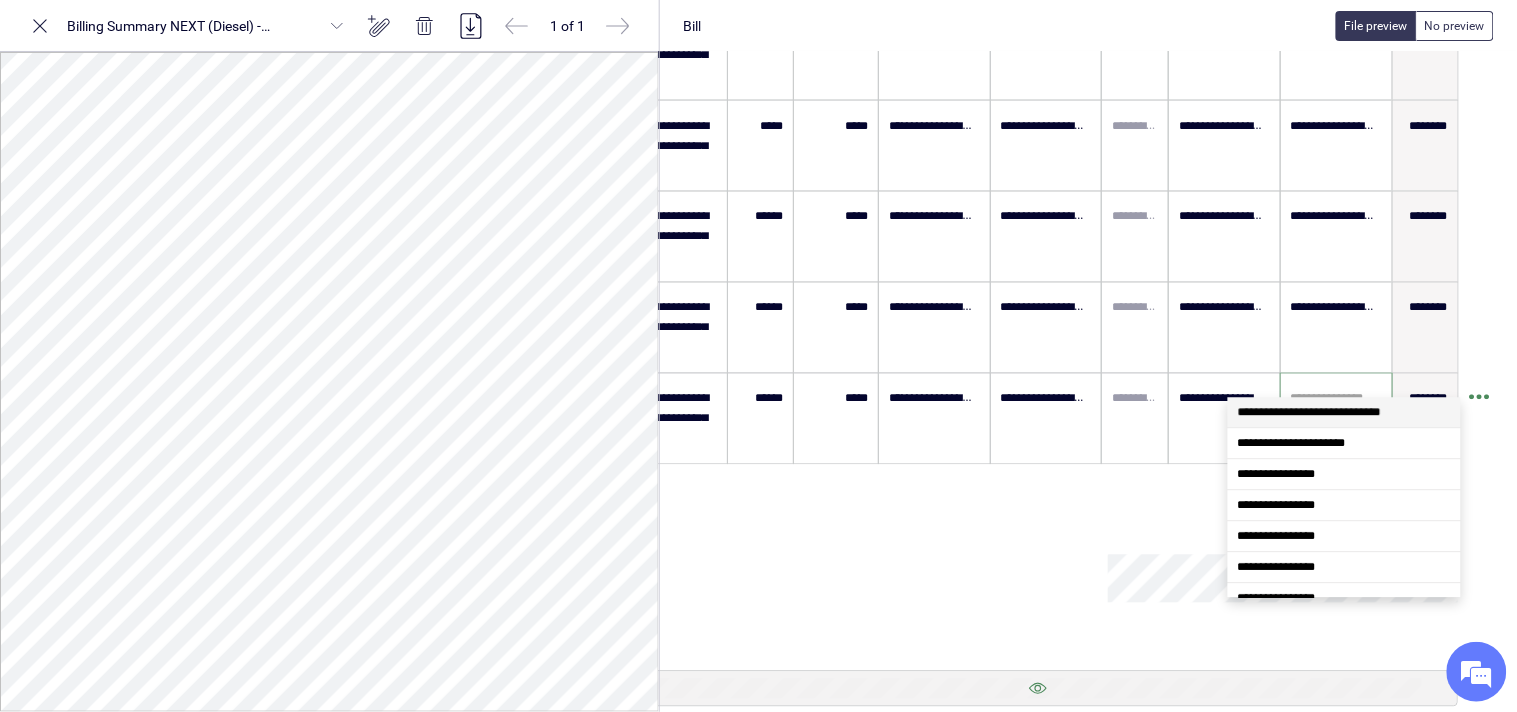 click at bounding box center [1336, 399] 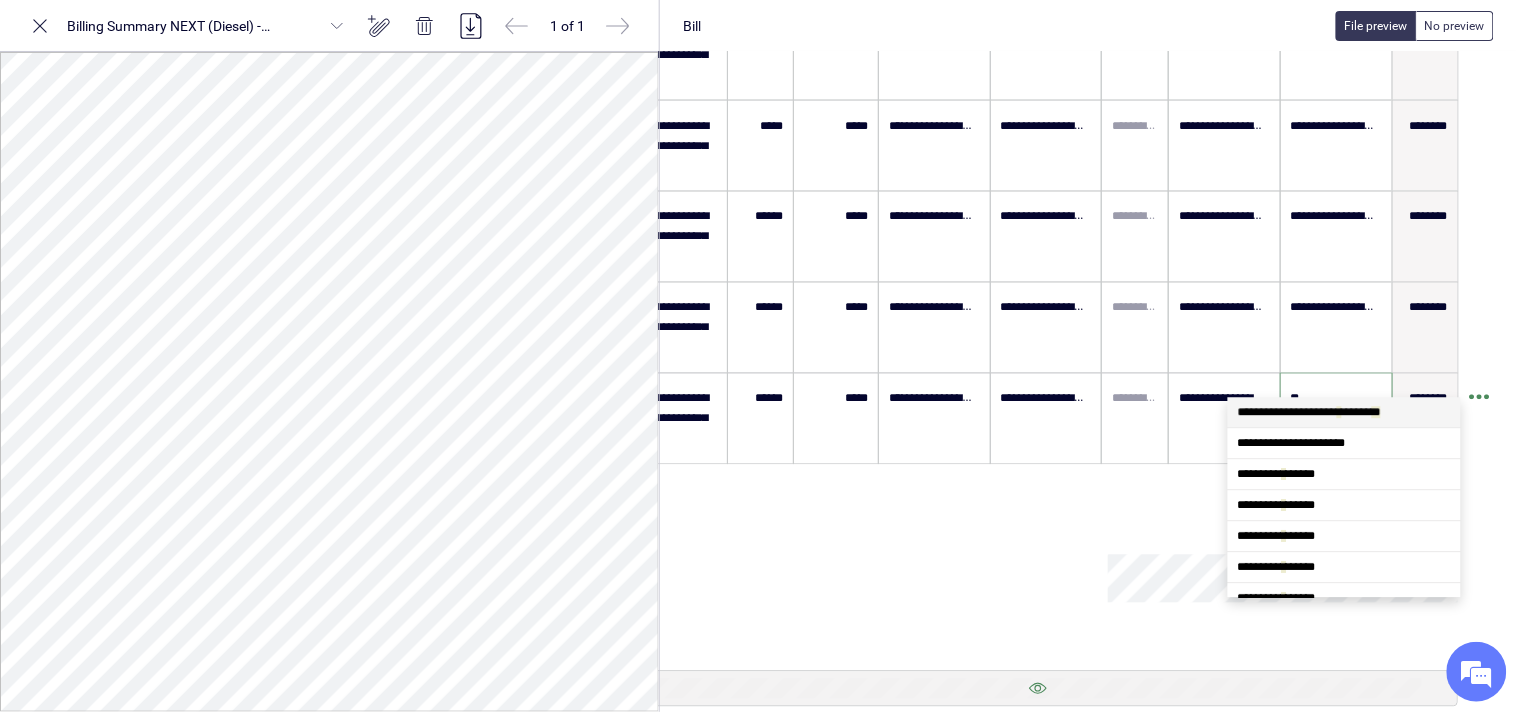scroll, scrollTop: 0, scrollLeft: 0, axis: both 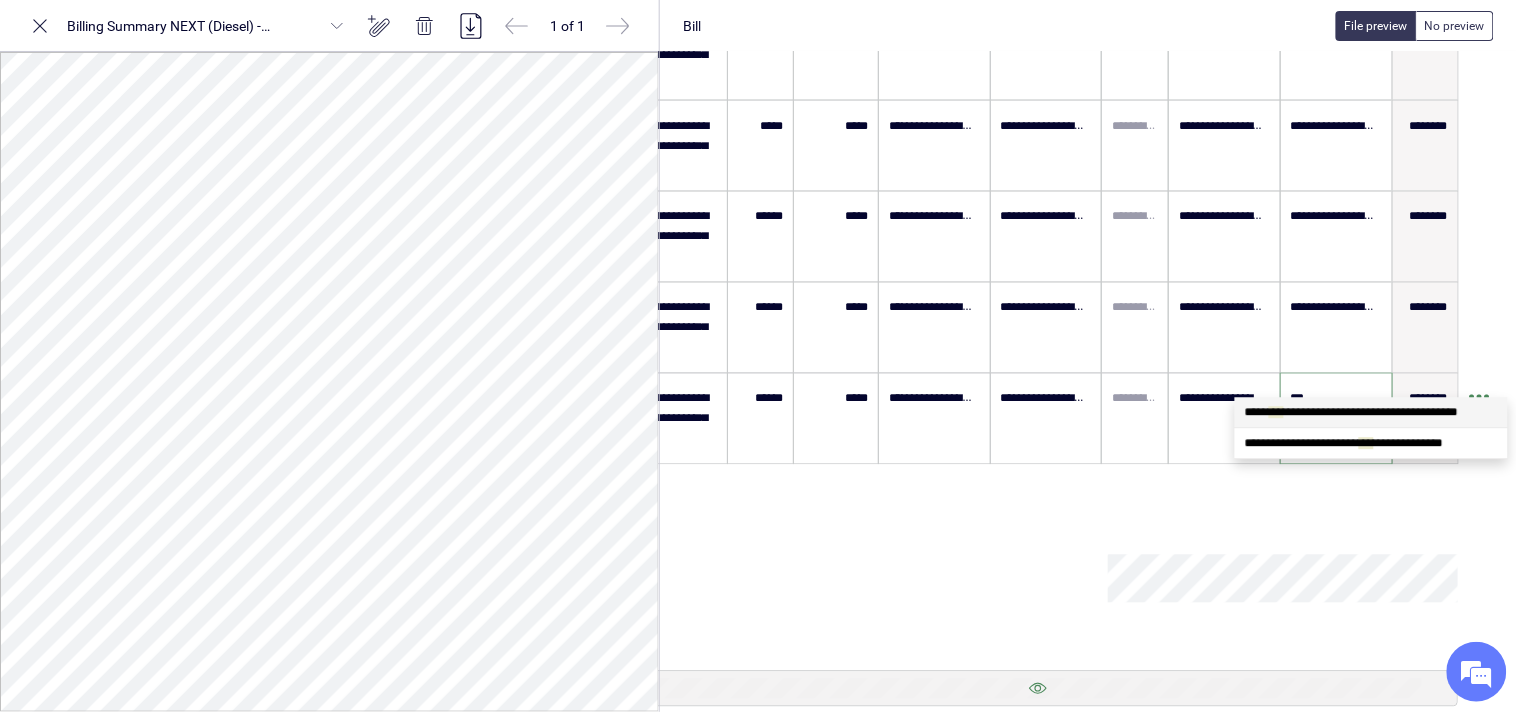 type on "****" 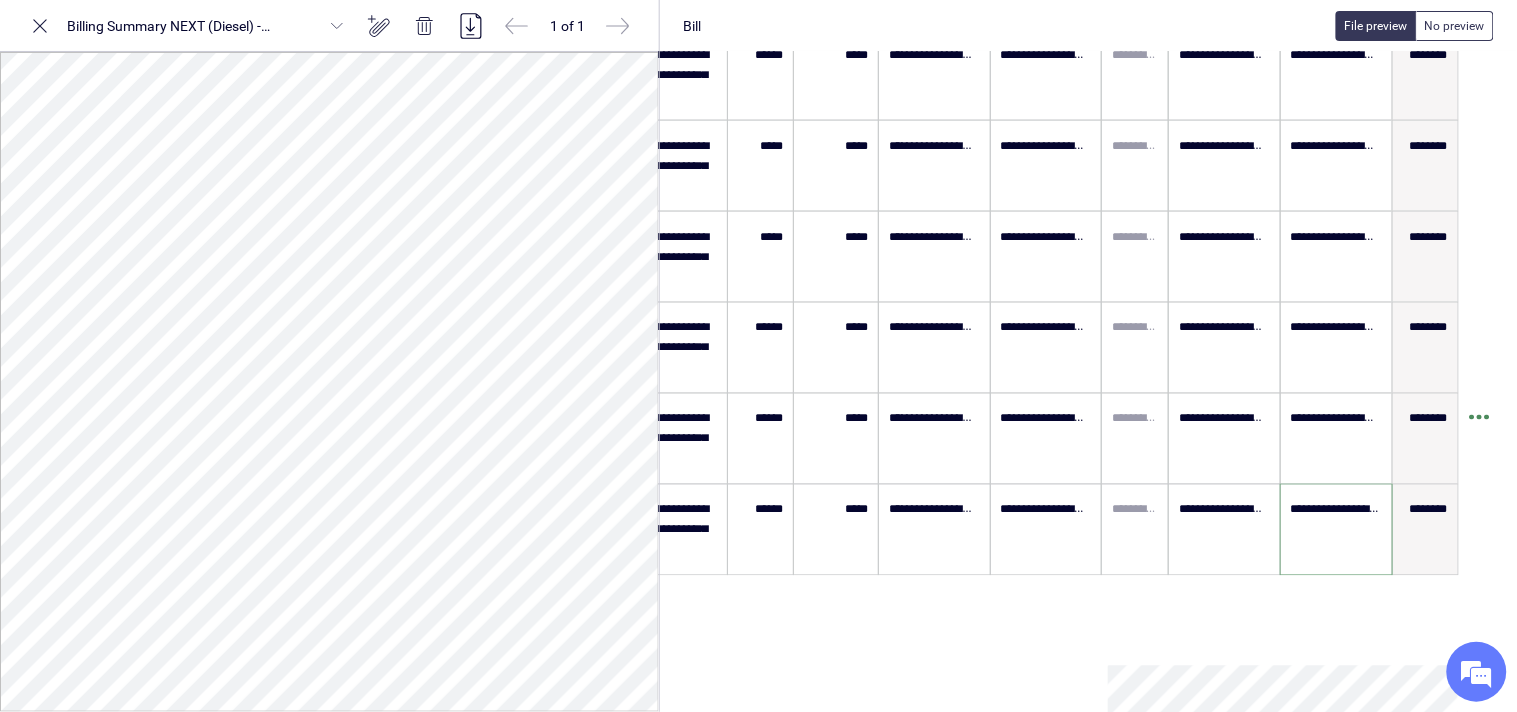 scroll, scrollTop: 877, scrollLeft: 108, axis: both 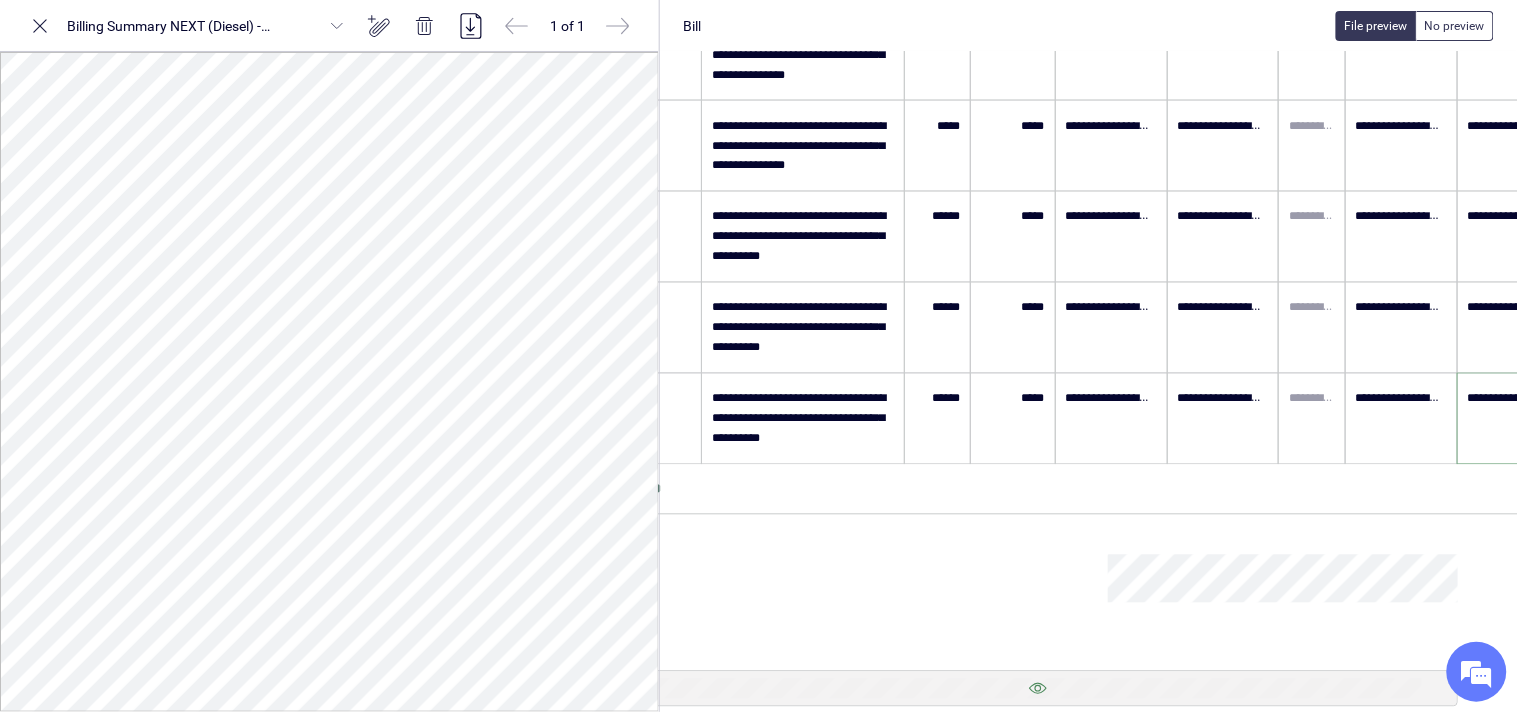 type on "**********" 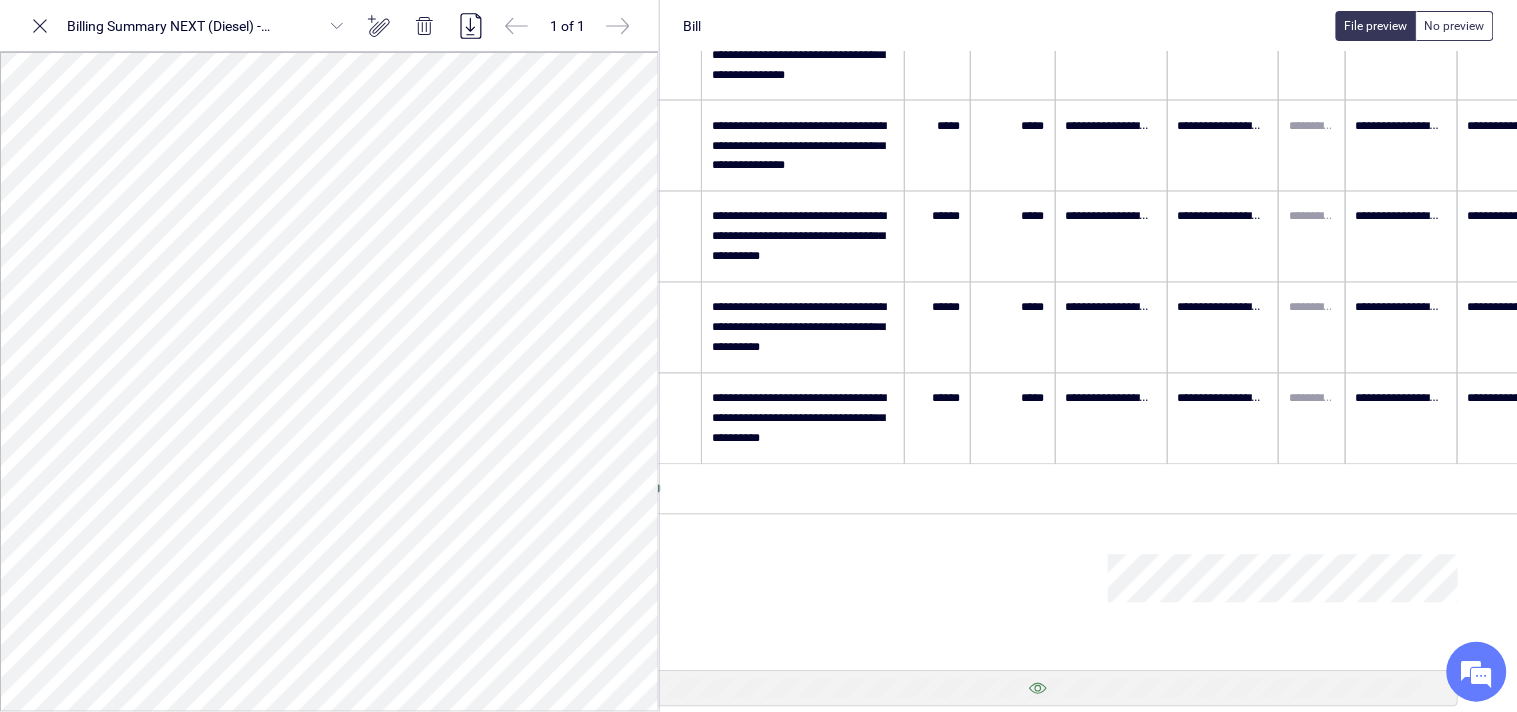 click on "********" at bounding box center (1093, 490) 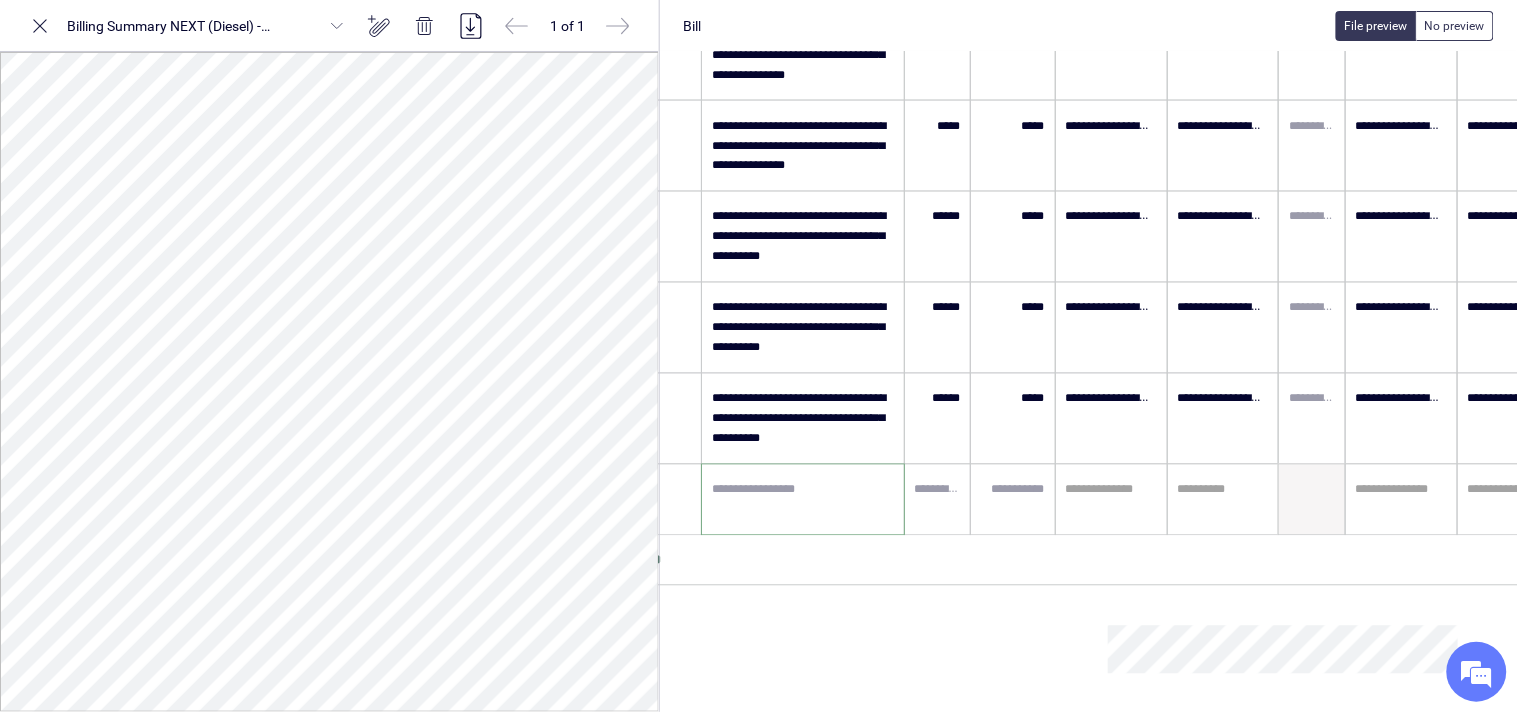 click at bounding box center (803, 500) 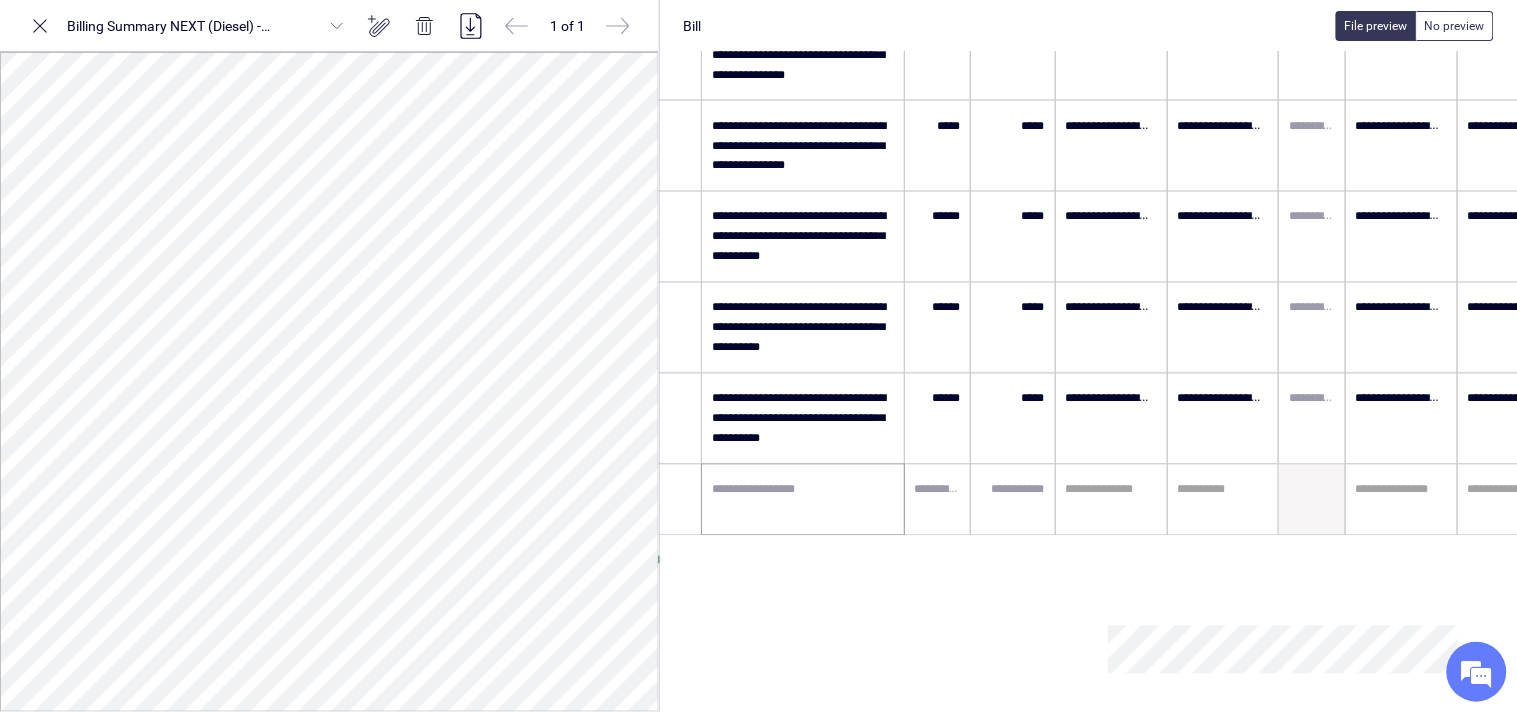 click at bounding box center (803, 500) 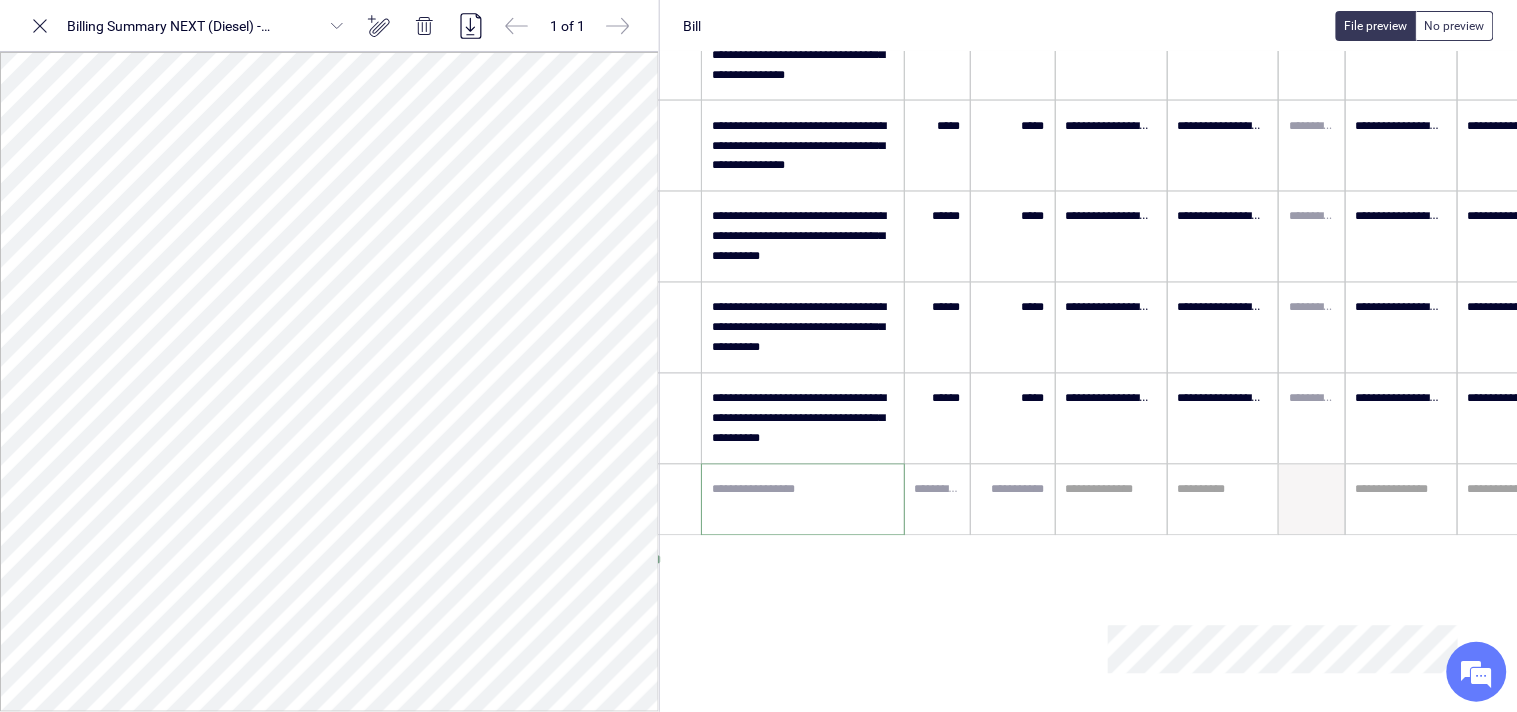 click at bounding box center [803, 500] 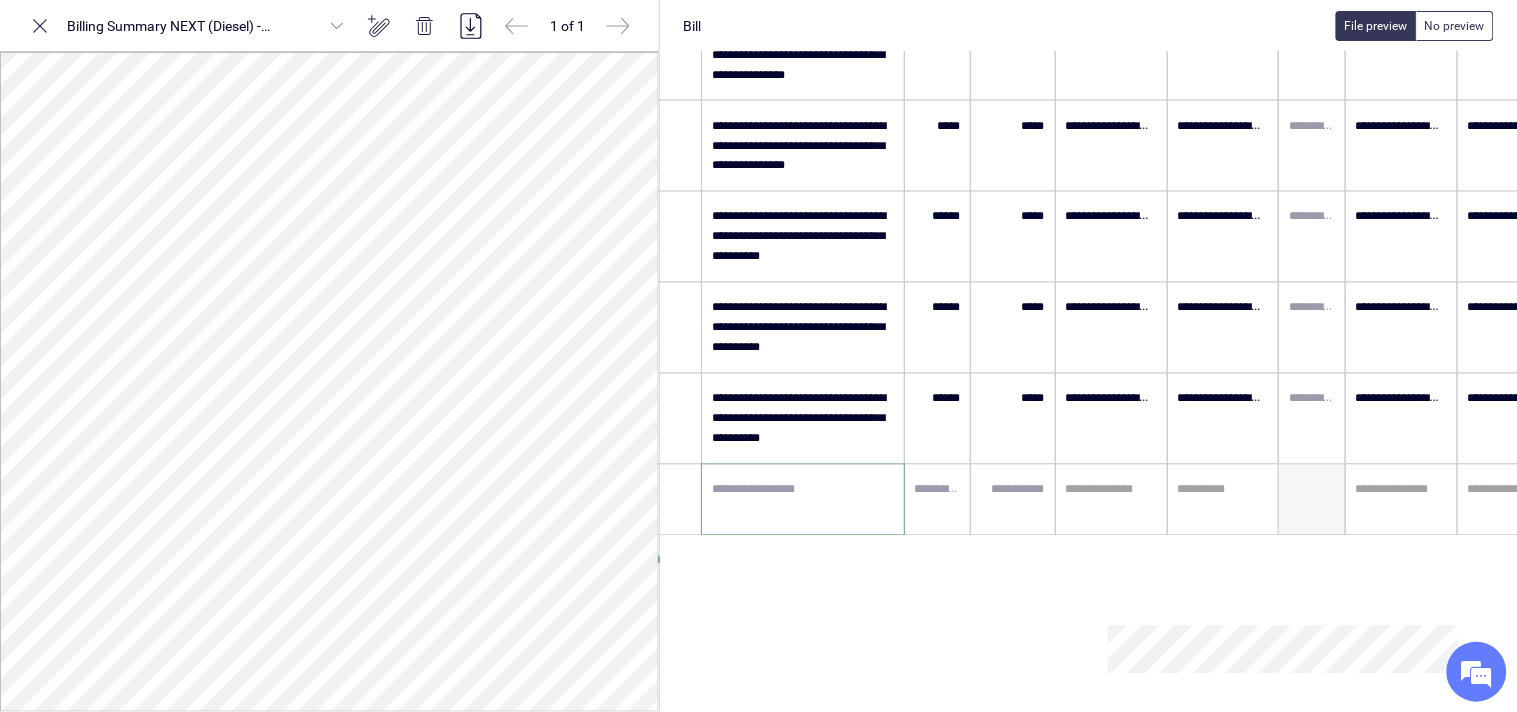 paste on "**********" 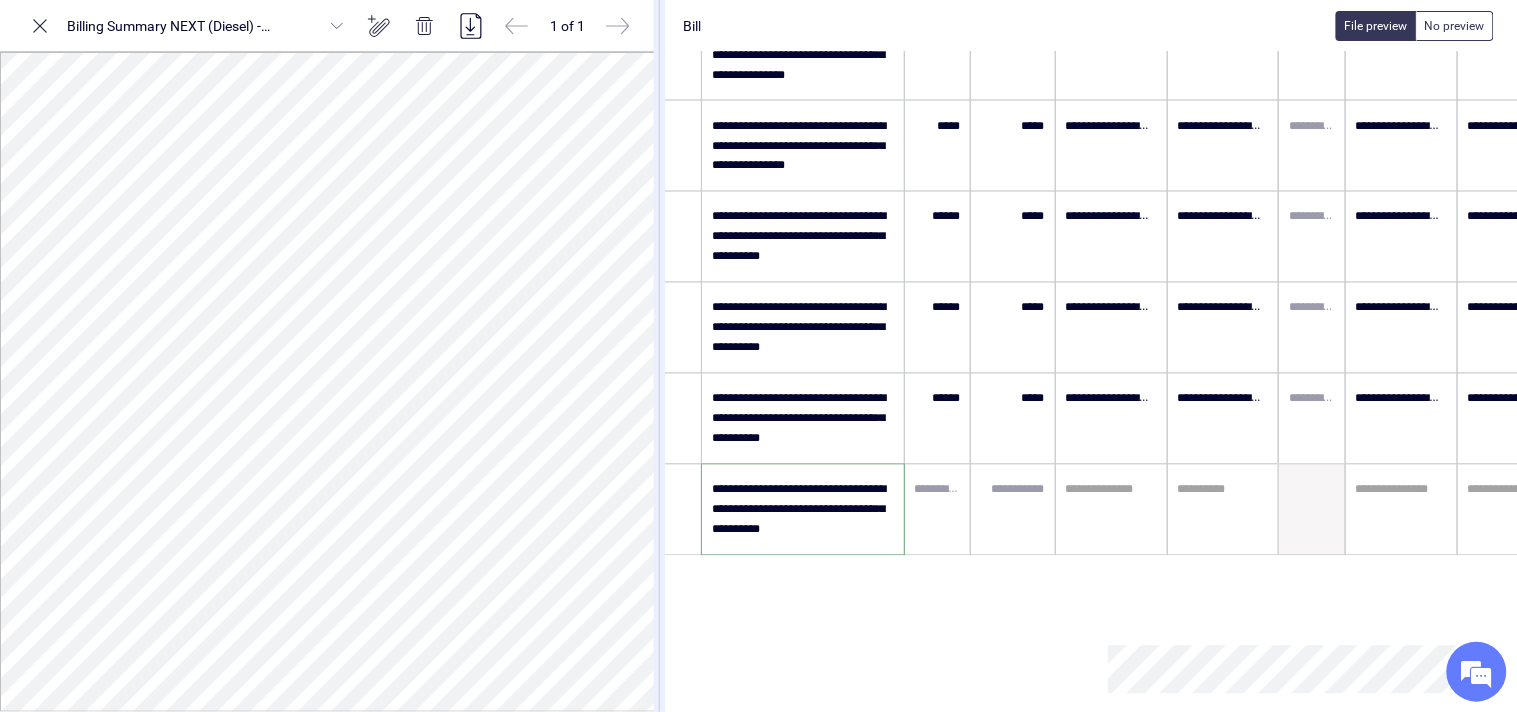 type on "**********" 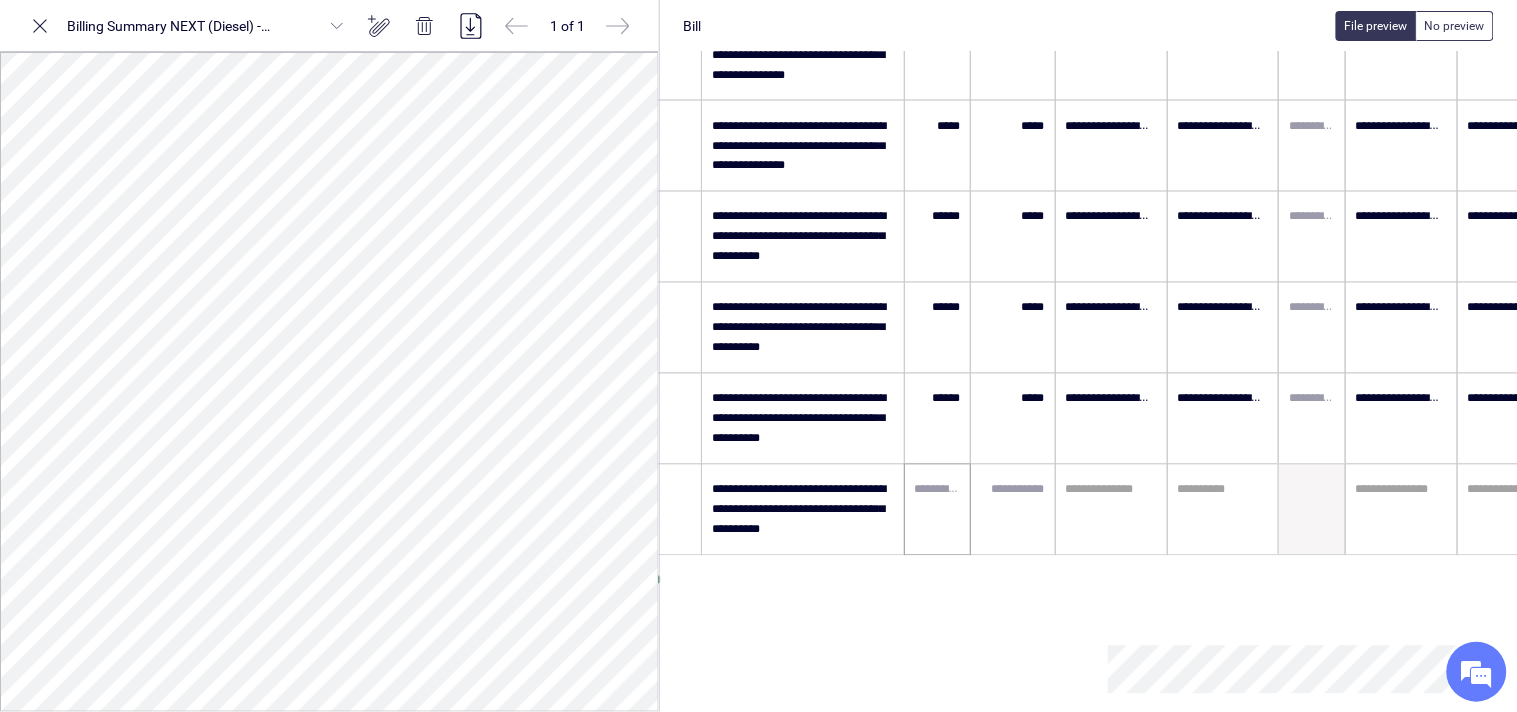 click at bounding box center [937, 510] 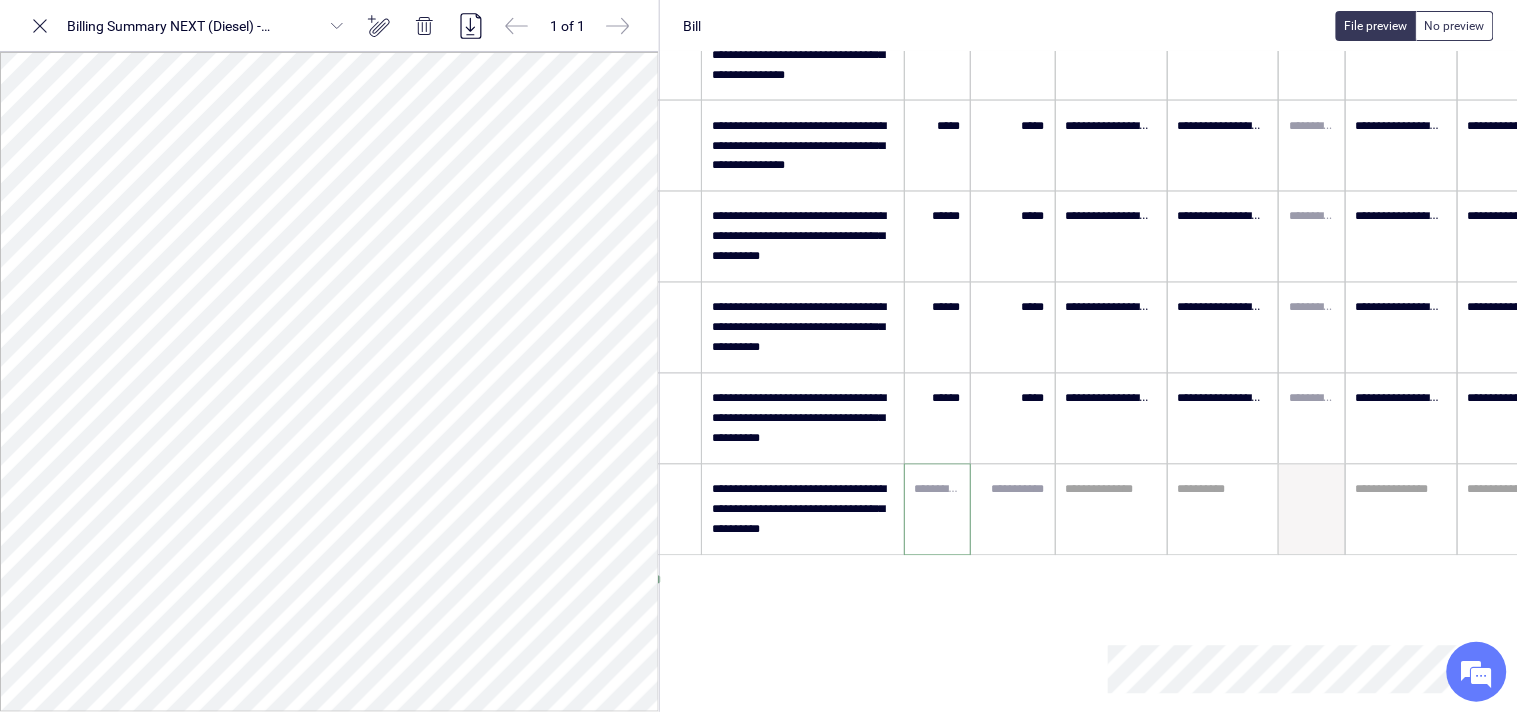 paste on "******" 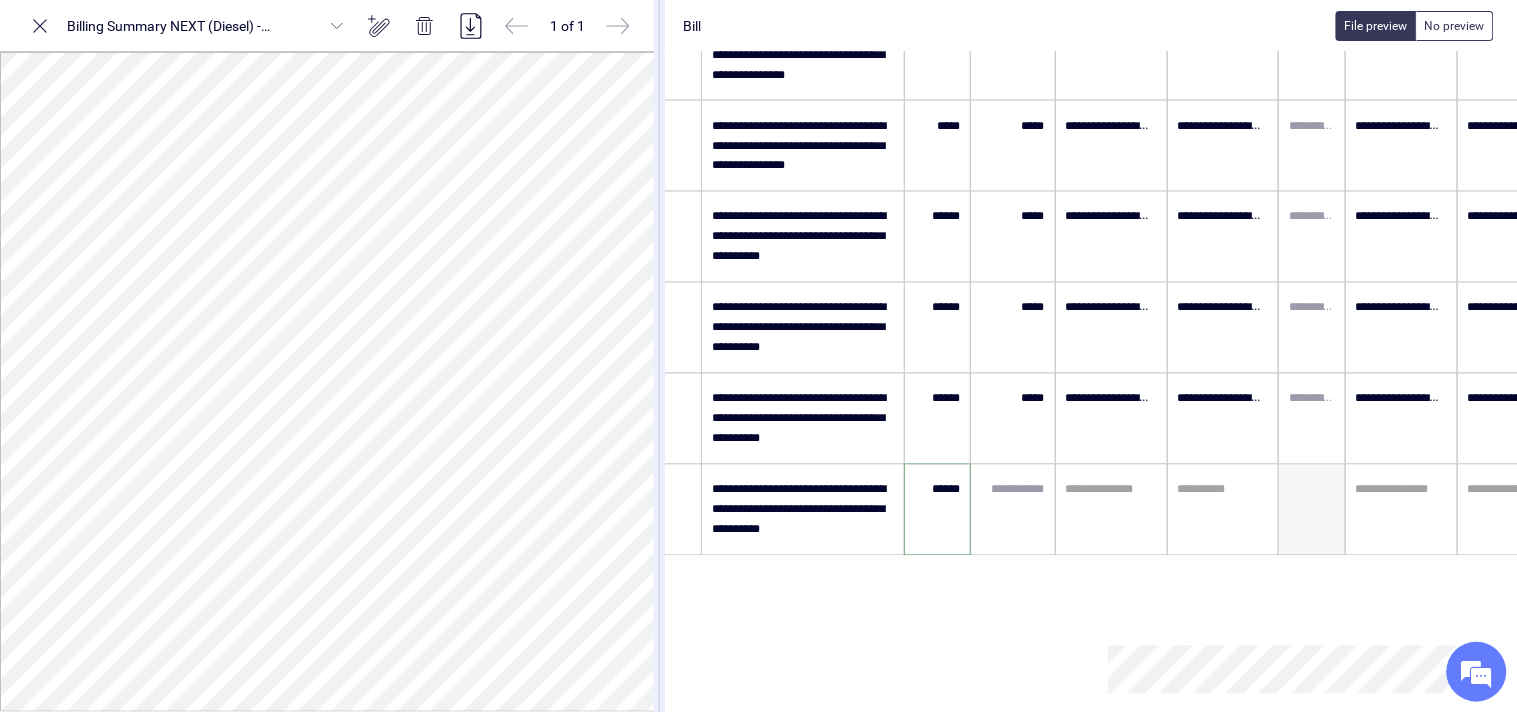 type on "******" 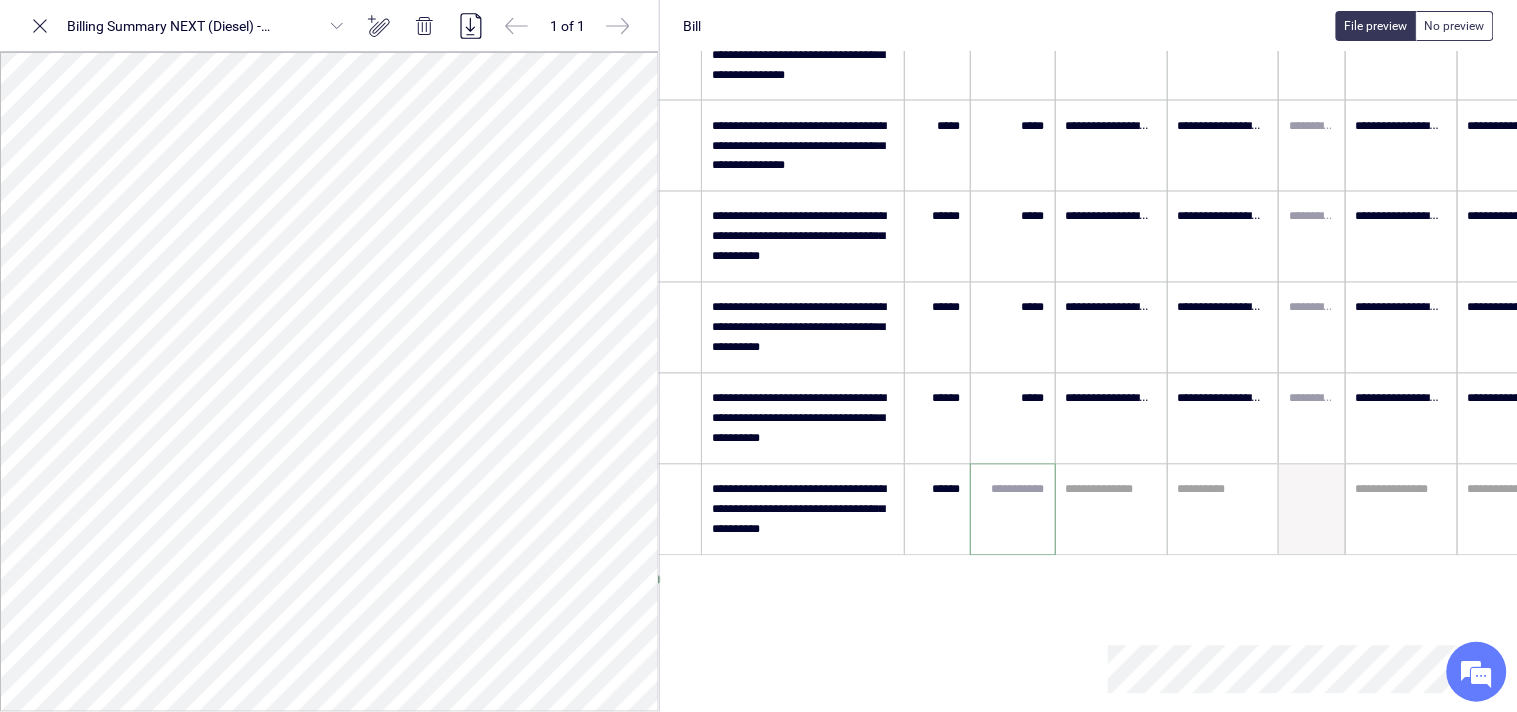 click at bounding box center (1013, 490) 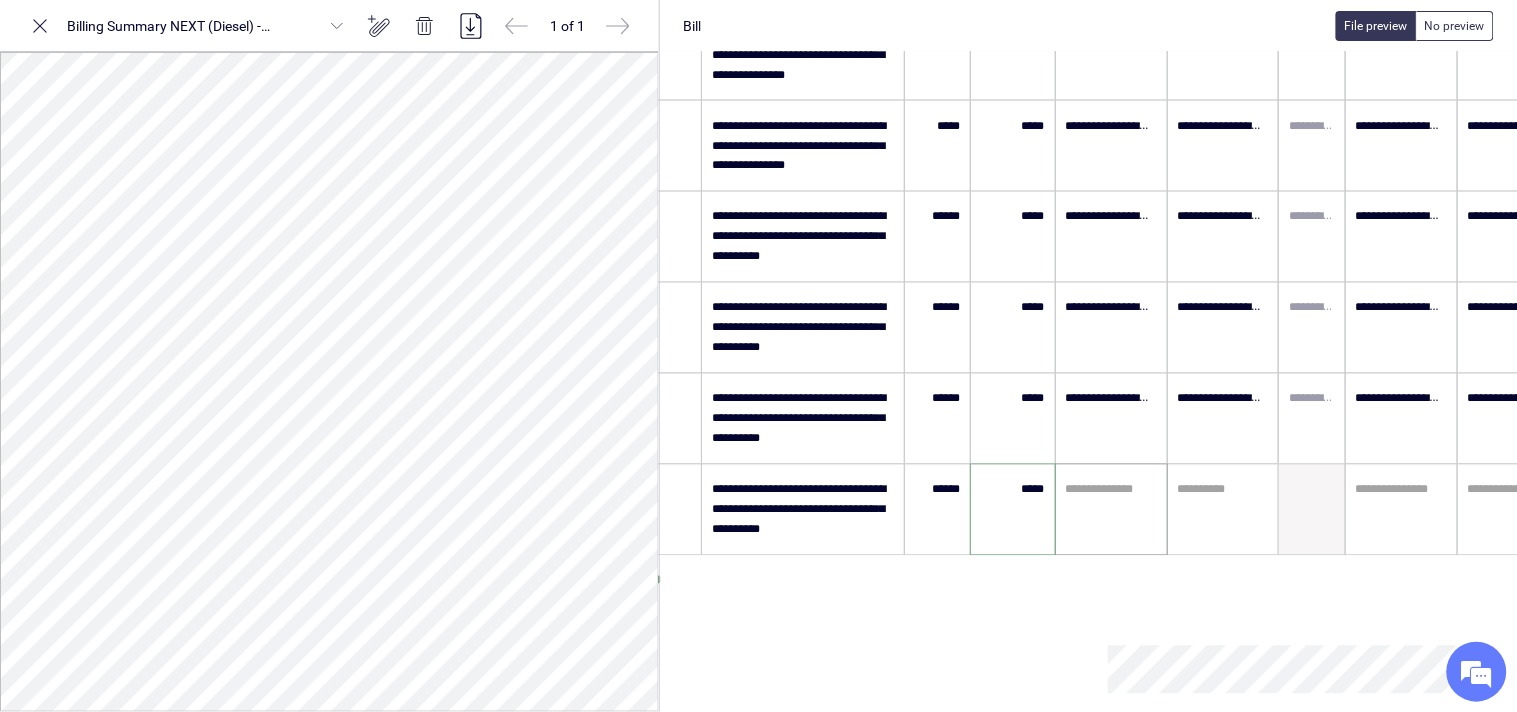 type on "*****" 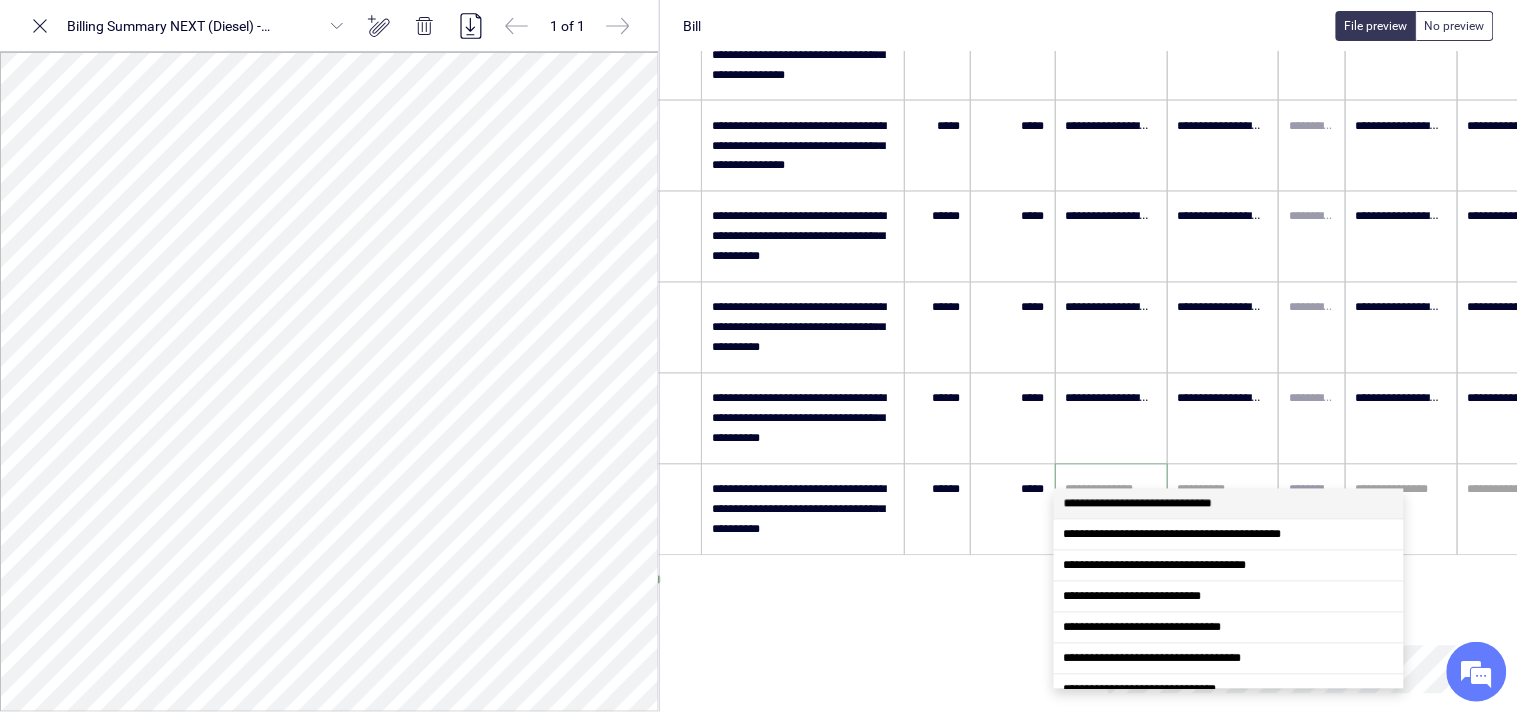 click at bounding box center (1111, 490) 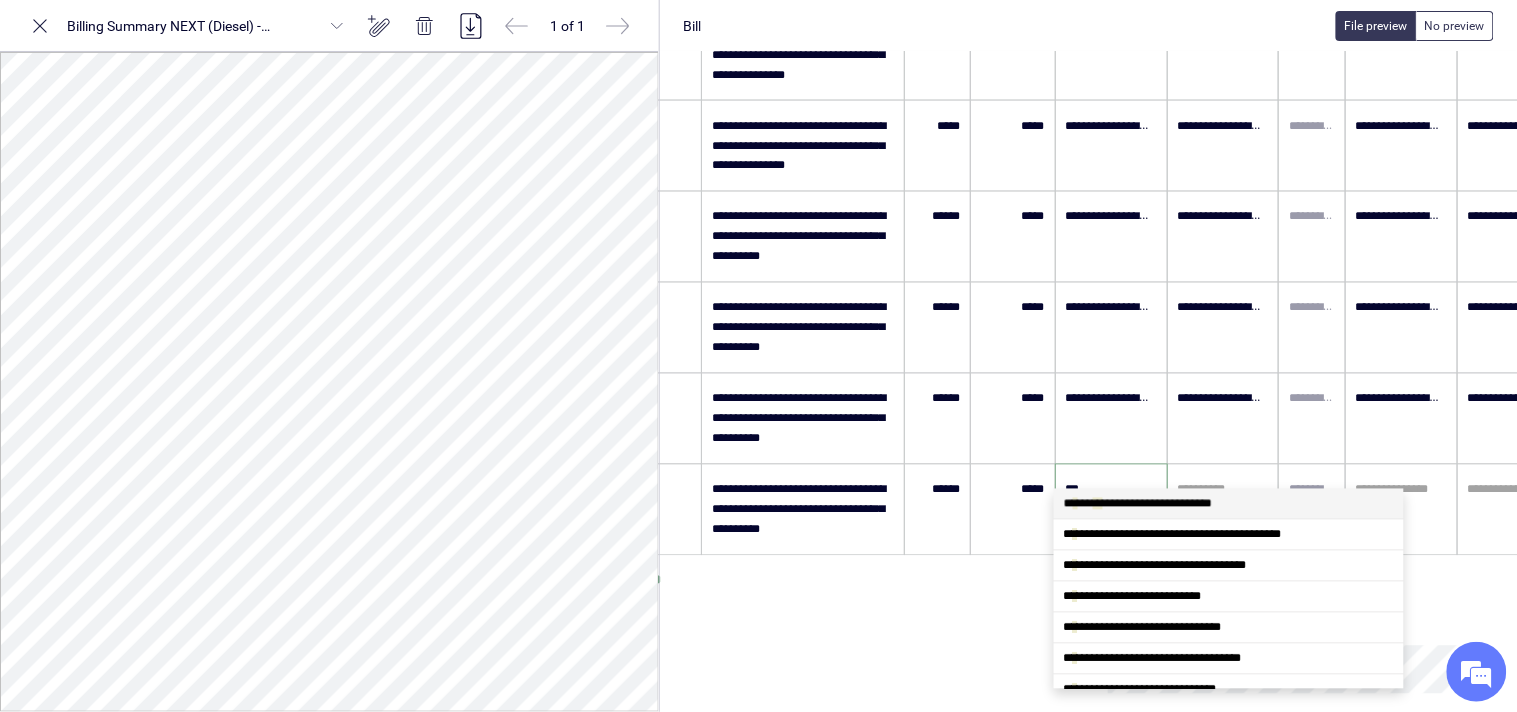 type on "****" 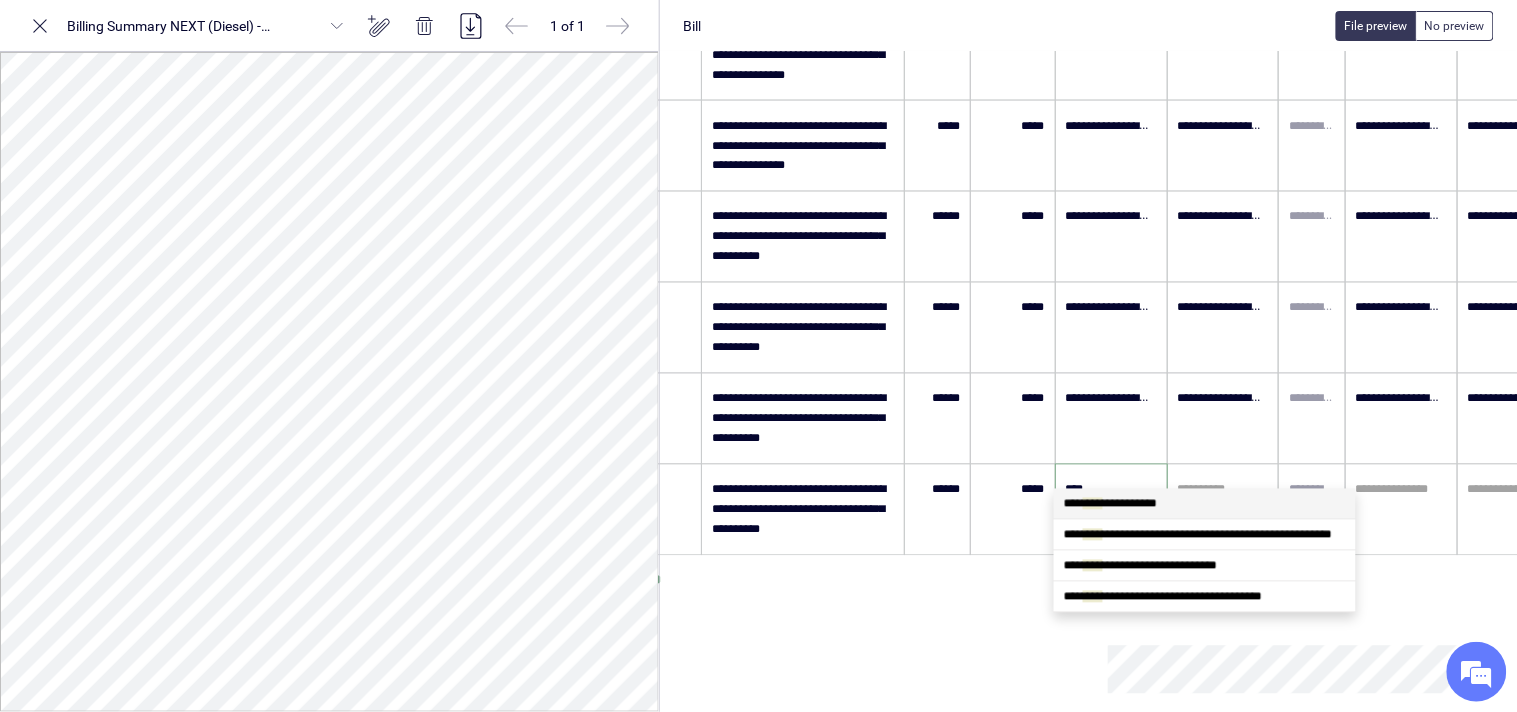 scroll, scrollTop: 0, scrollLeft: 0, axis: both 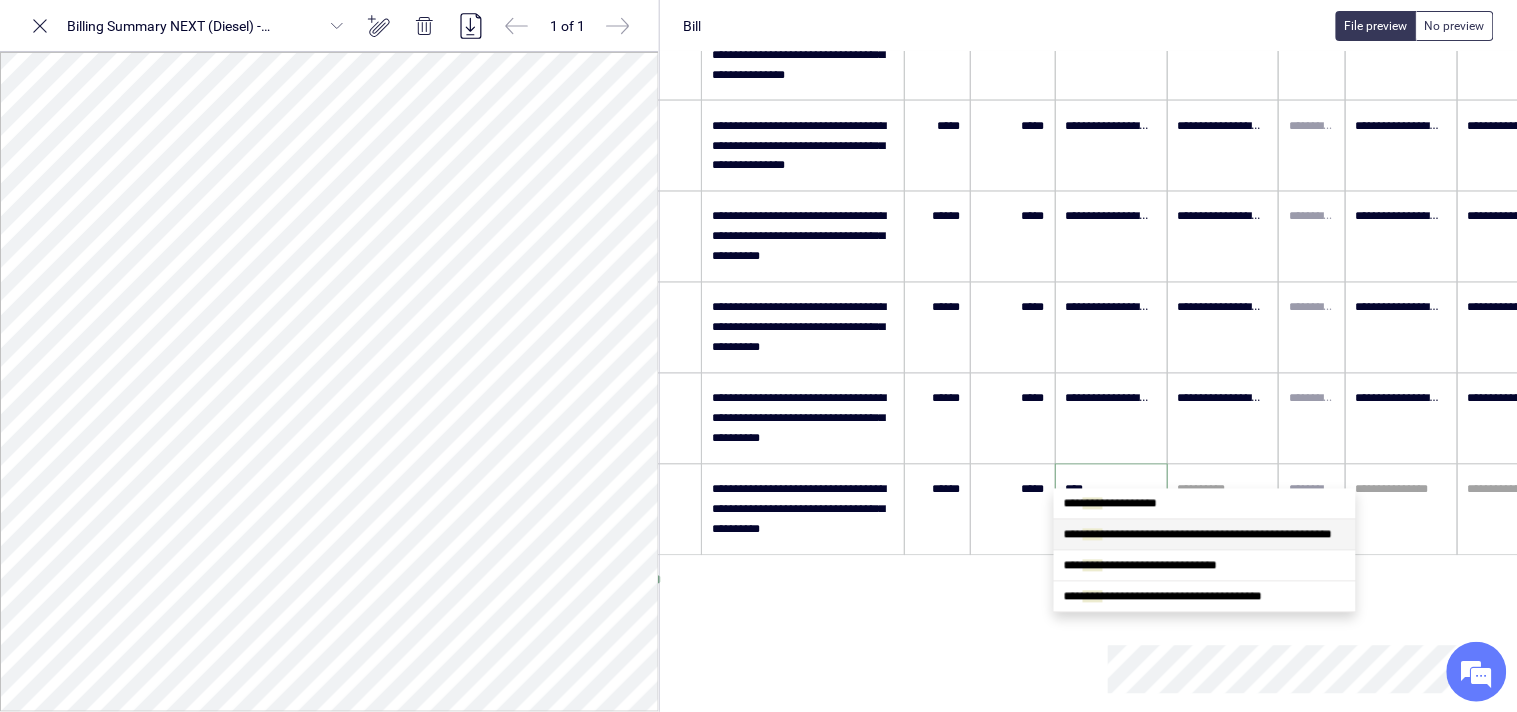 click on "**********" at bounding box center (1198, 535) 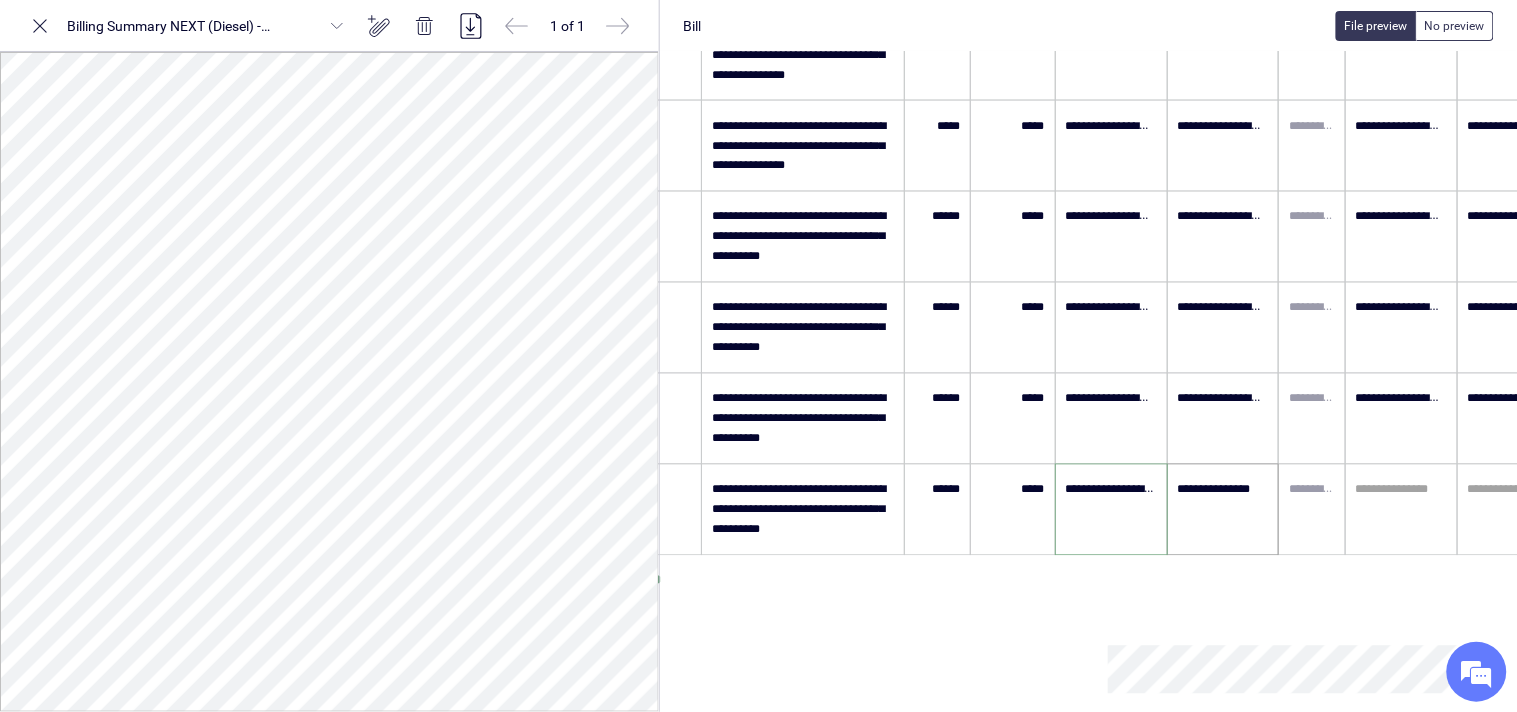 type on "**********" 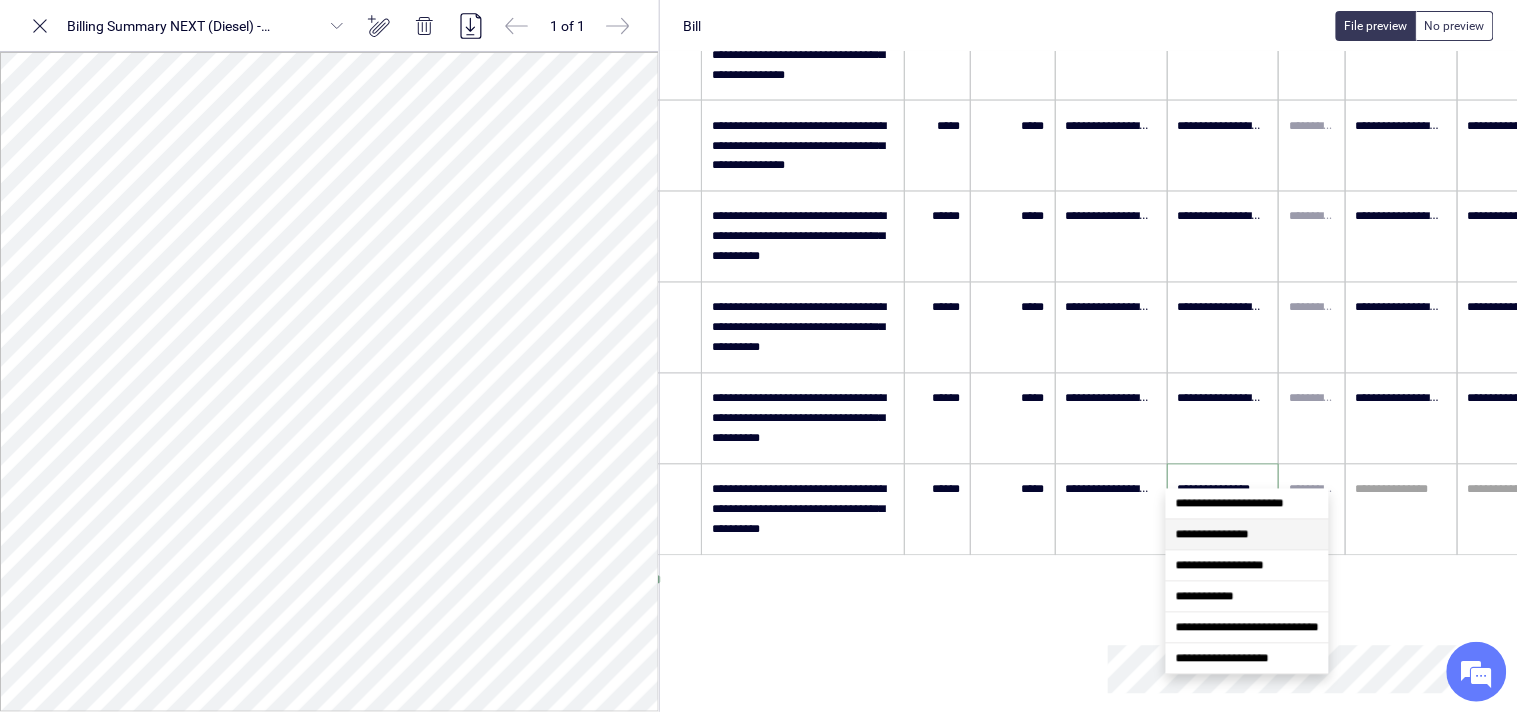 click on "**********" at bounding box center [1223, 490] 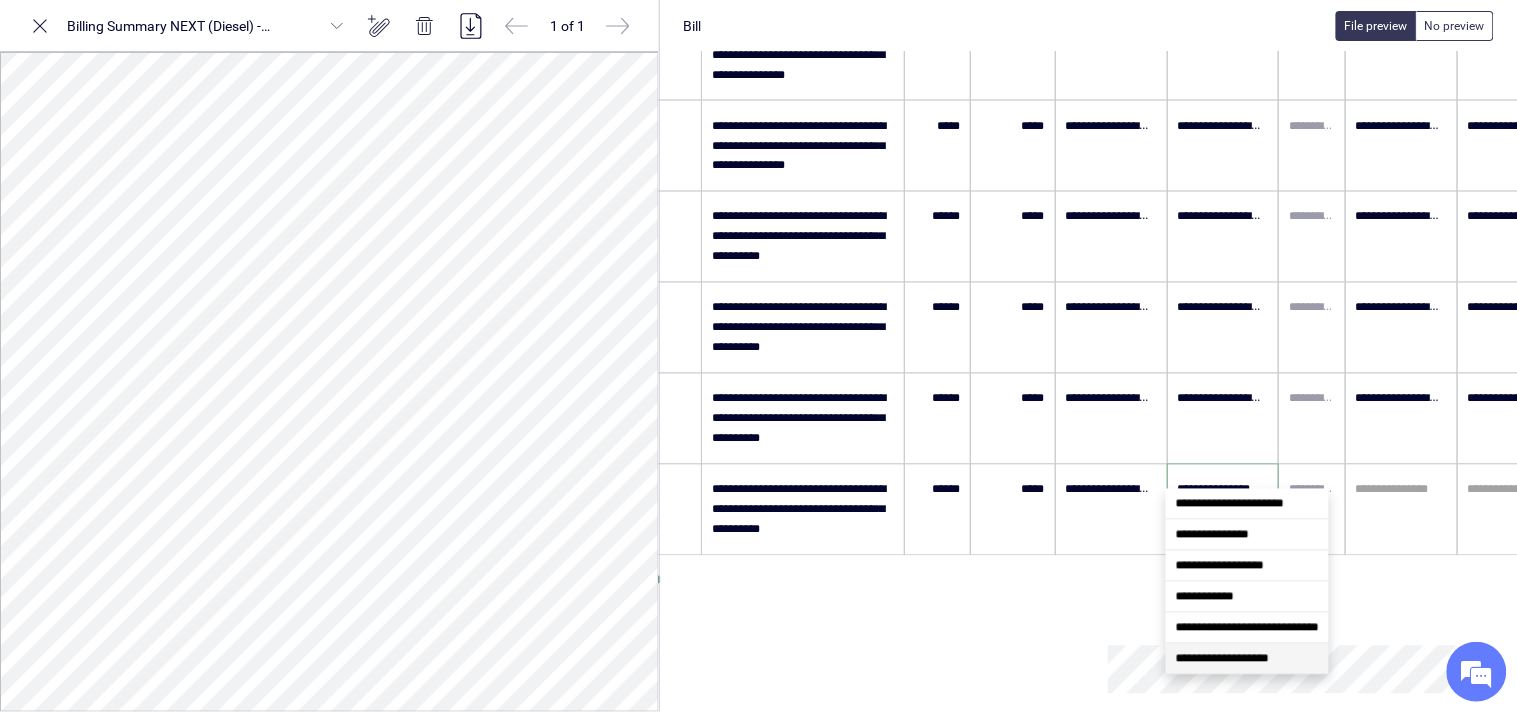 click on "**********" at bounding box center (1222, 659) 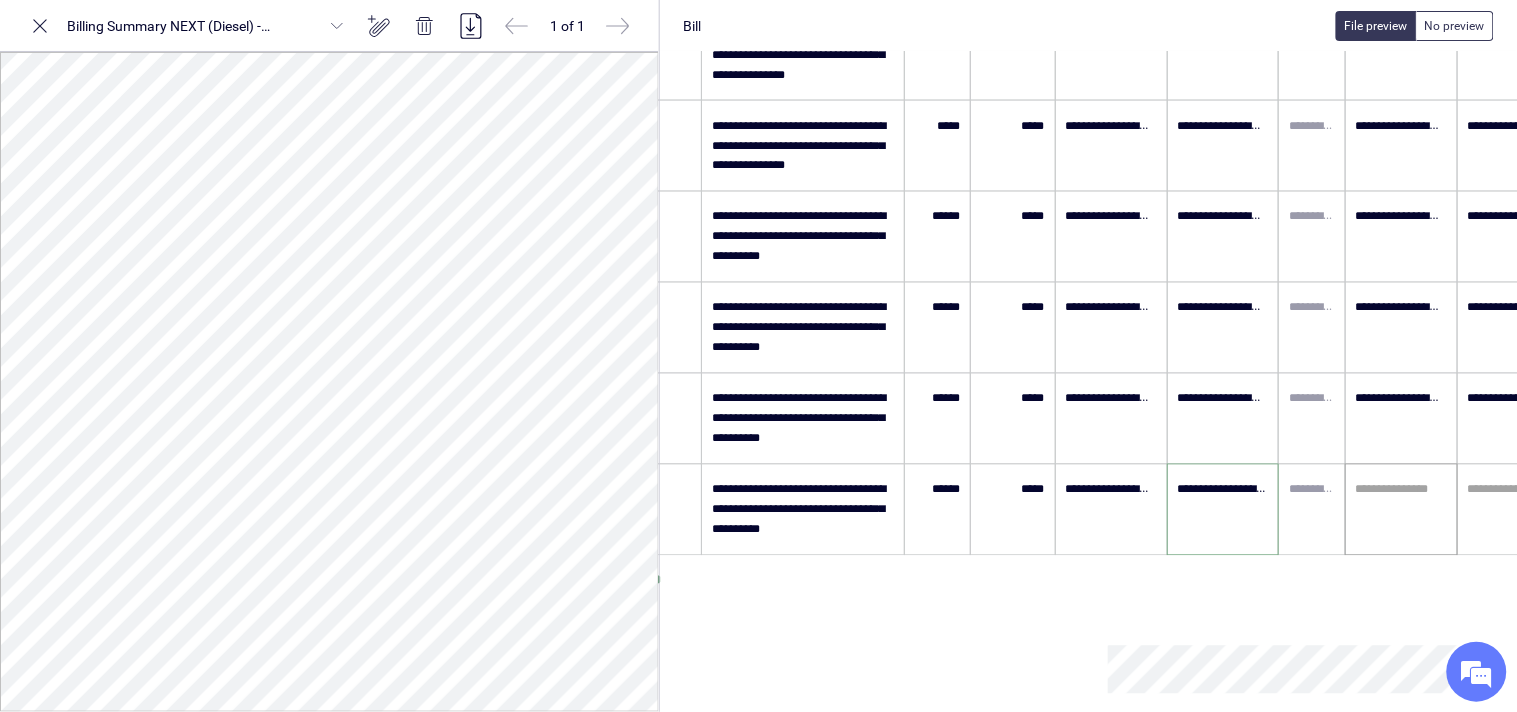 type on "**********" 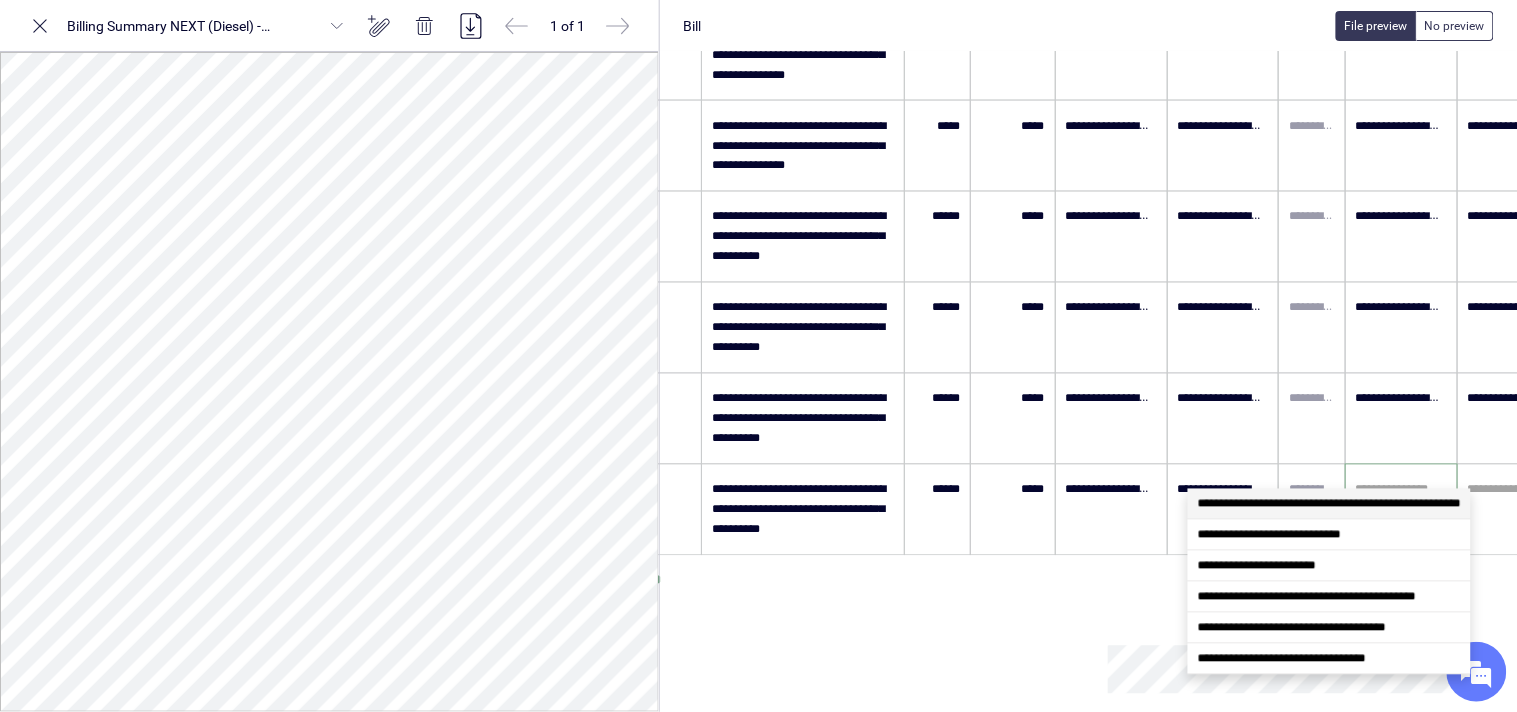 click on "**********" at bounding box center (1329, 504) 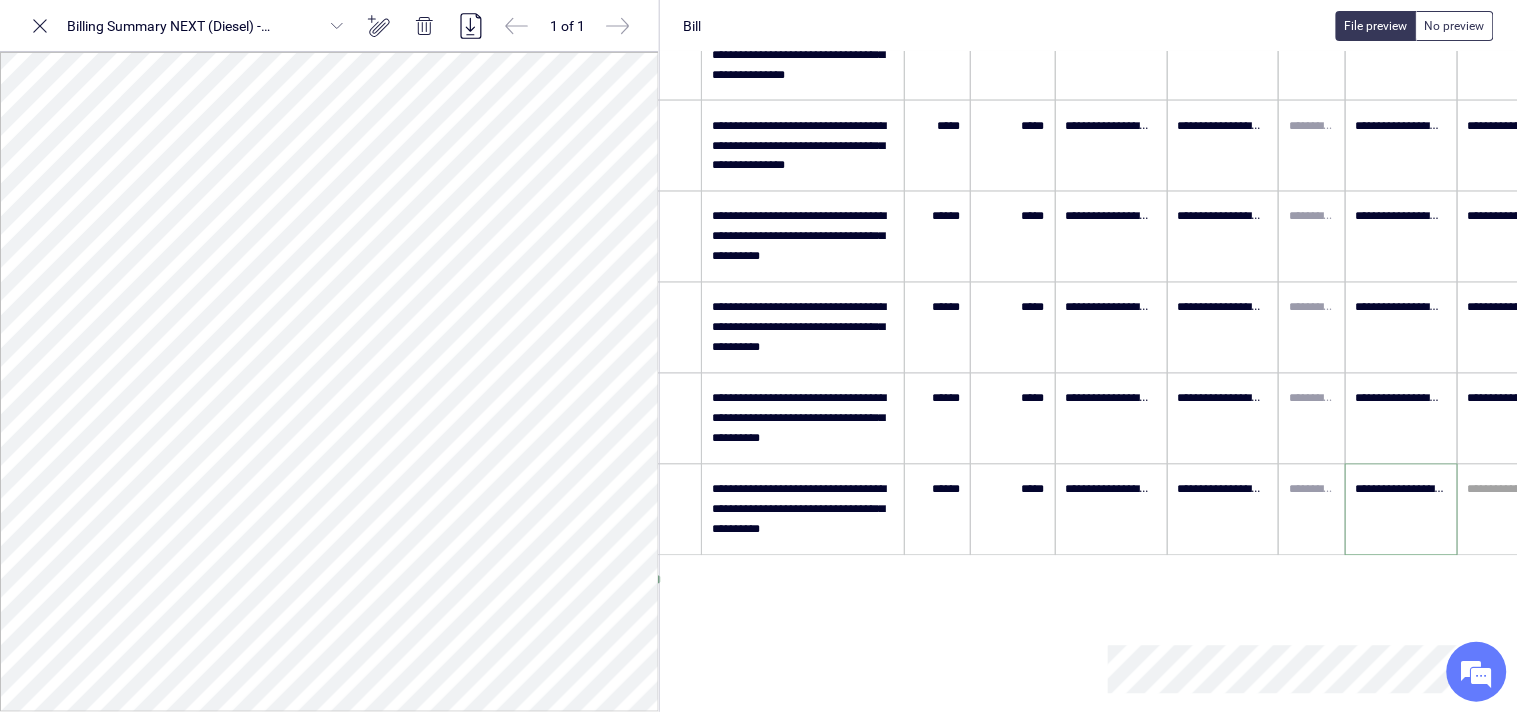 type on "**********" 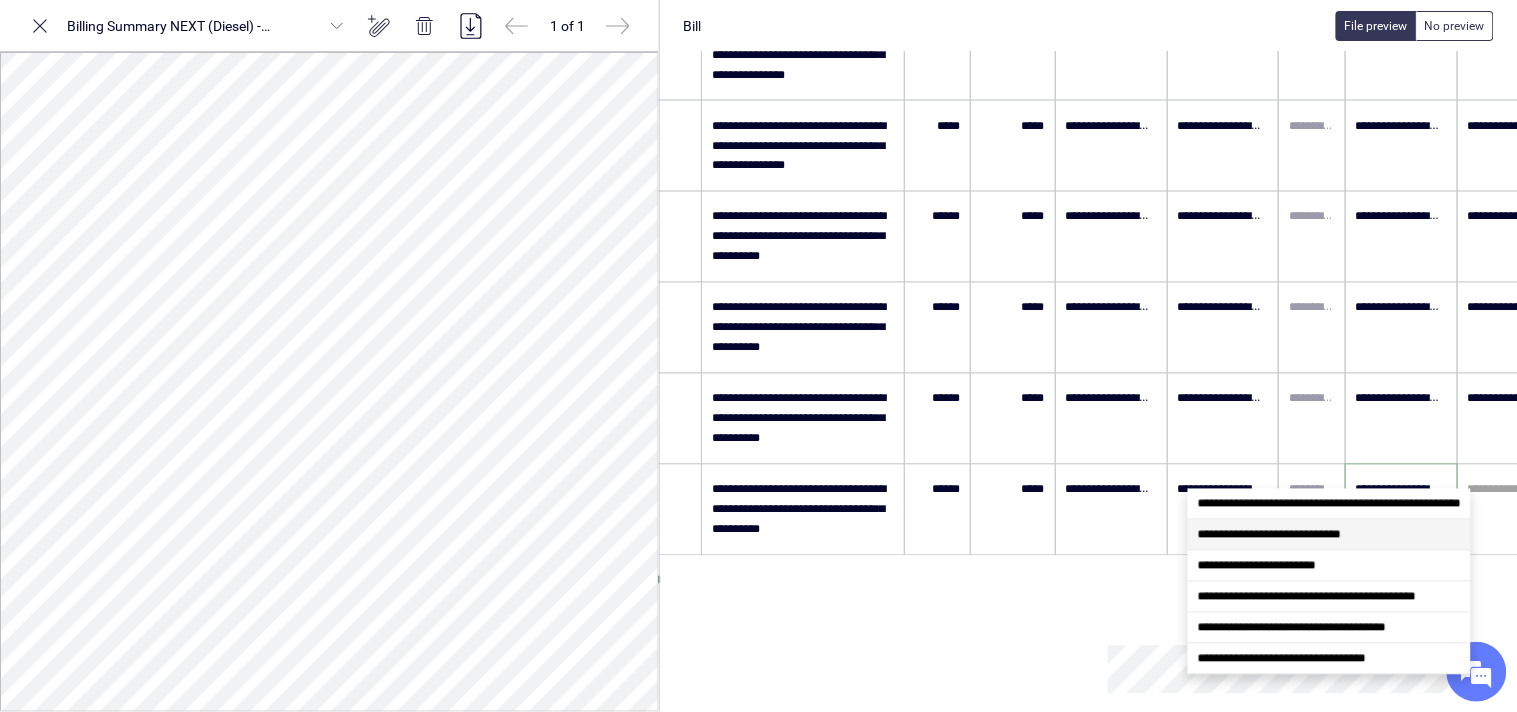 click on "**********" at bounding box center (1269, 535) 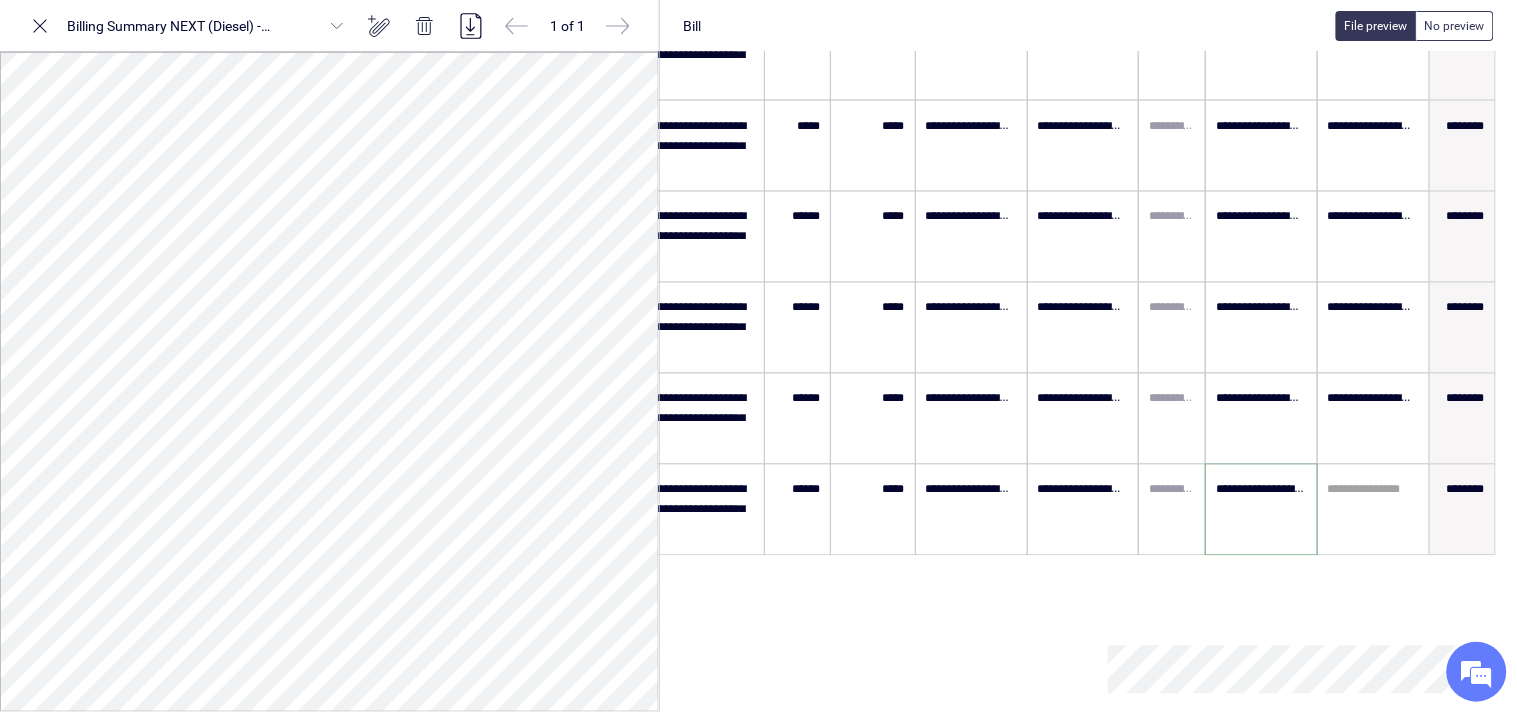 scroll, scrollTop: 0, scrollLeft: 222, axis: horizontal 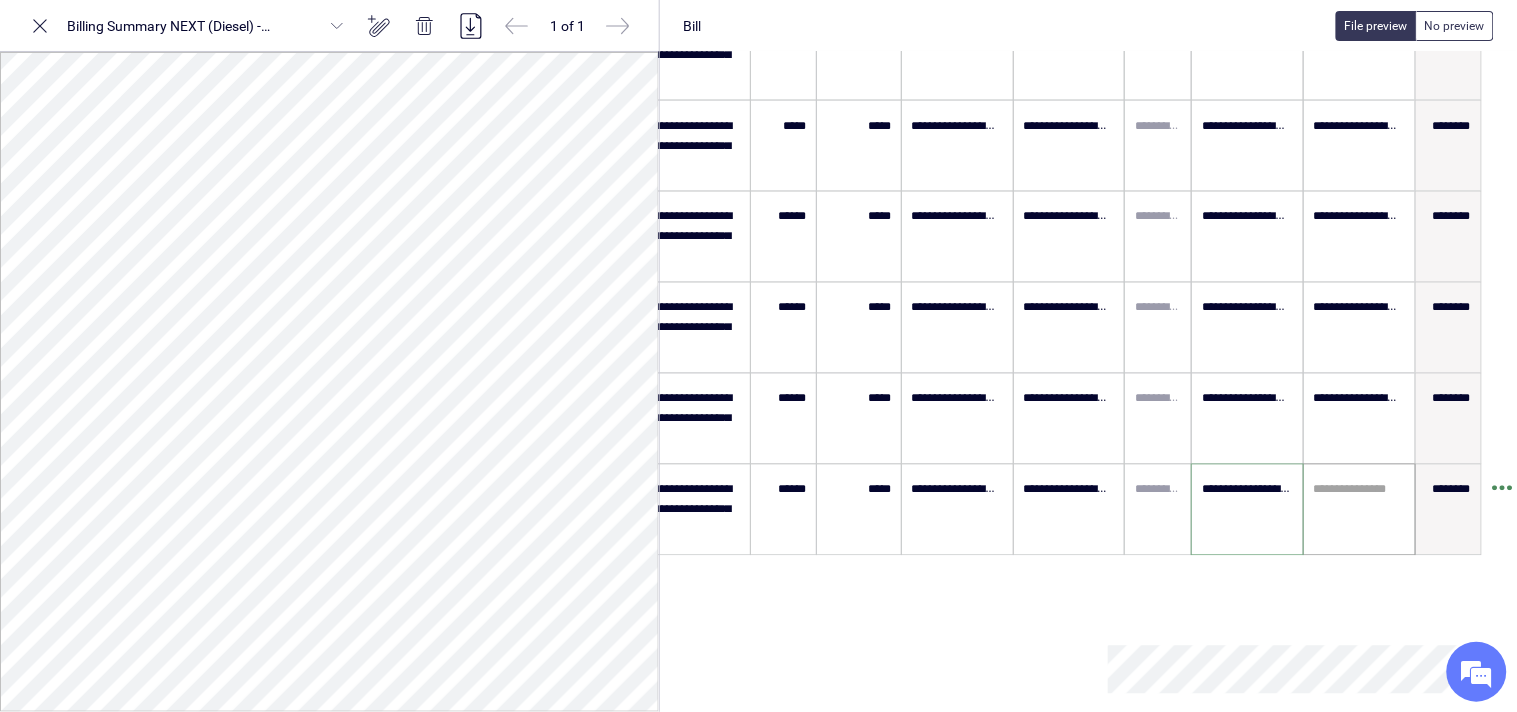 type on "**********" 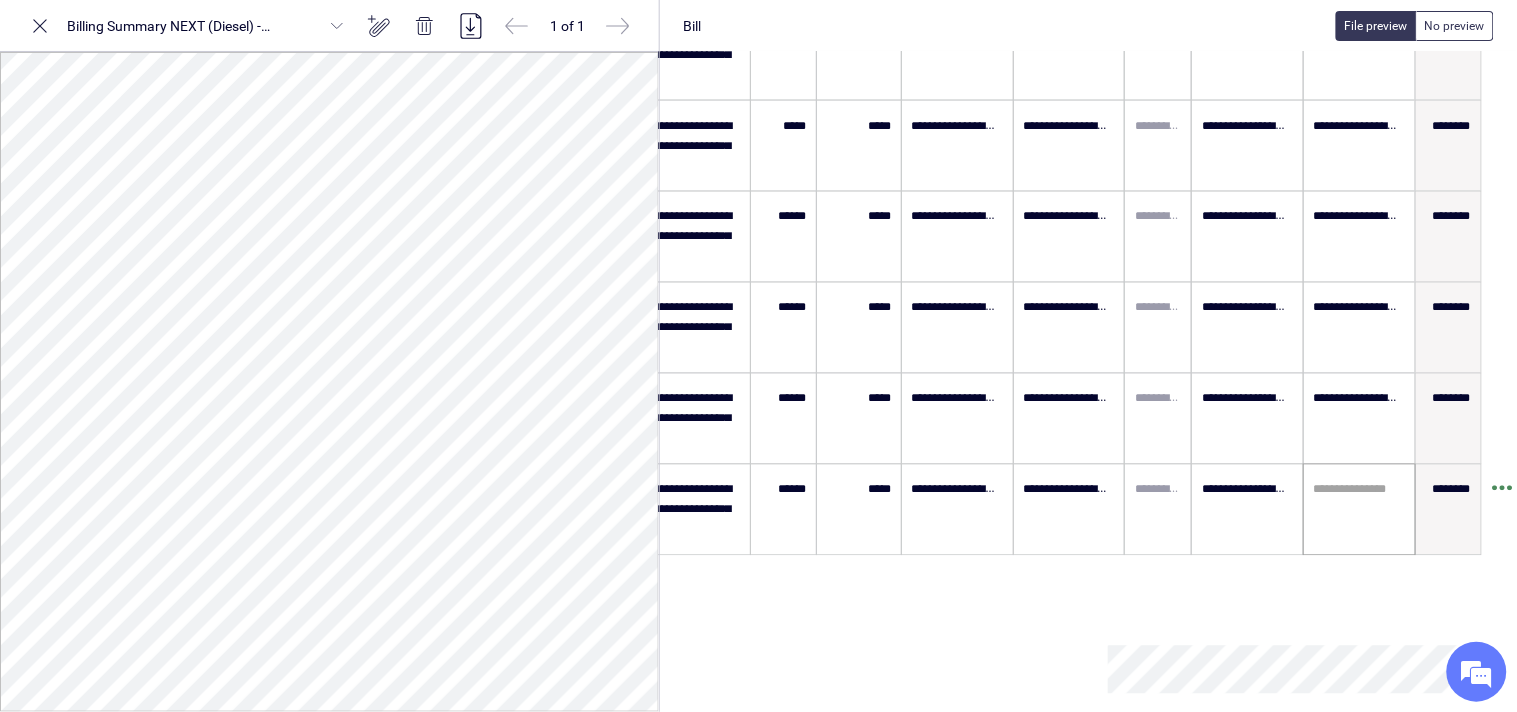click on "**********" at bounding box center [1359, 510] 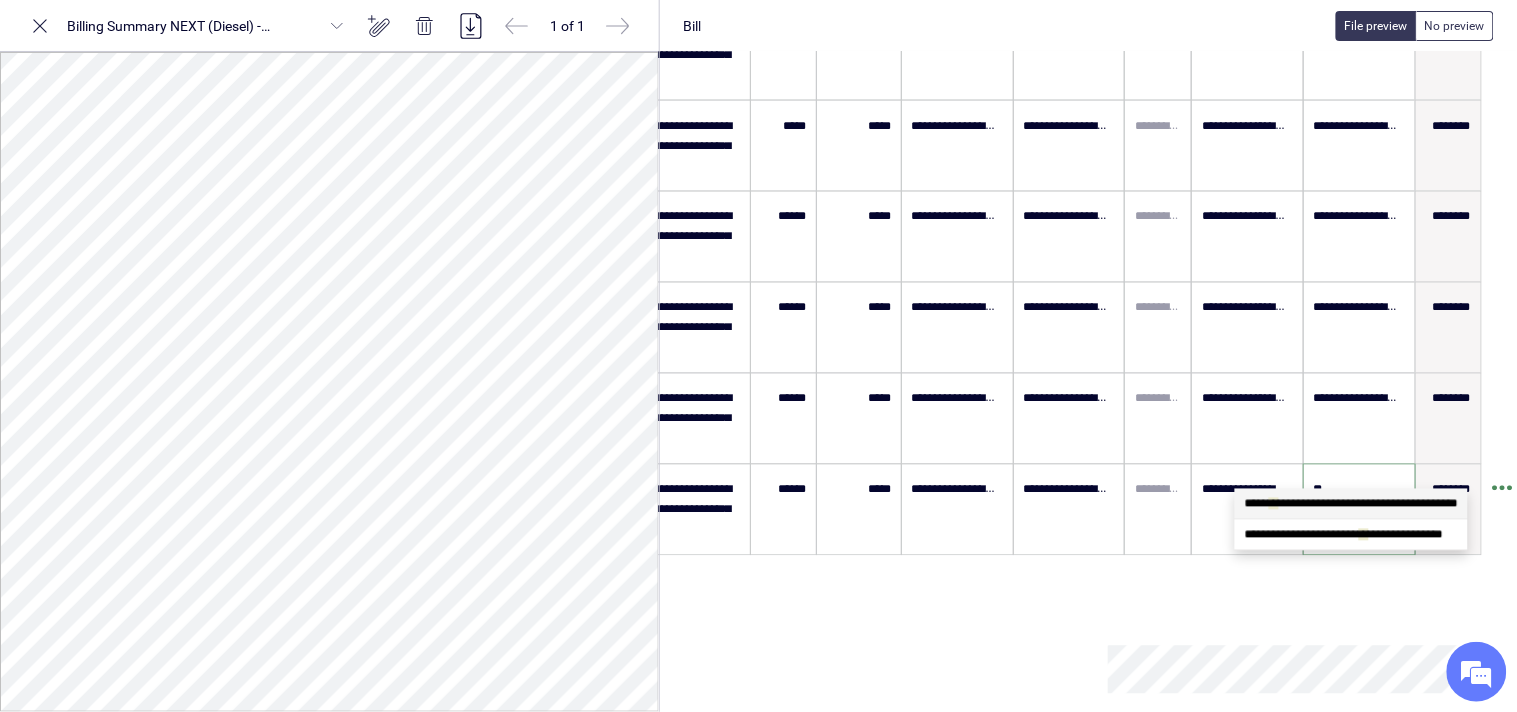 scroll, scrollTop: 0, scrollLeft: 0, axis: both 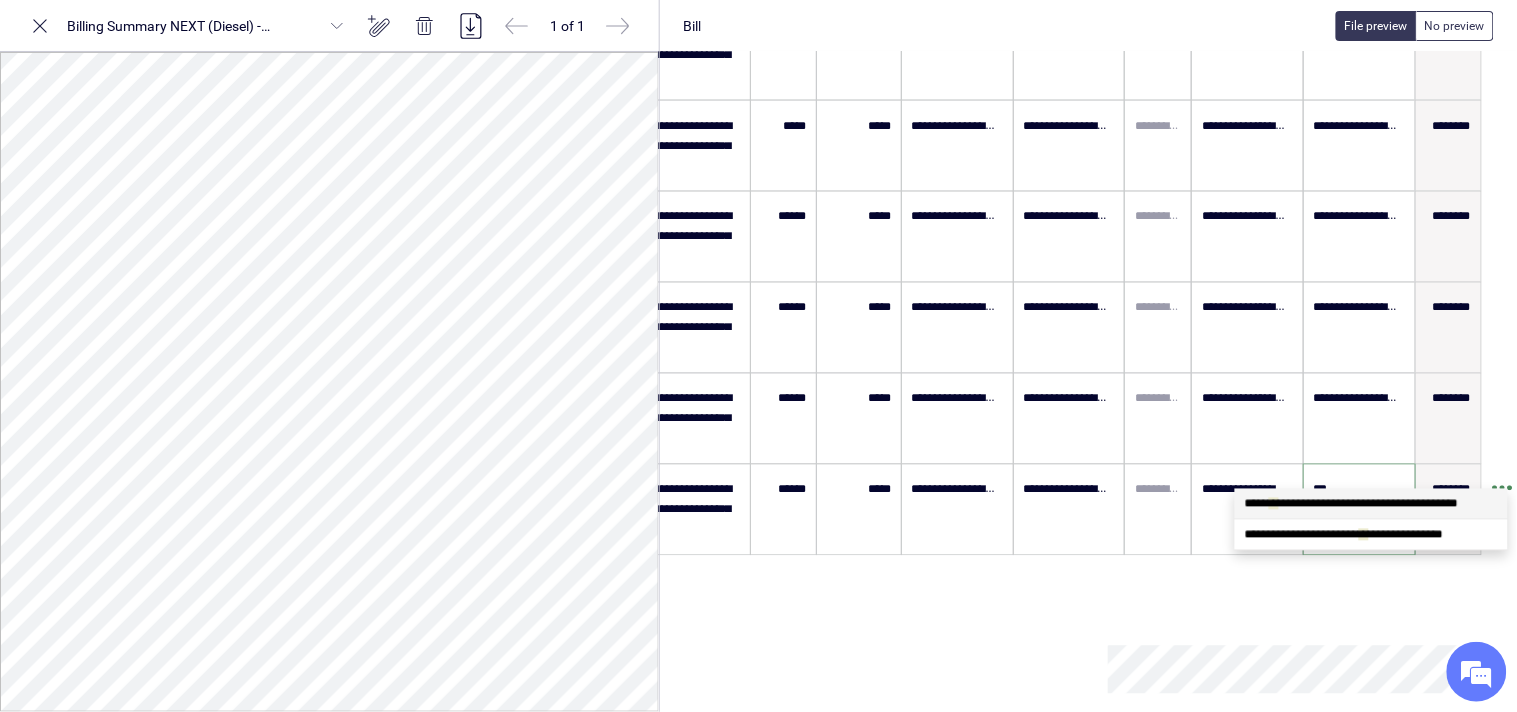 type on "****" 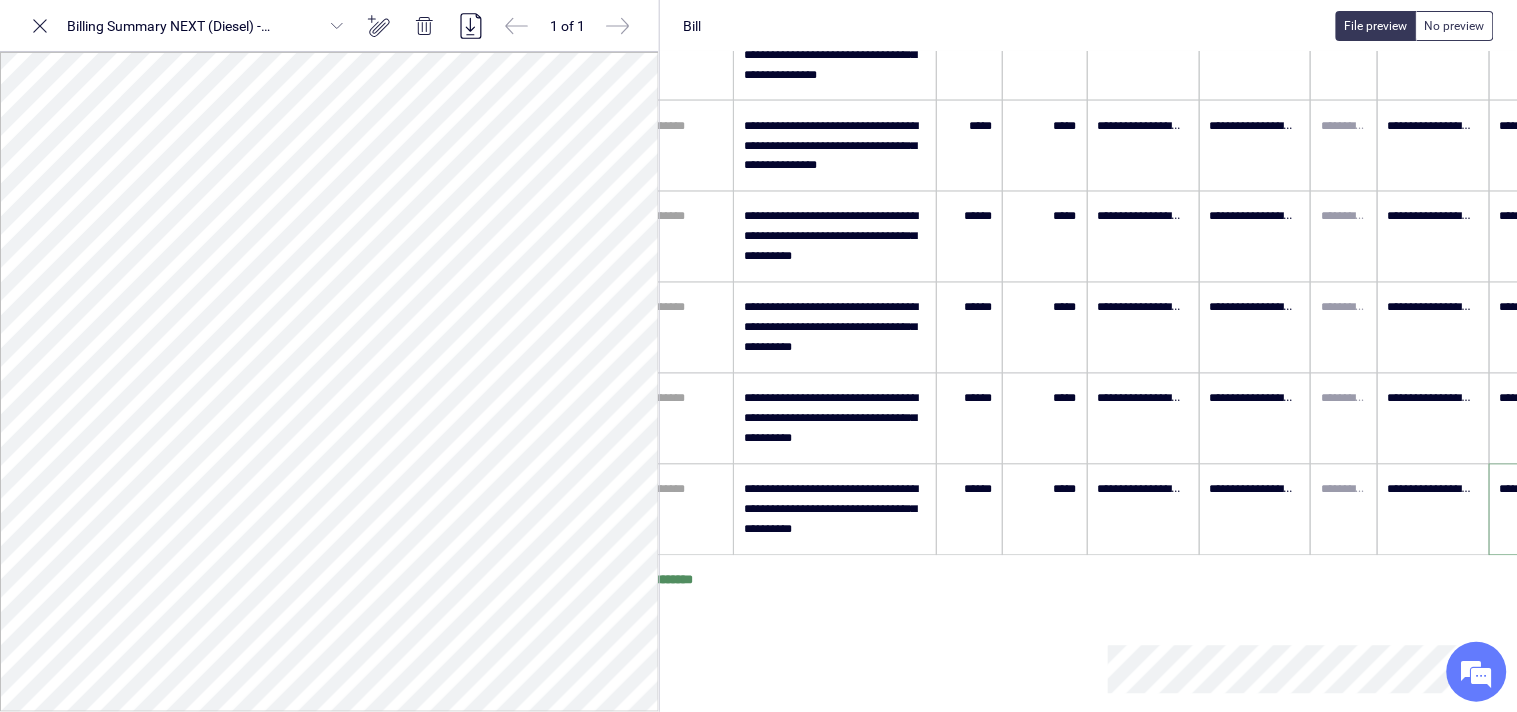 scroll, scrollTop: 0, scrollLeft: 41, axis: horizontal 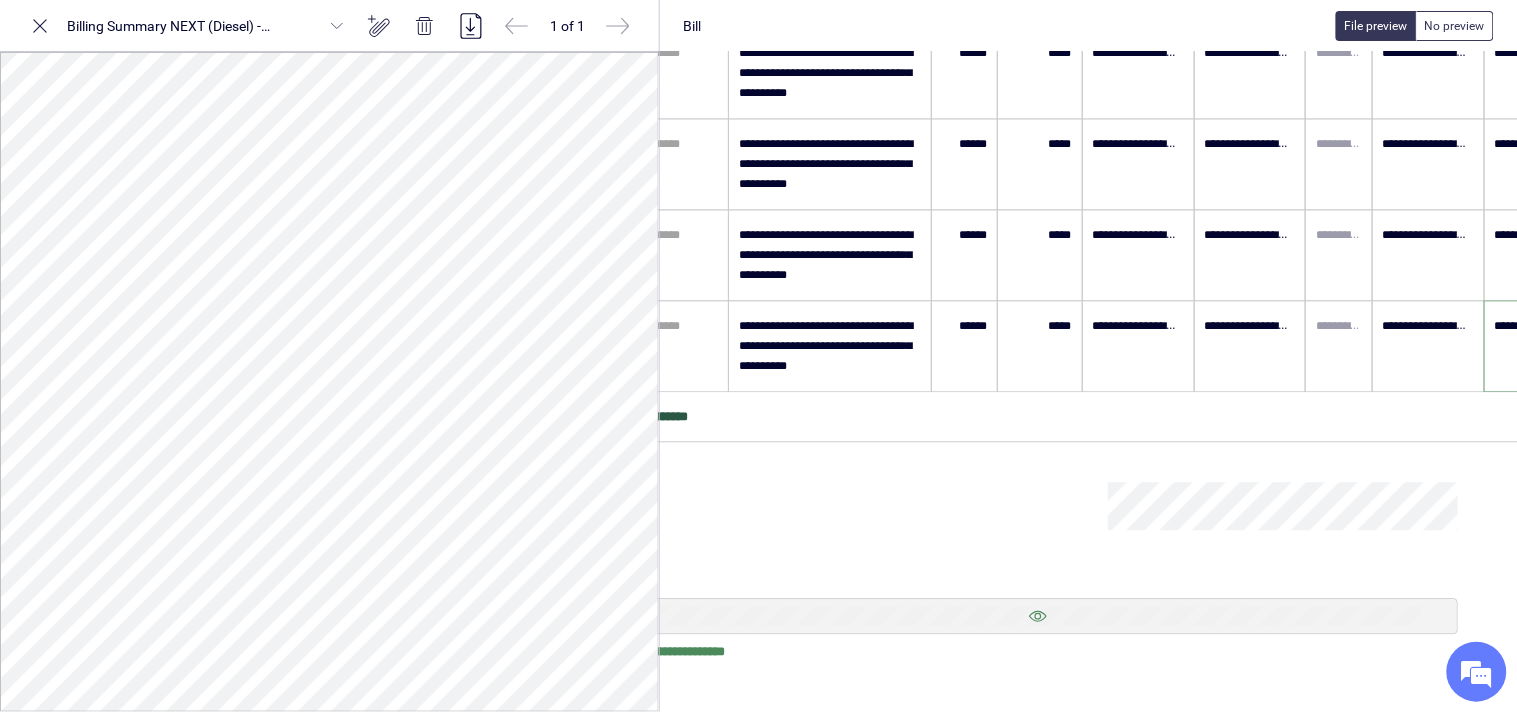 type on "**********" 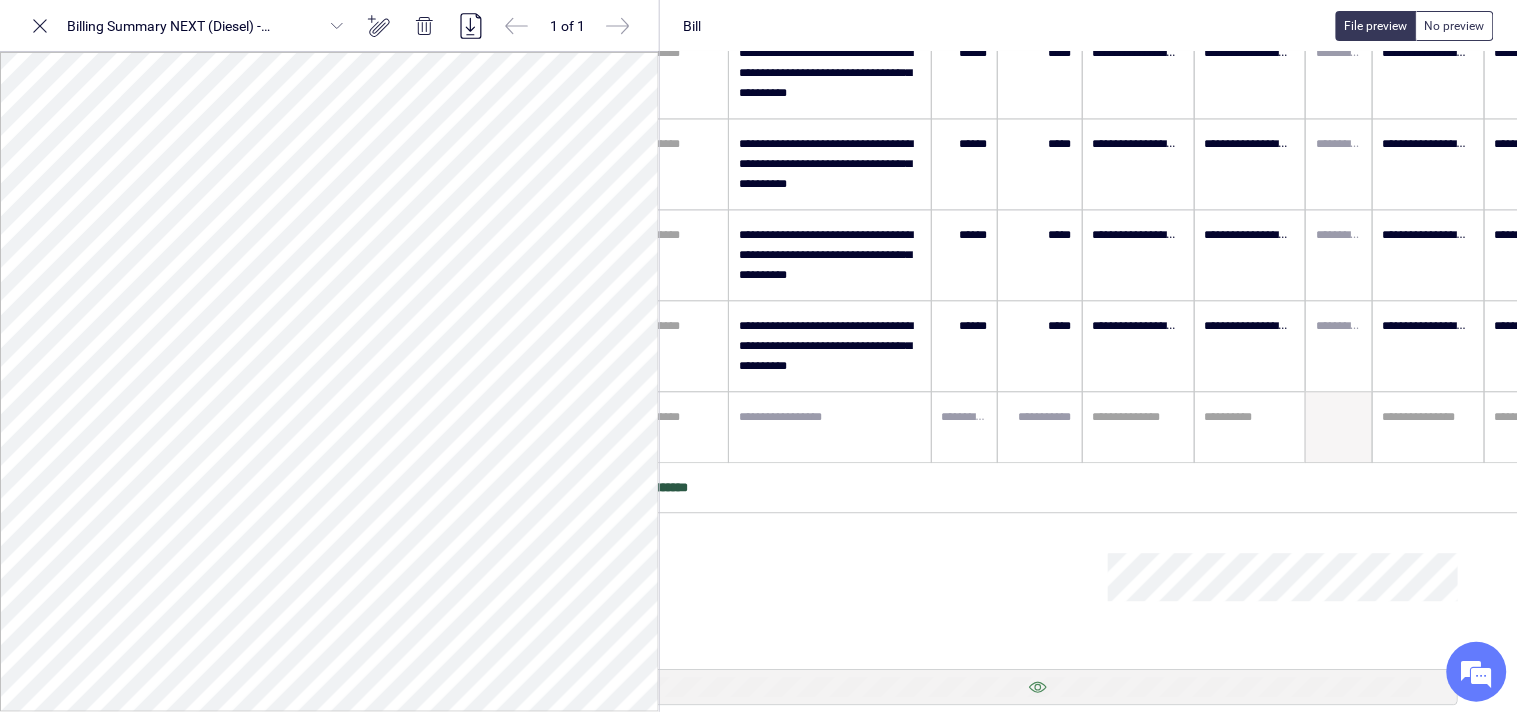 click at bounding box center (830, 427) 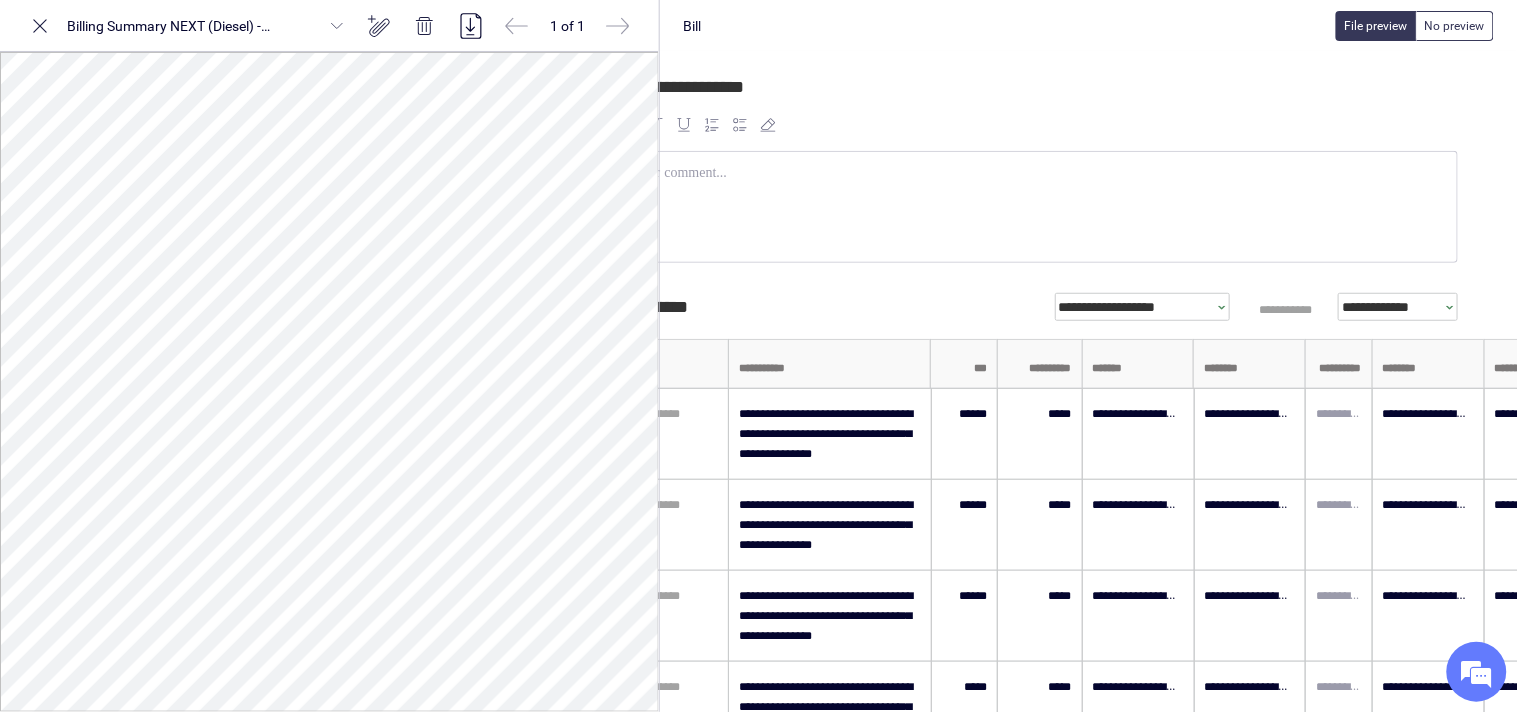 scroll, scrollTop: 0, scrollLeft: 108, axis: horizontal 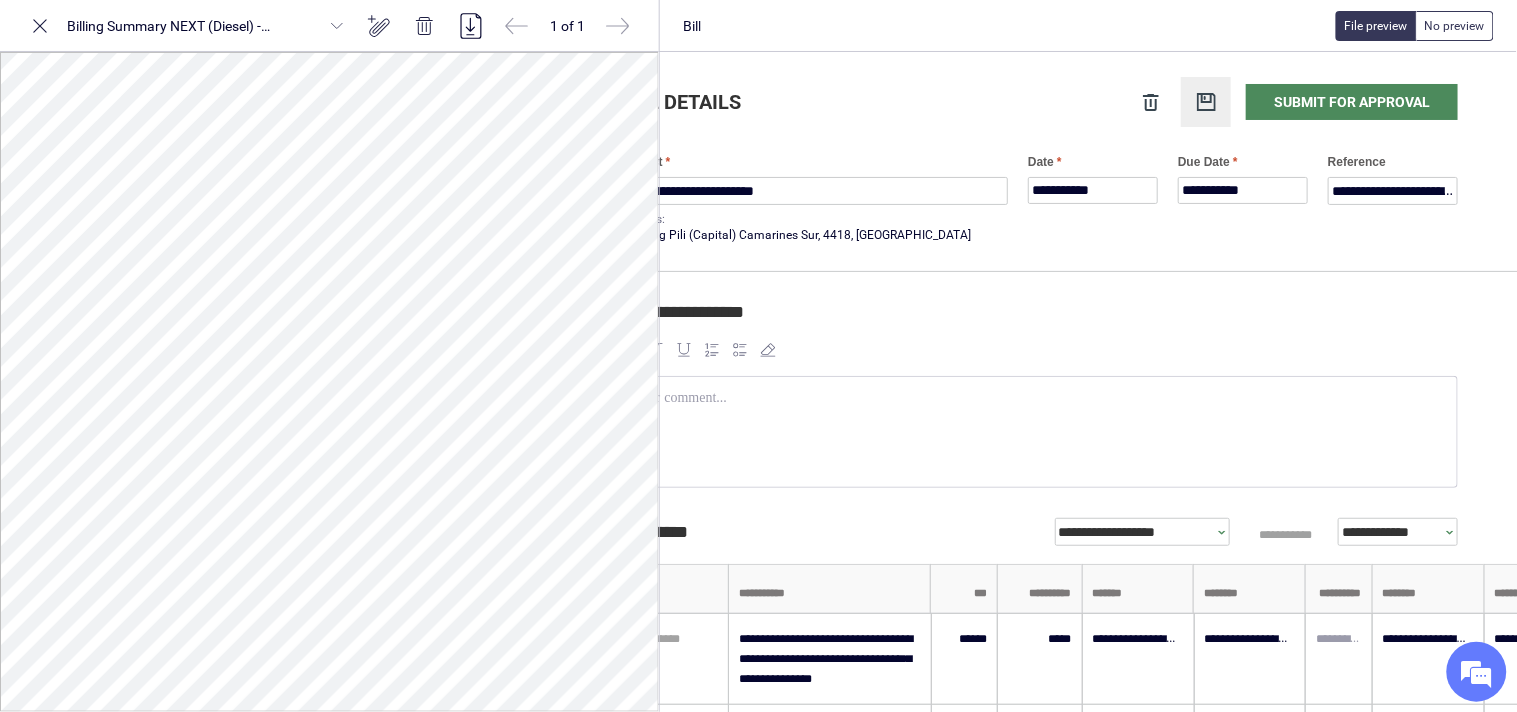 click 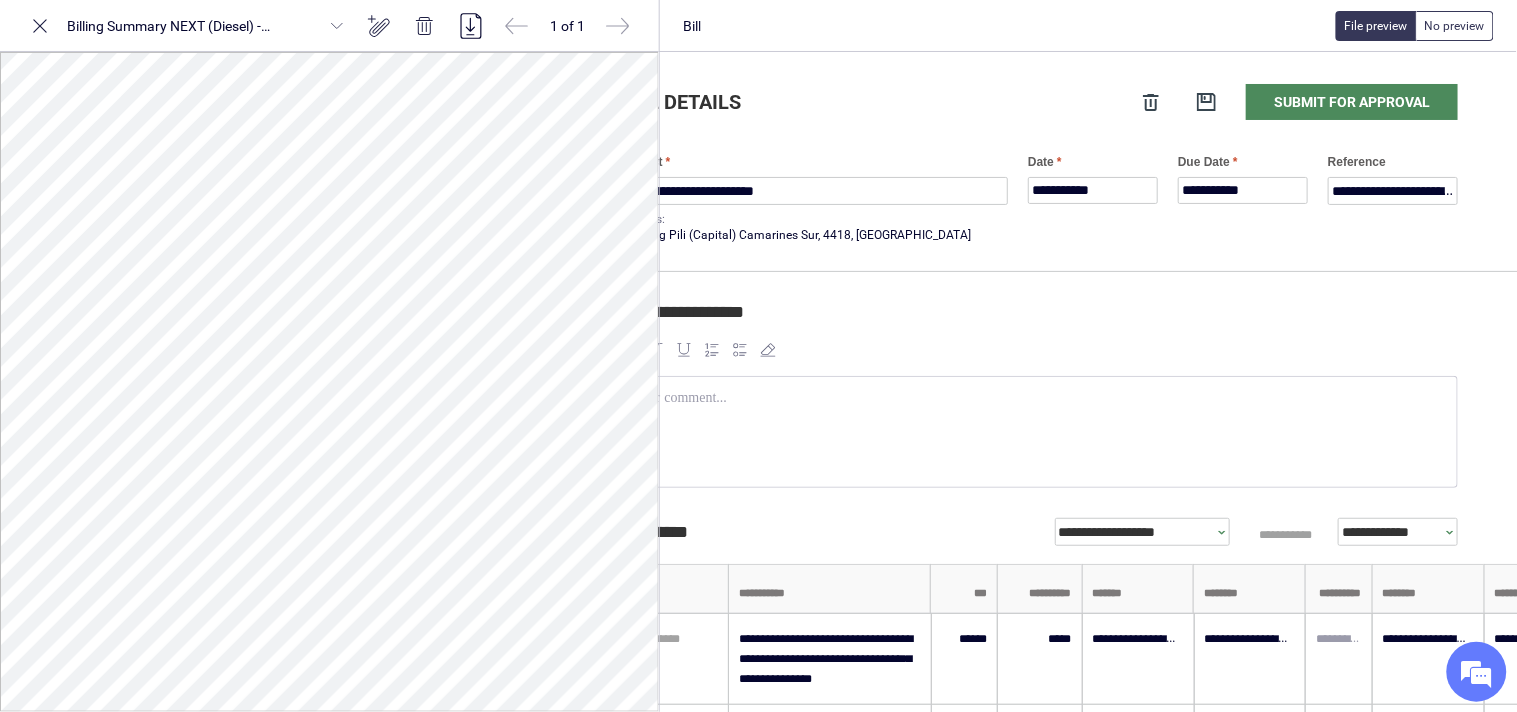 click at bounding box center (1038, 350) 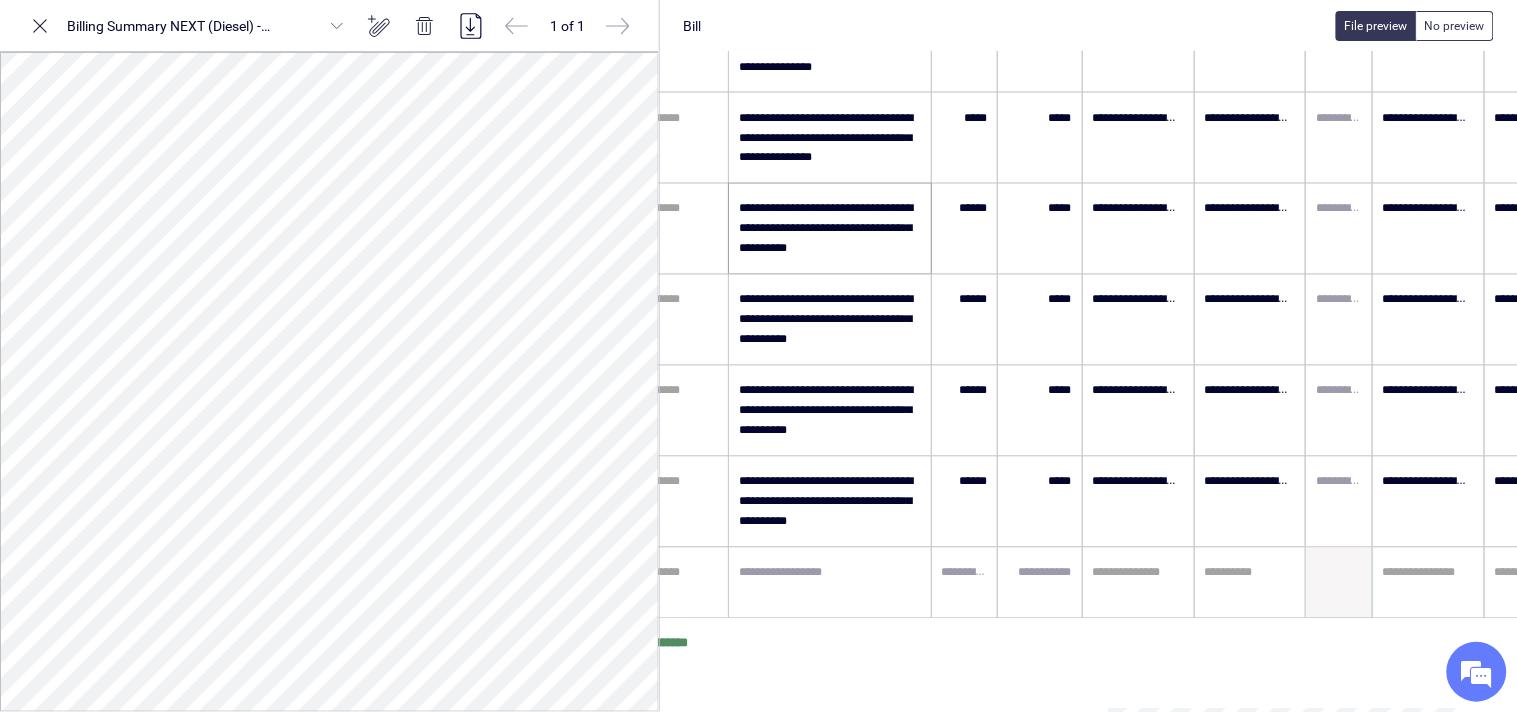 scroll, scrollTop: 1000, scrollLeft: 108, axis: both 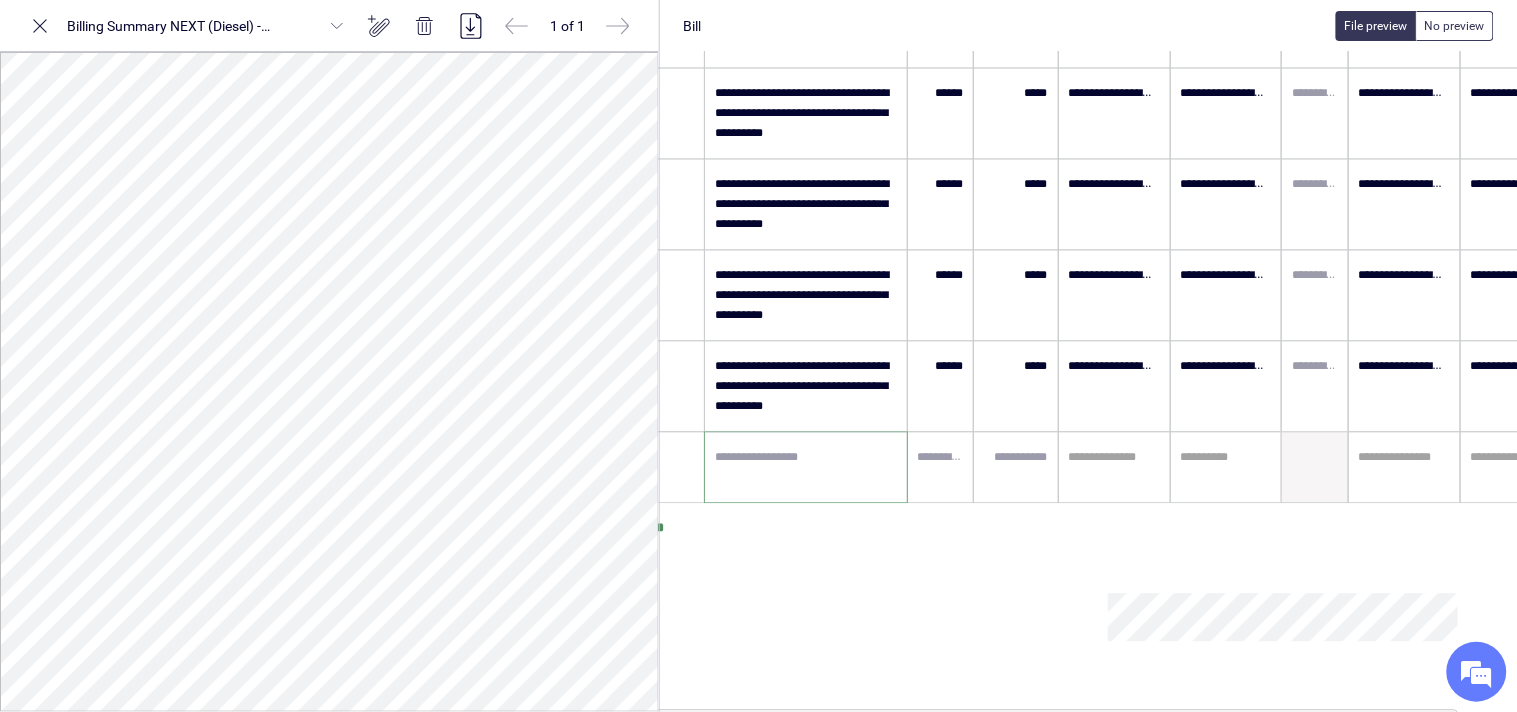 click at bounding box center [806, 468] 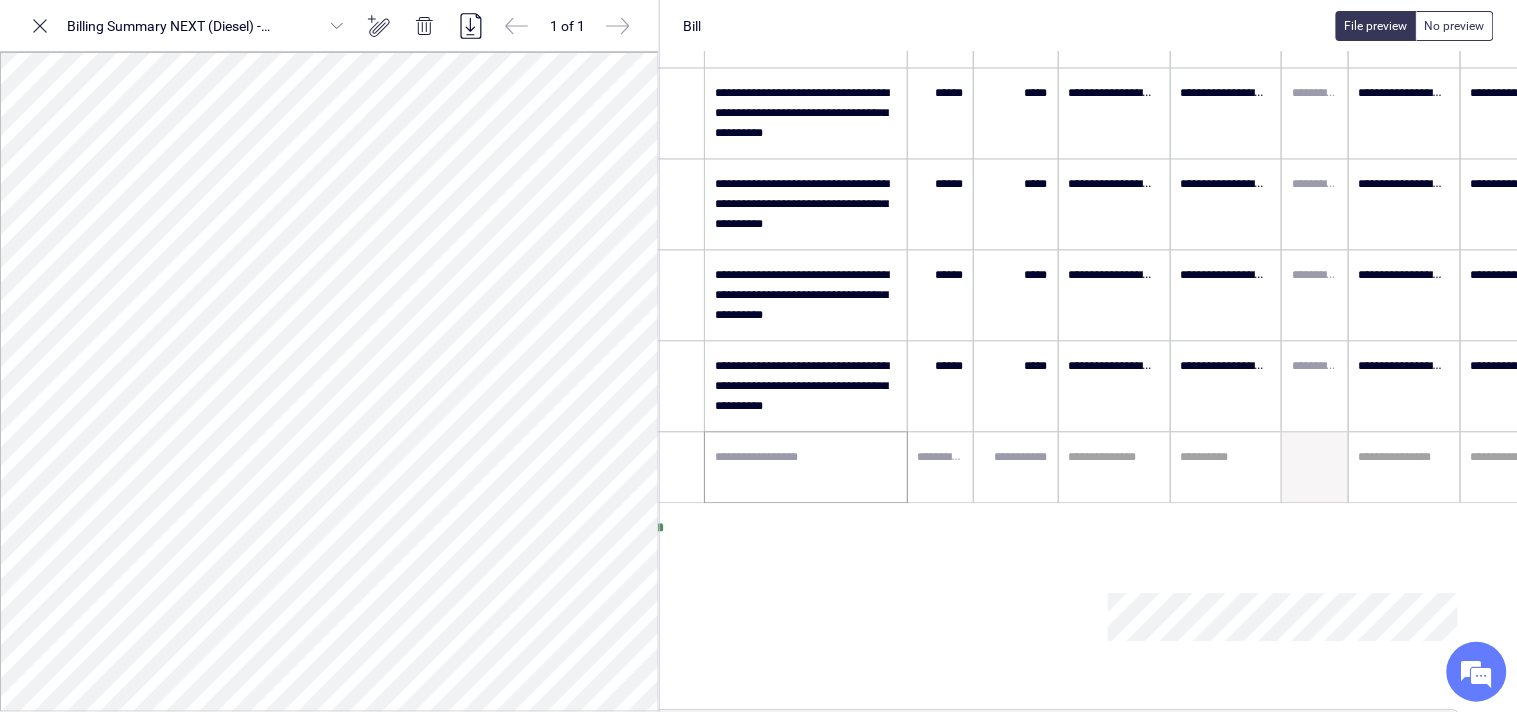 click at bounding box center (806, 468) 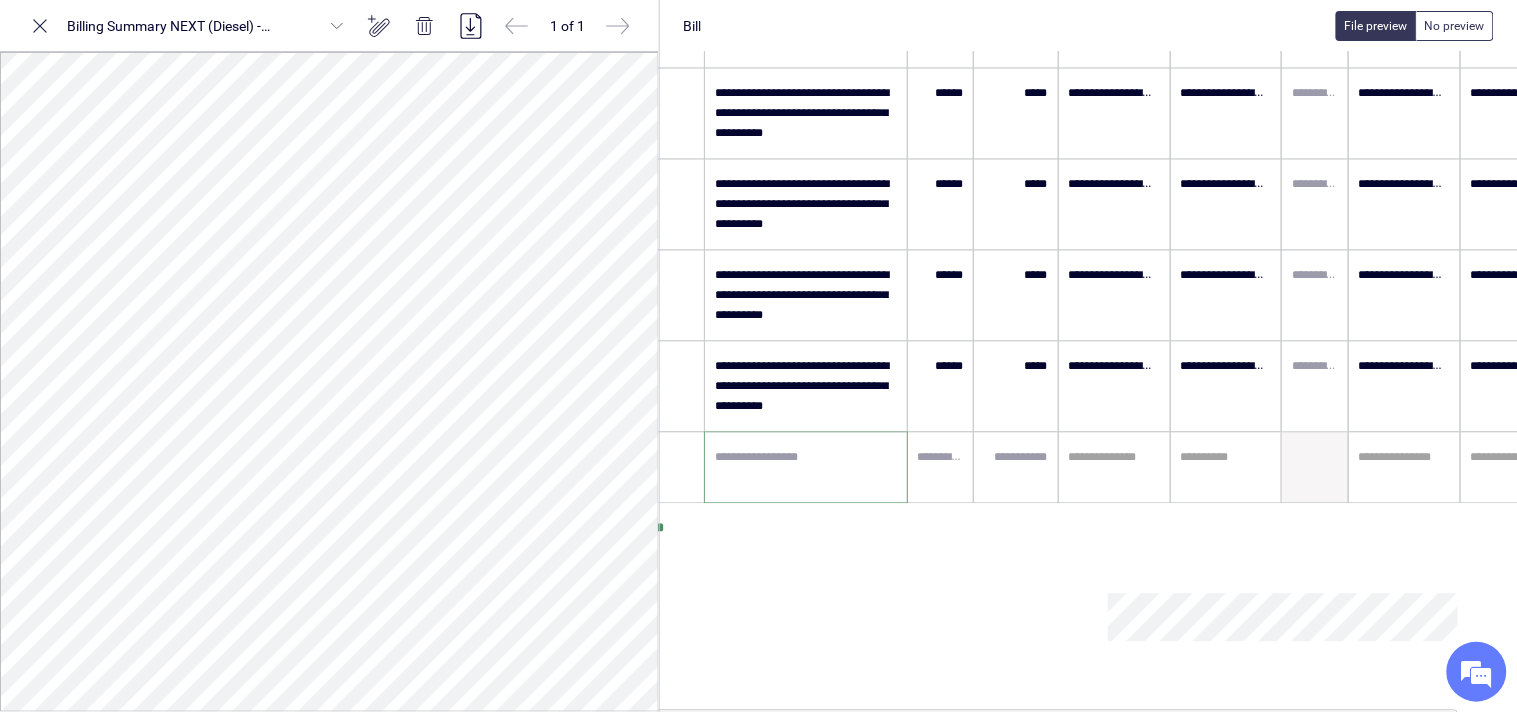 paste on "*****" 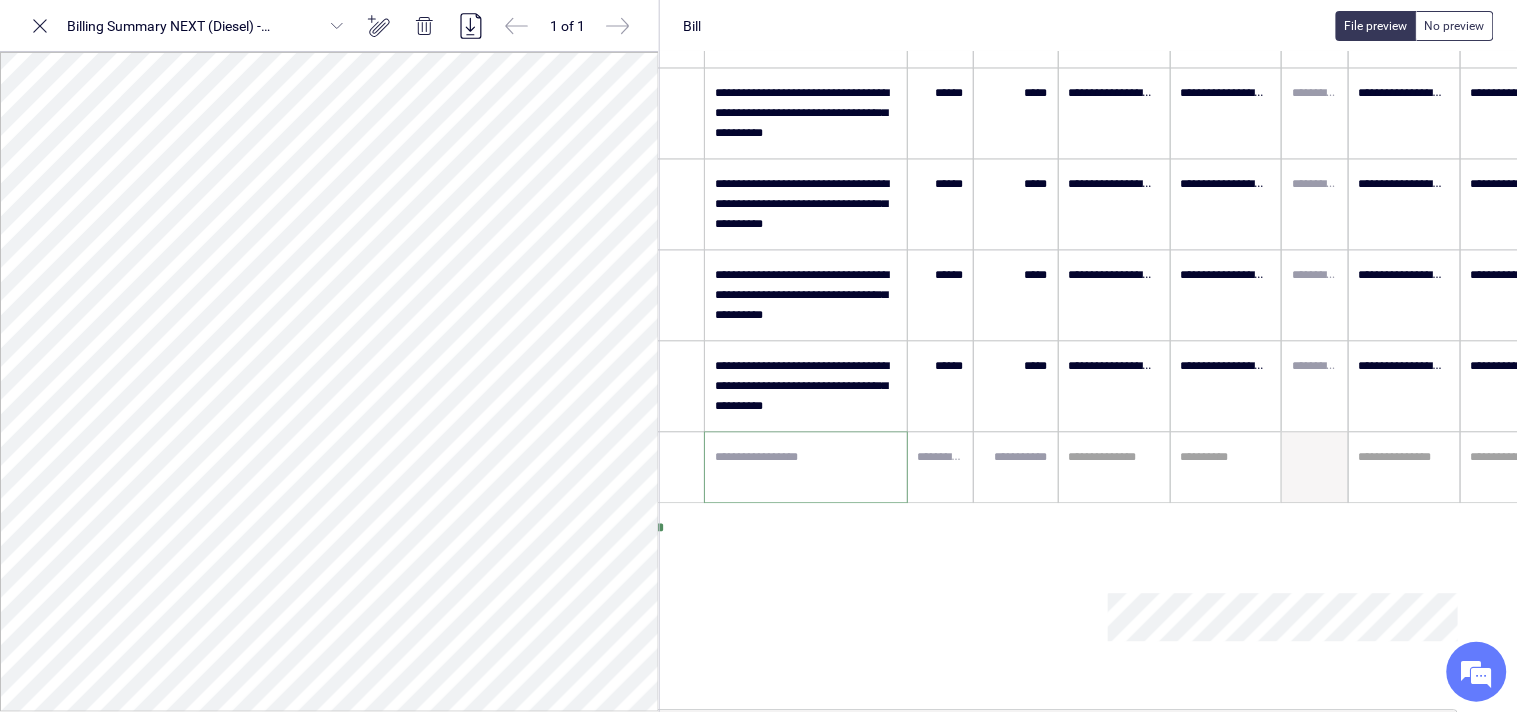 type on "*****" 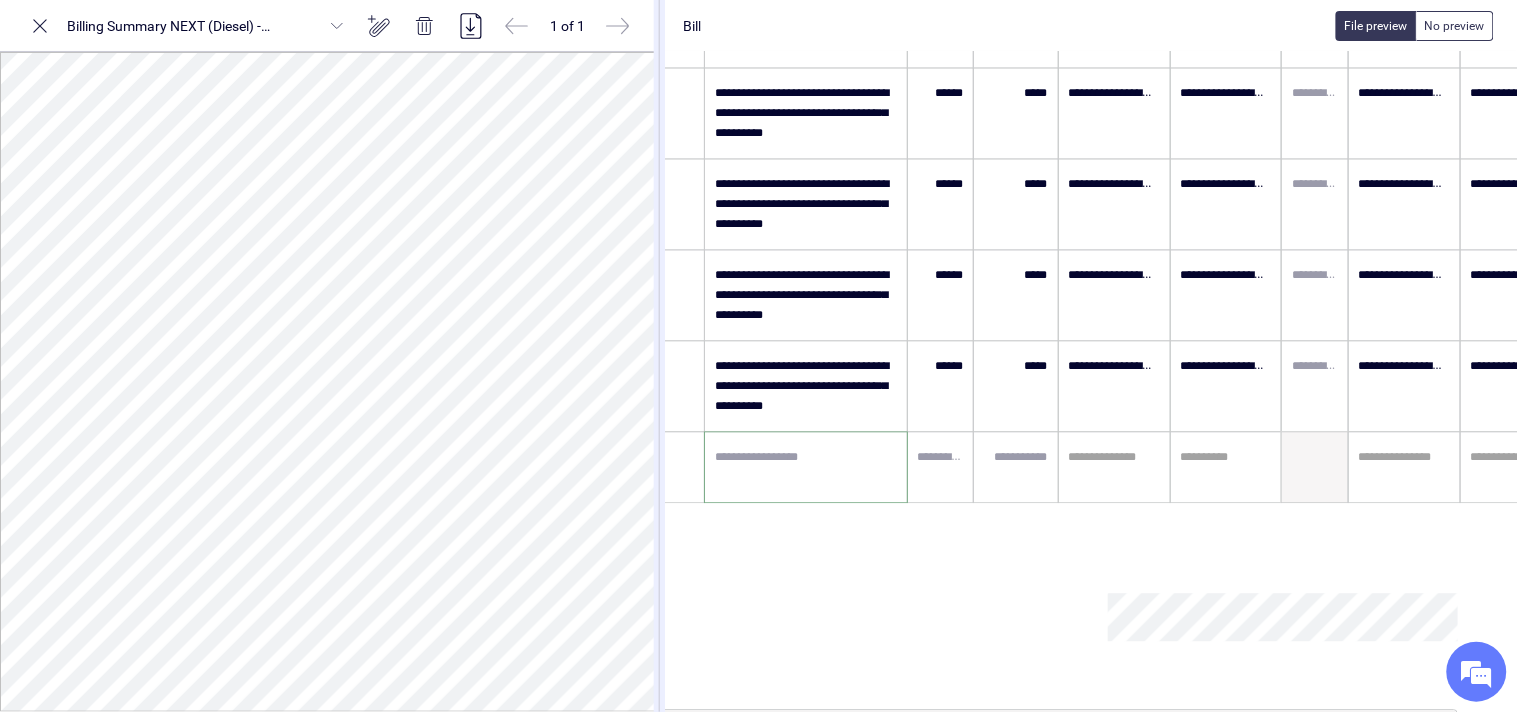 paste on "**********" 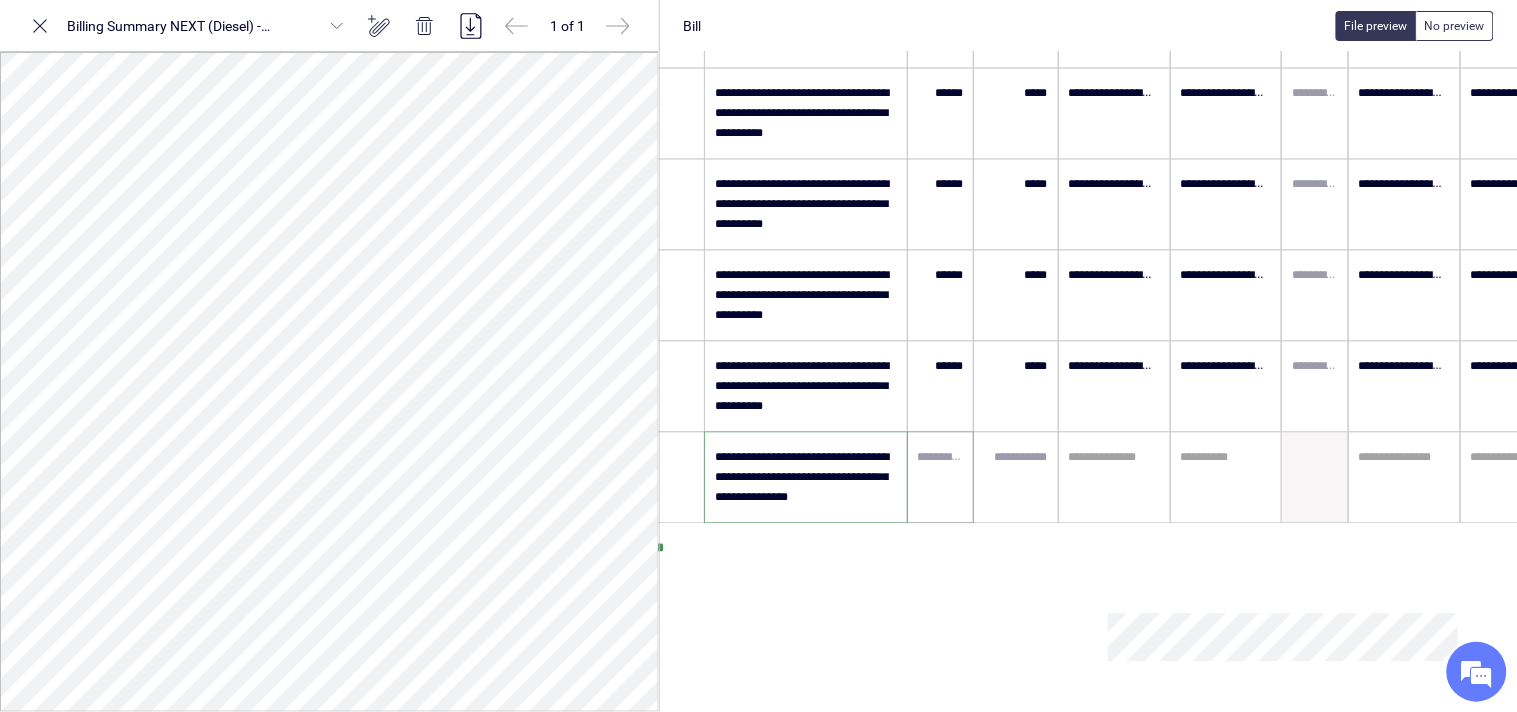 type on "**********" 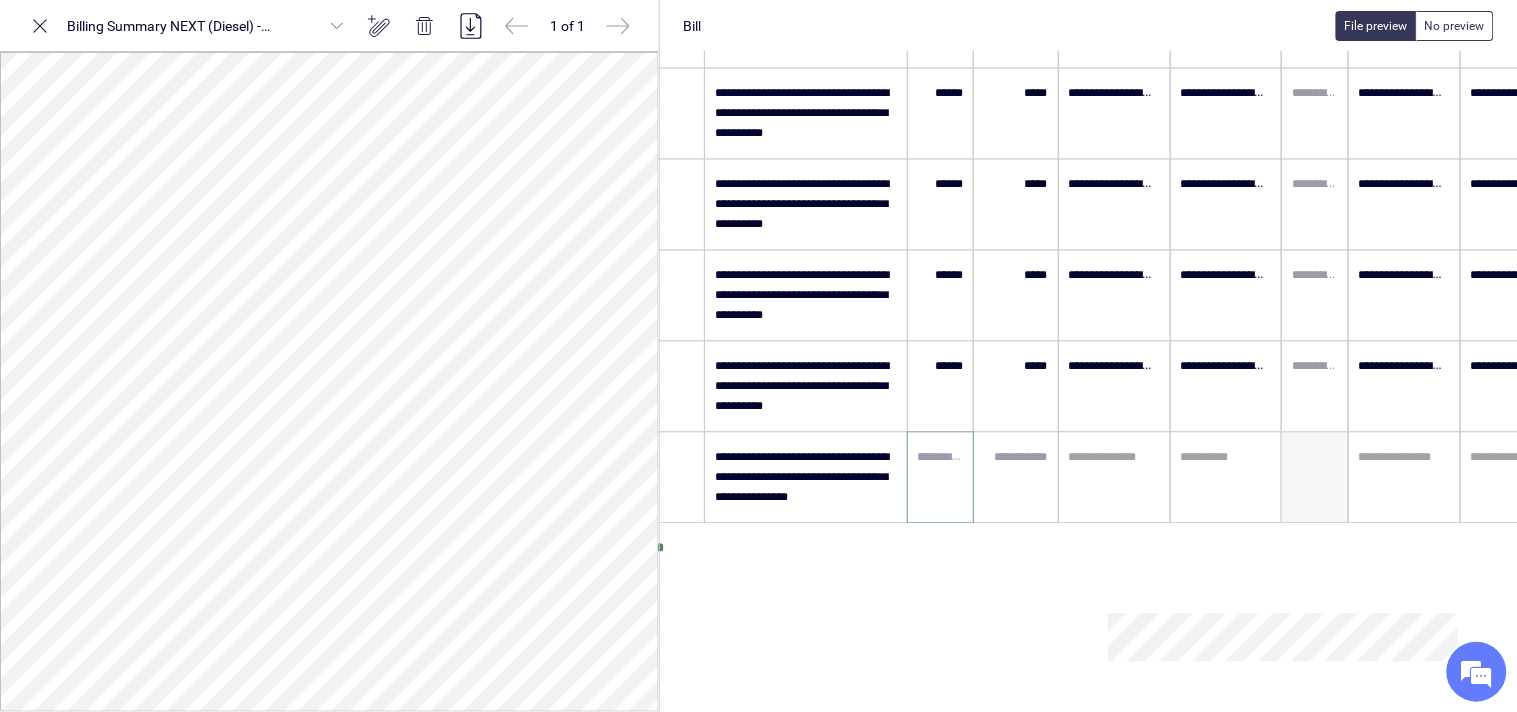 click at bounding box center [940, 458] 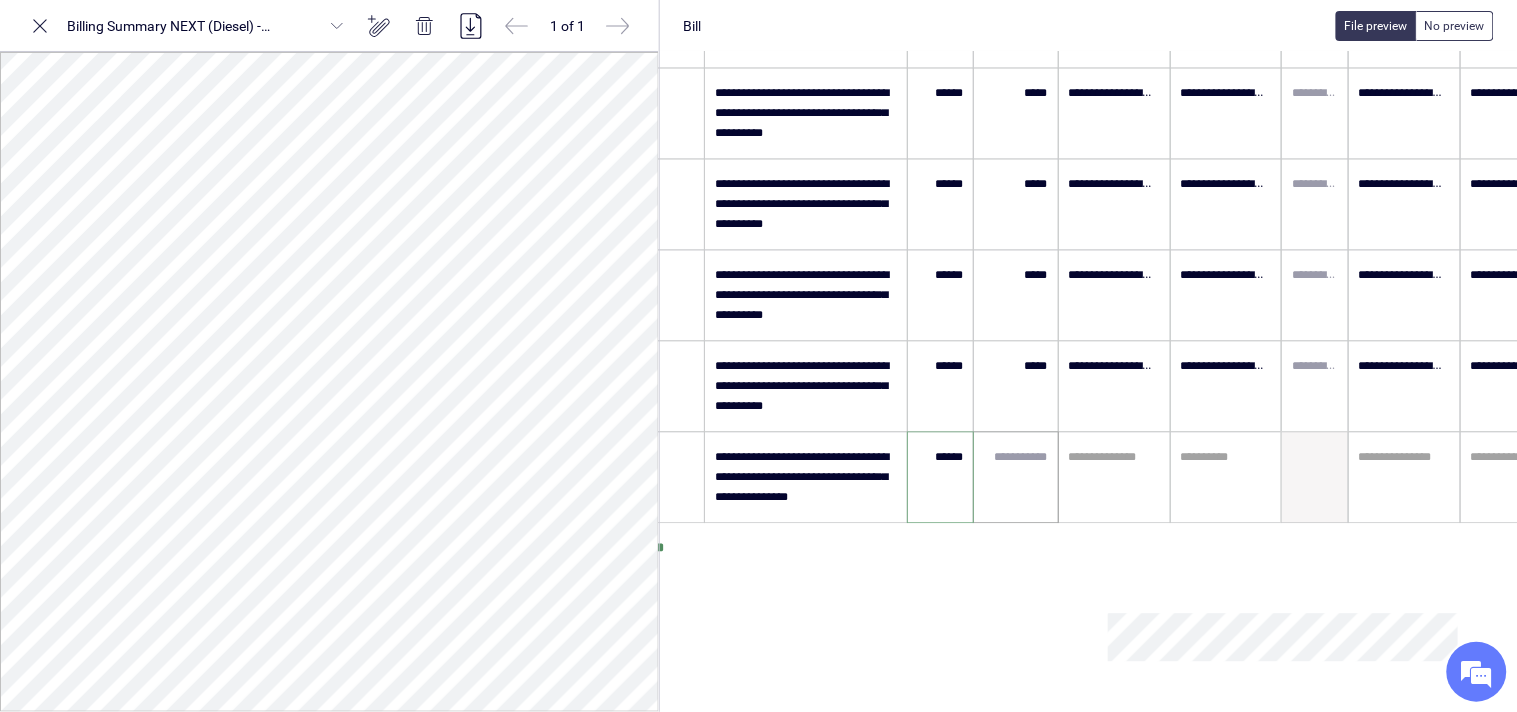 type on "******" 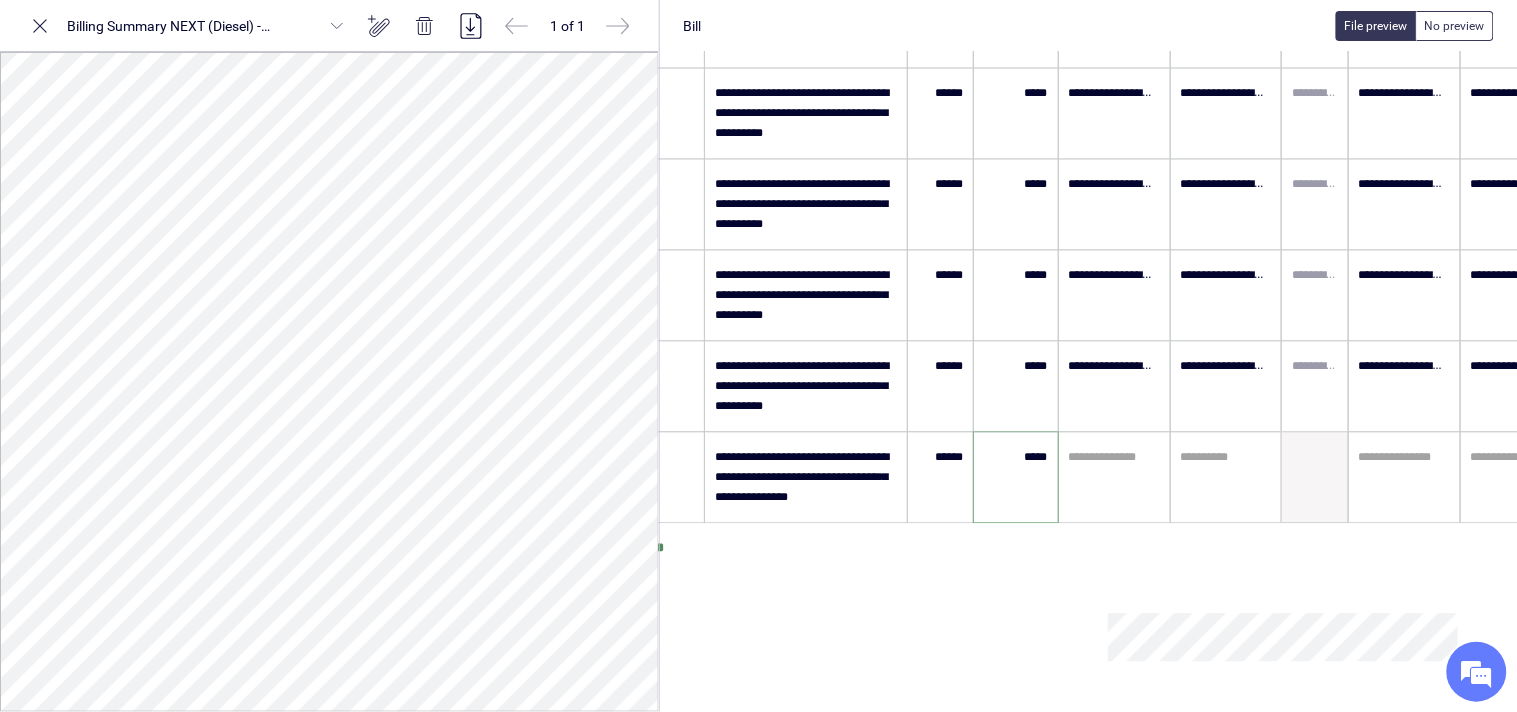 type on "*****" 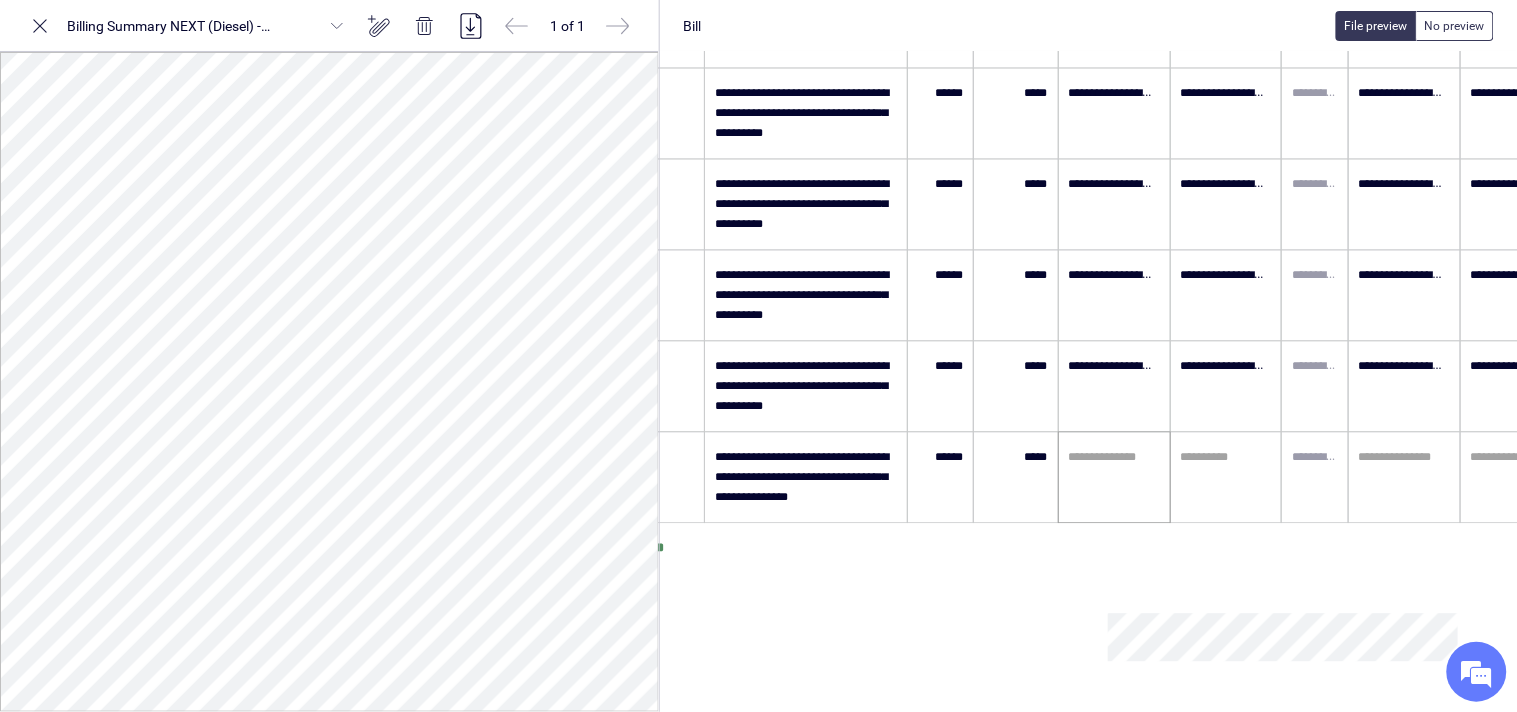 click at bounding box center [1114, 458] 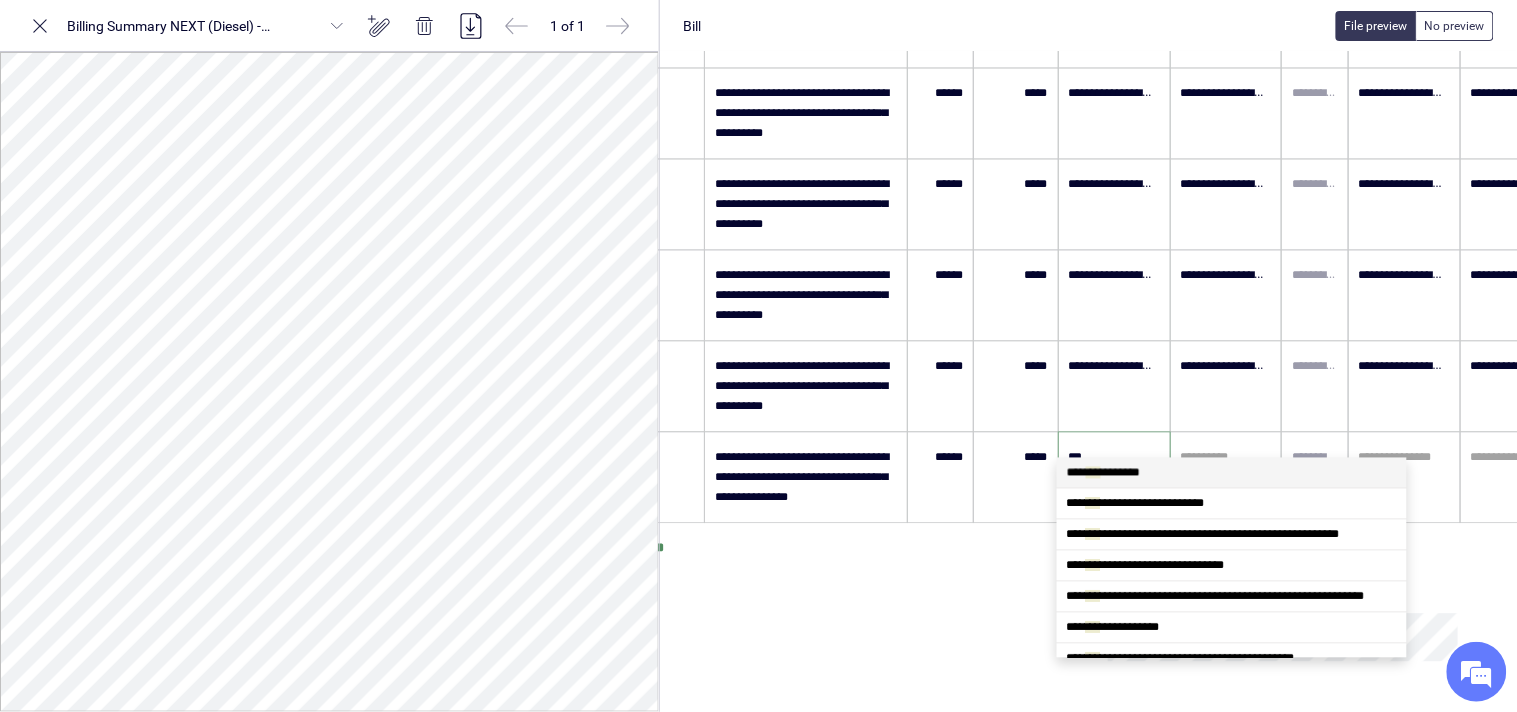 type on "****" 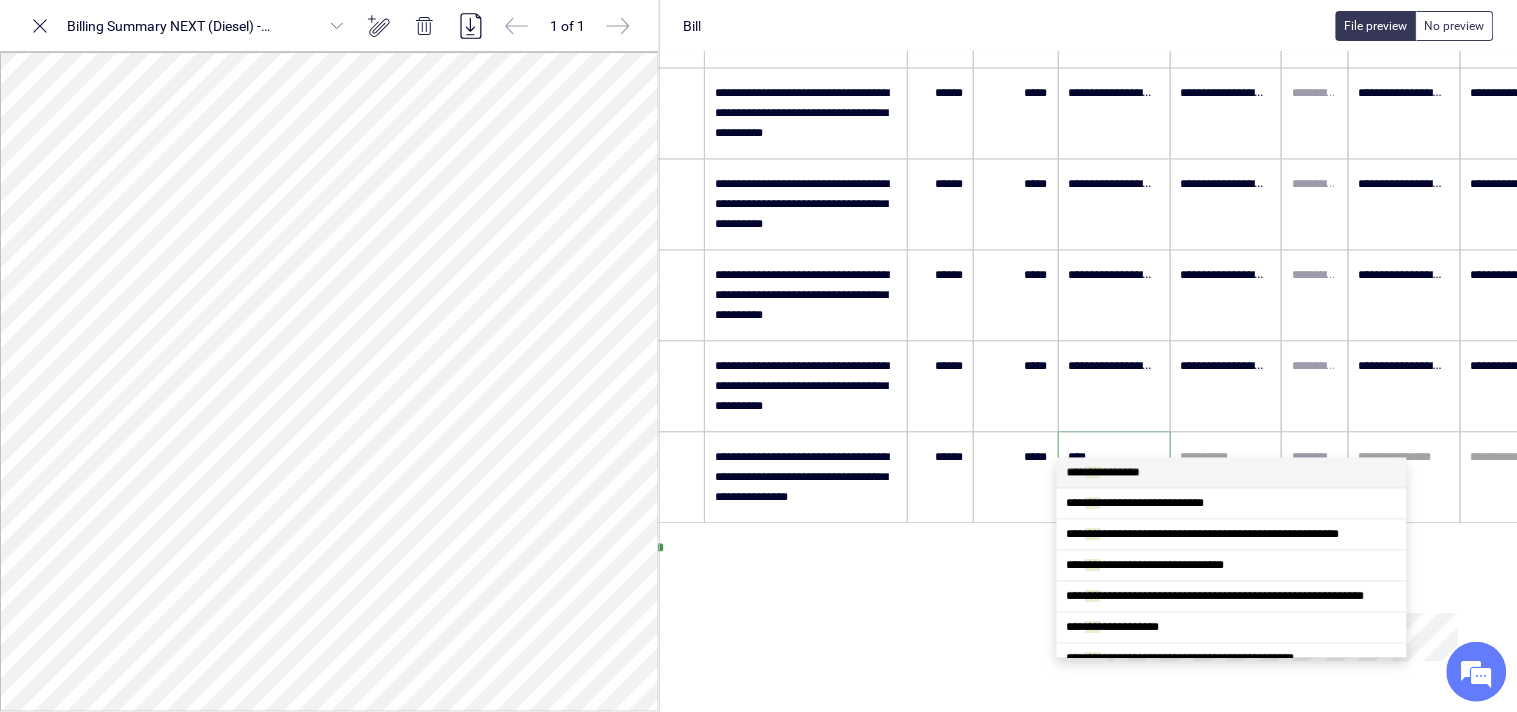 scroll, scrollTop: 0, scrollLeft: 0, axis: both 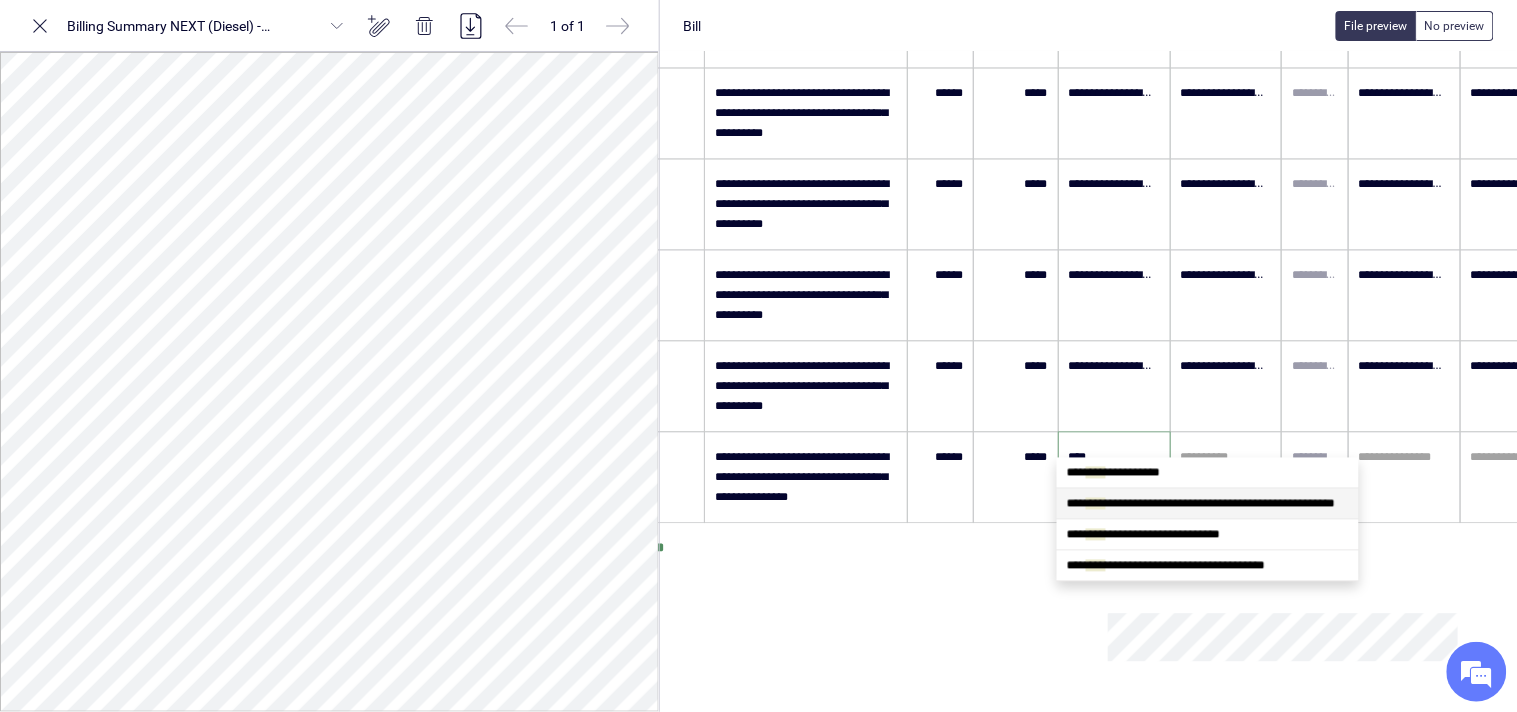 click on "****" at bounding box center (1096, 504) 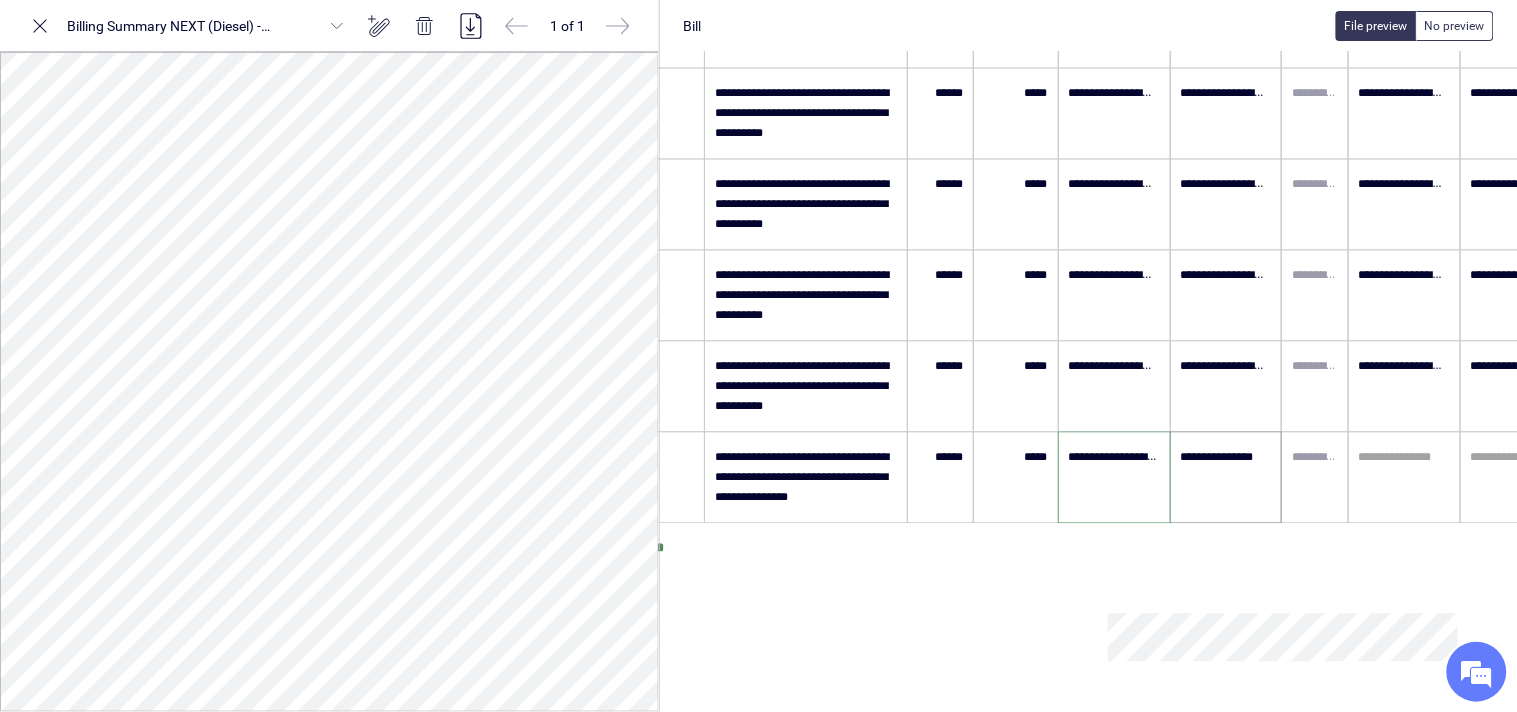 type on "**********" 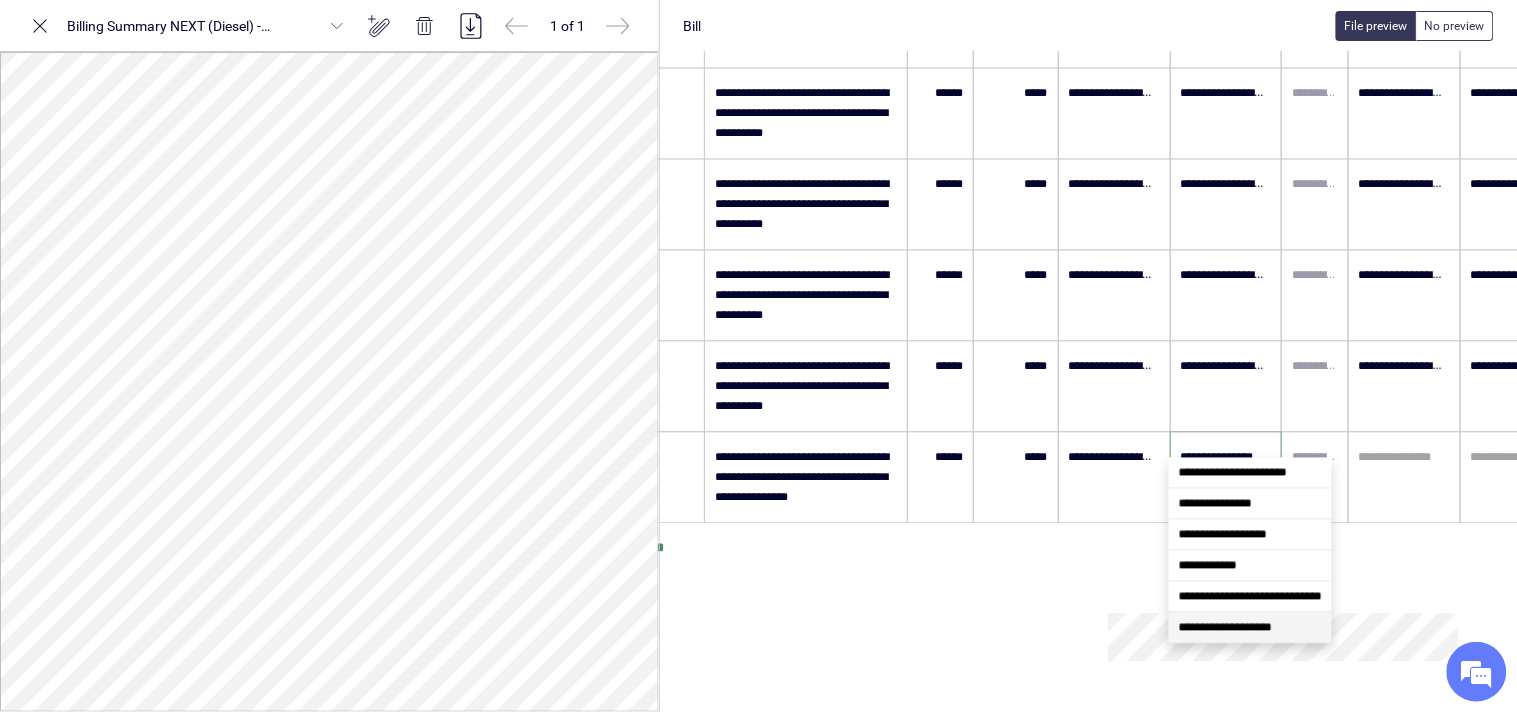 click on "**********" at bounding box center [1250, 628] 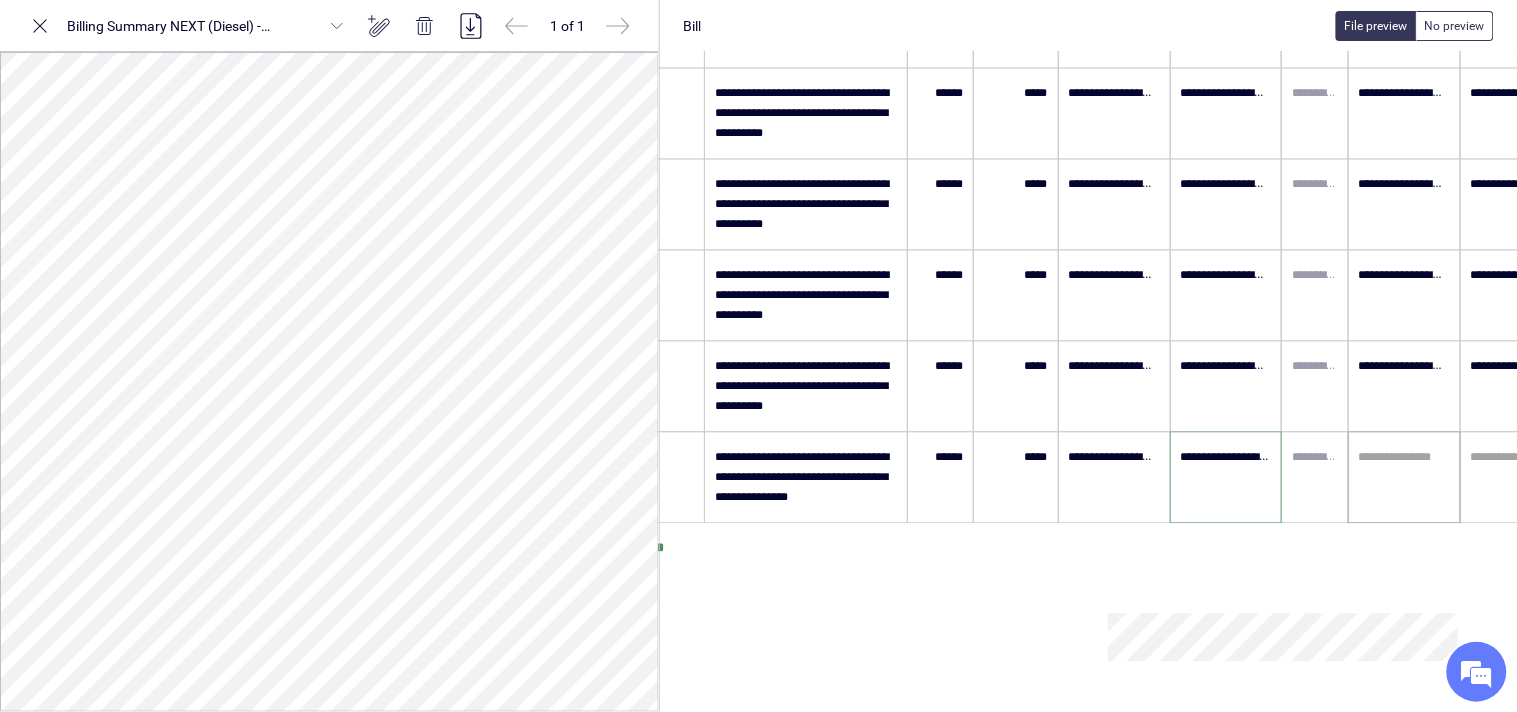type on "**********" 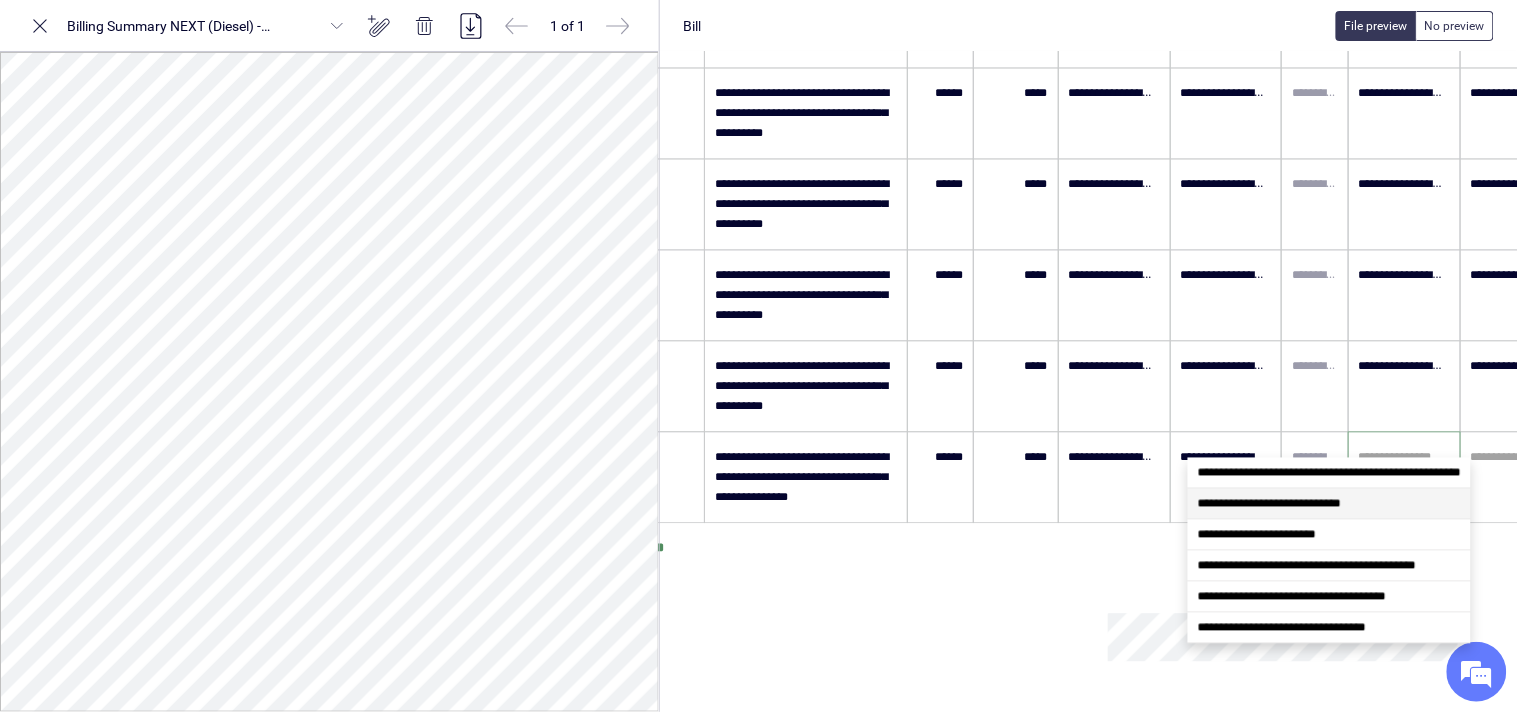 click on "**********" at bounding box center (1269, 504) 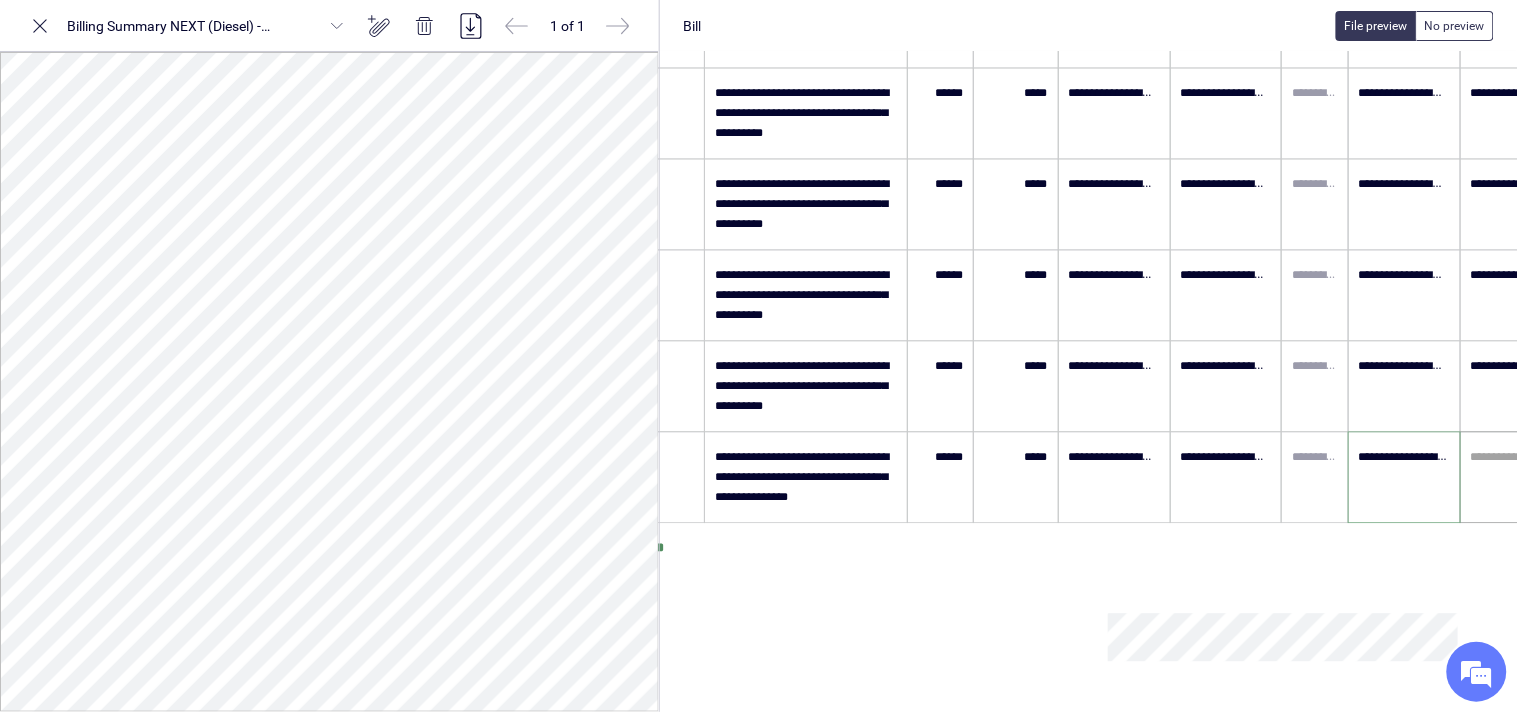type on "**********" 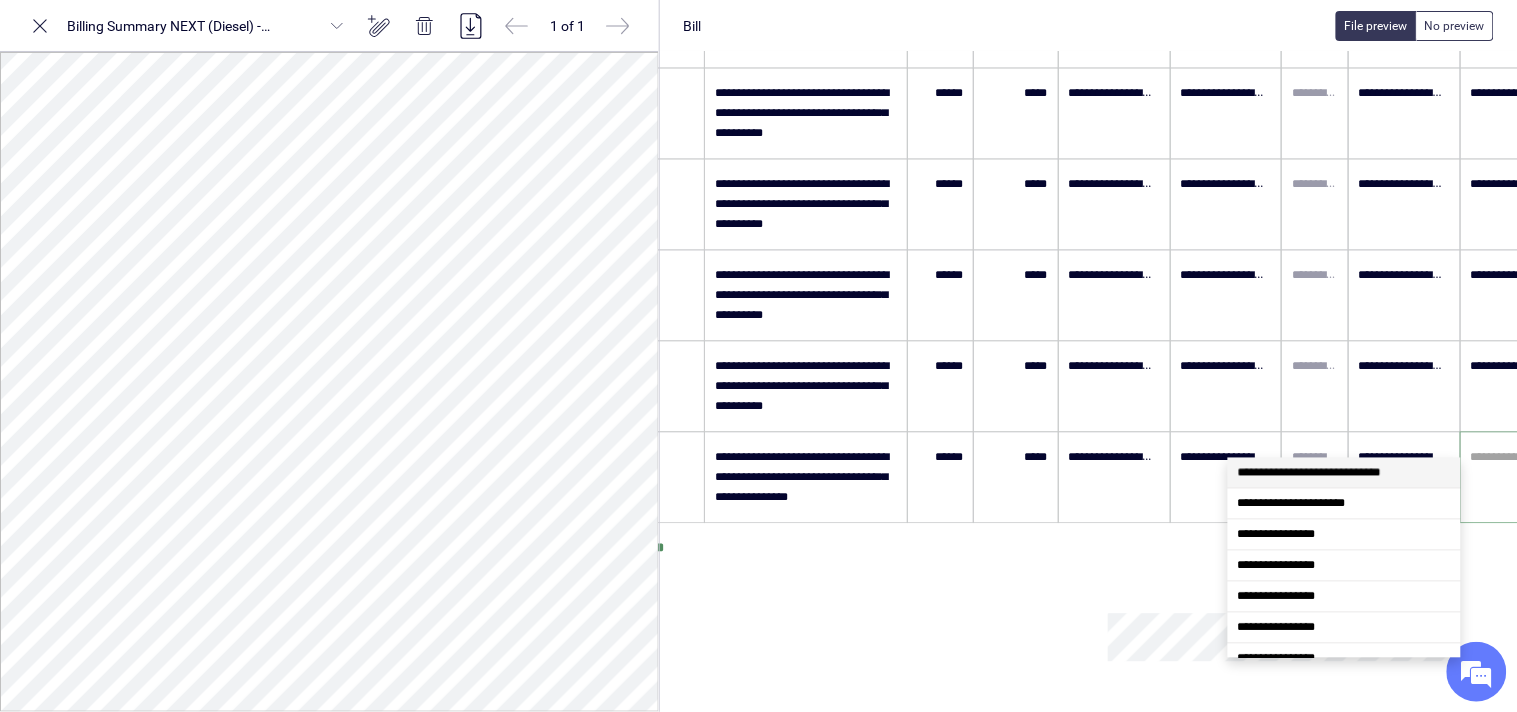 click at bounding box center [1516, 458] 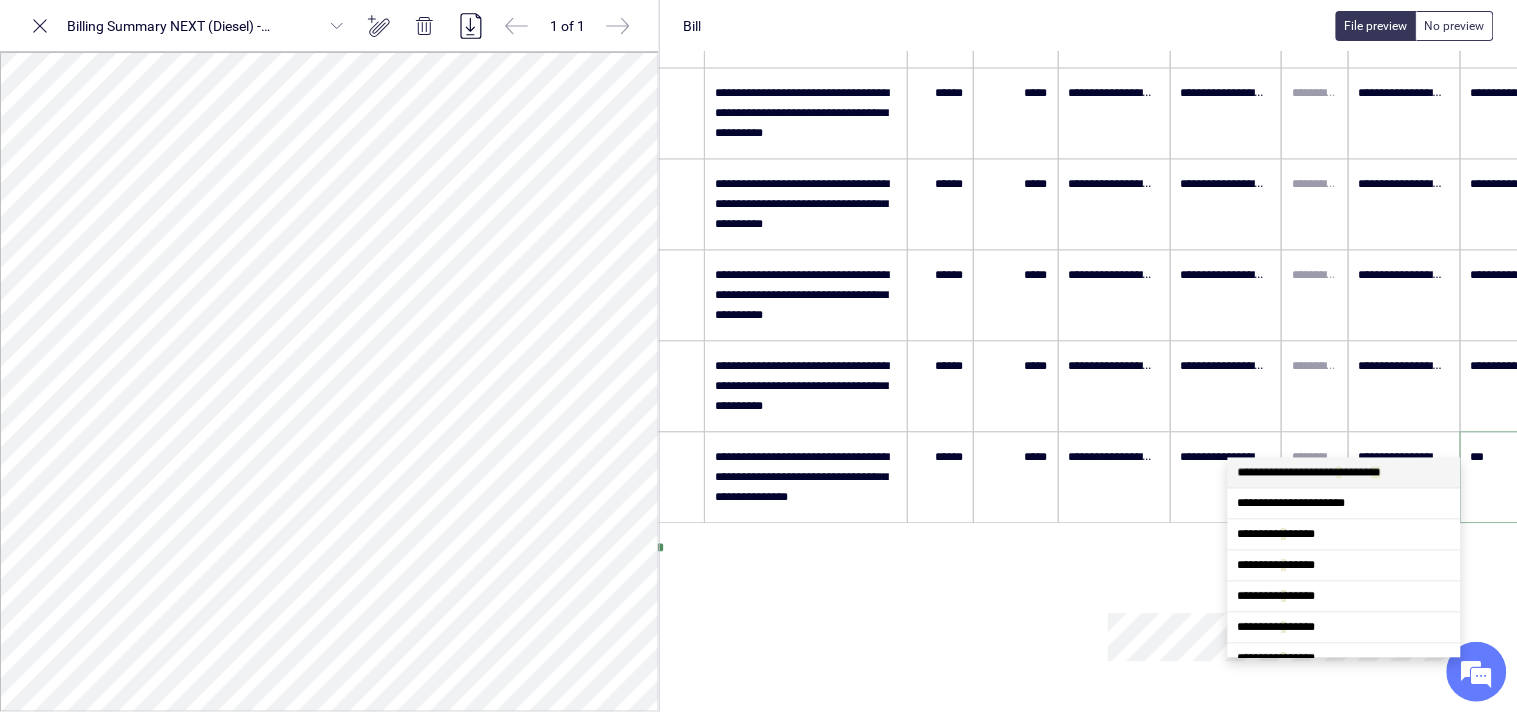 scroll, scrollTop: 0, scrollLeft: 0, axis: both 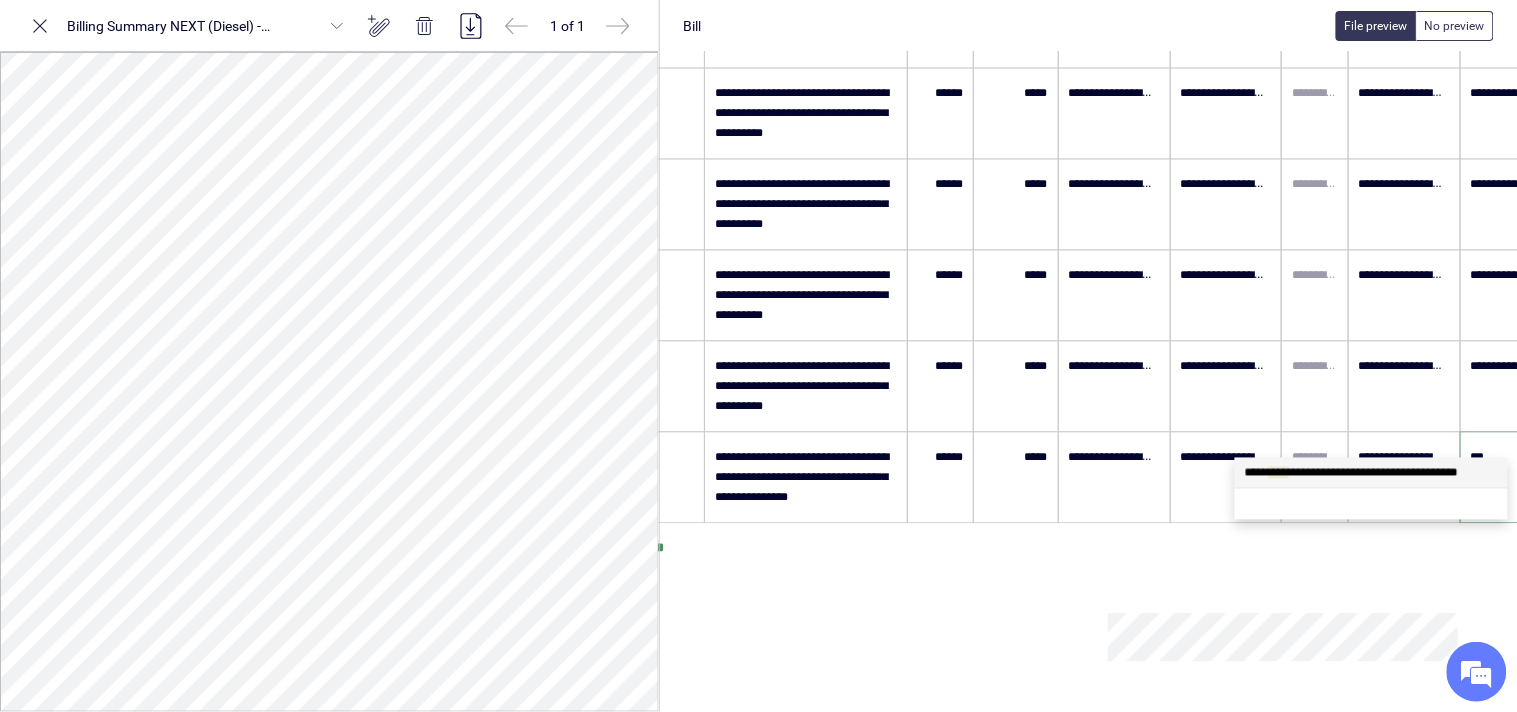type on "****" 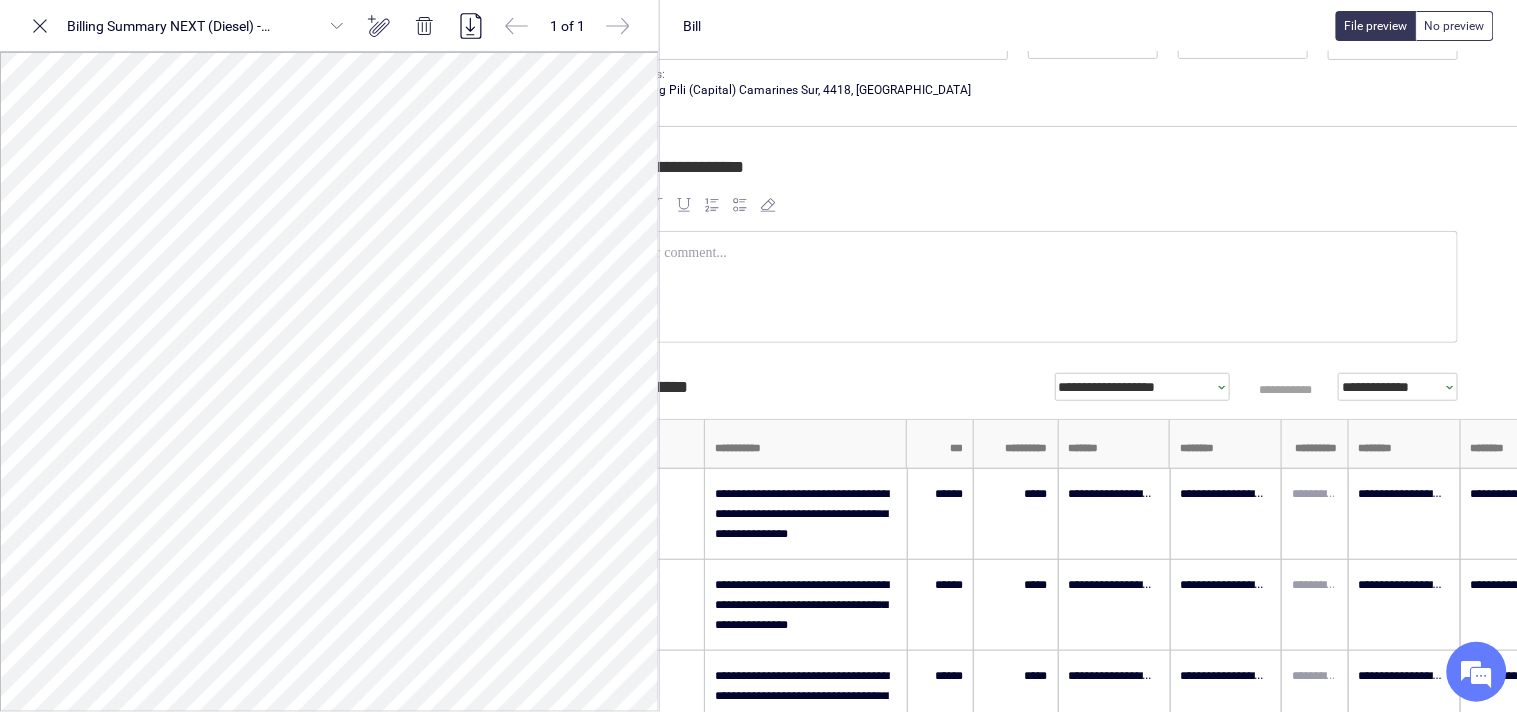 scroll, scrollTop: 0, scrollLeft: 108, axis: horizontal 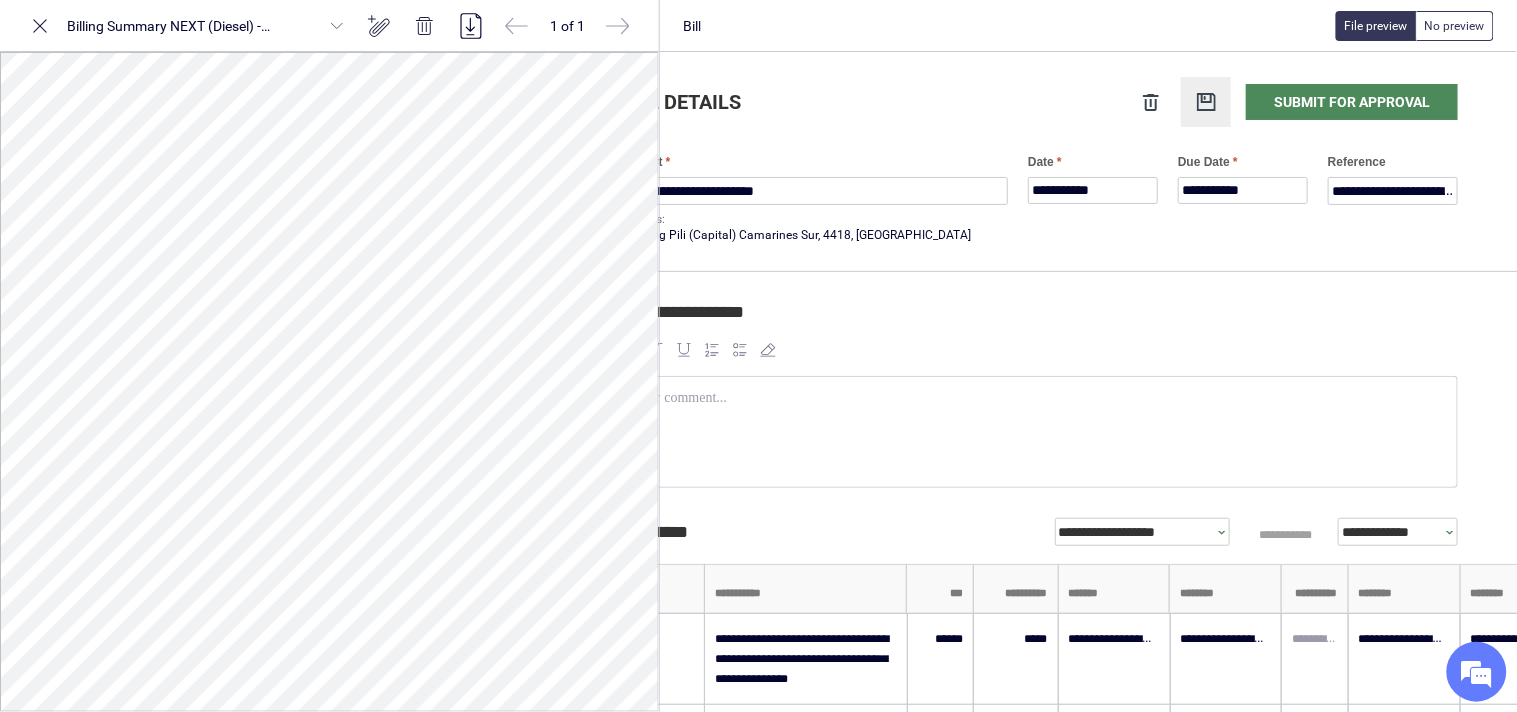 type on "**********" 